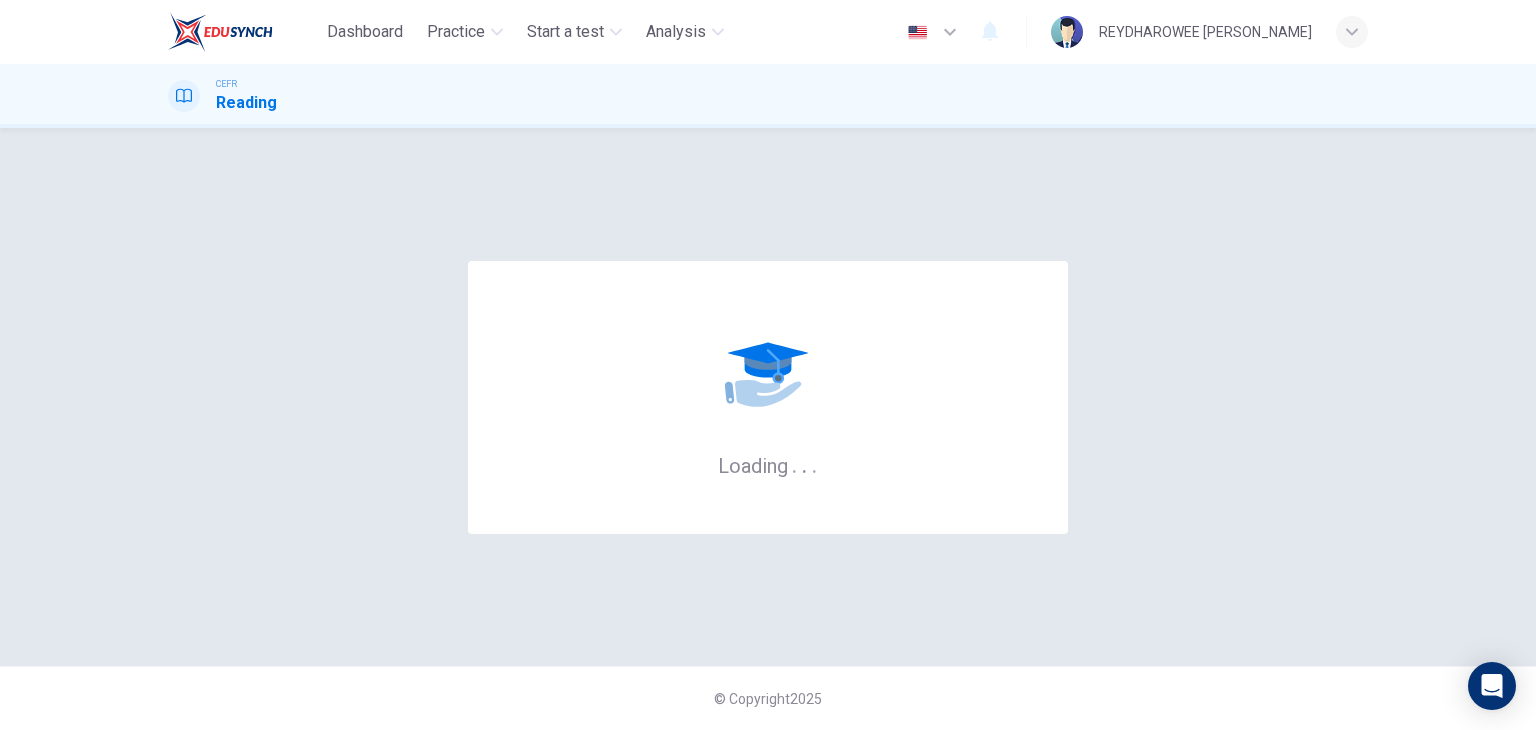 scroll, scrollTop: 0, scrollLeft: 0, axis: both 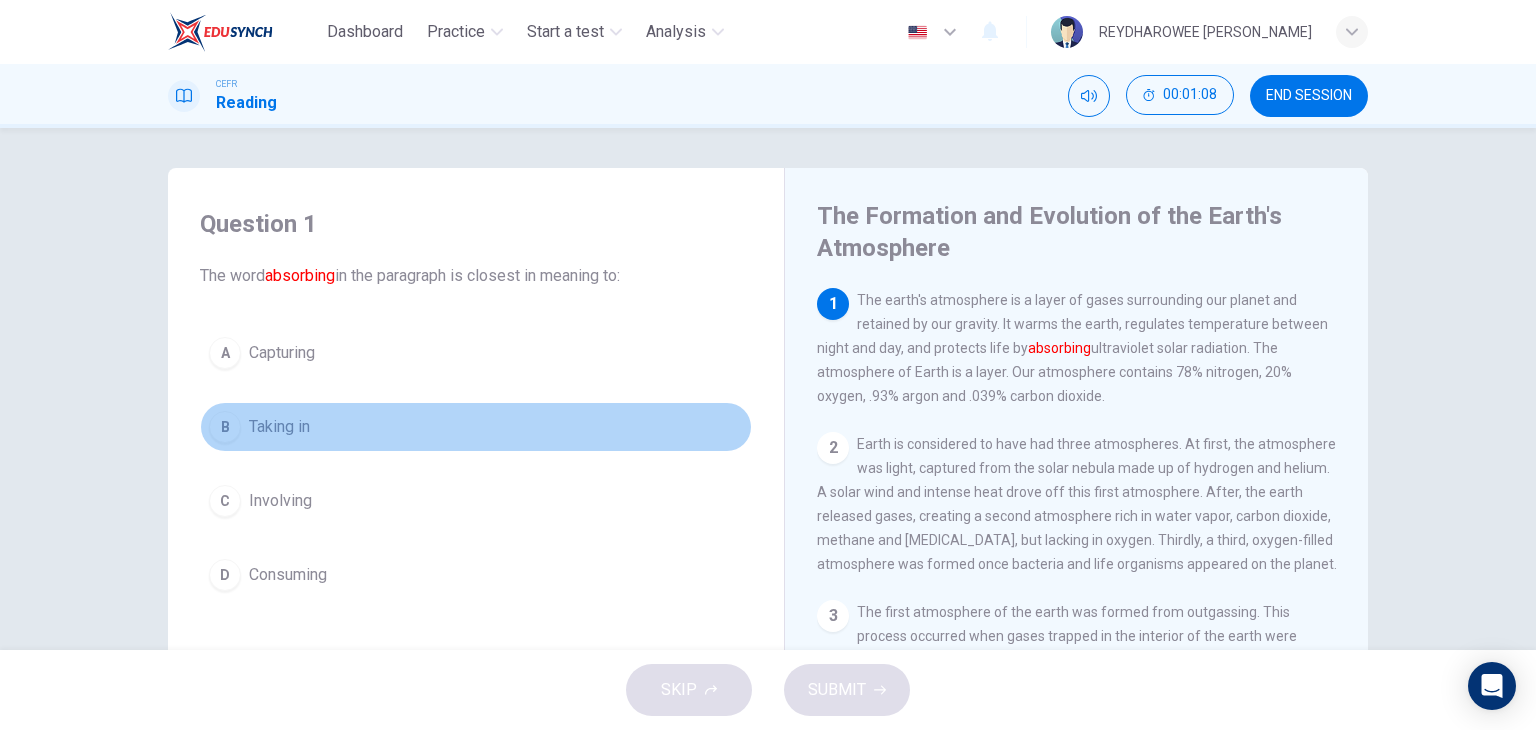click on "B Taking in" at bounding box center (476, 427) 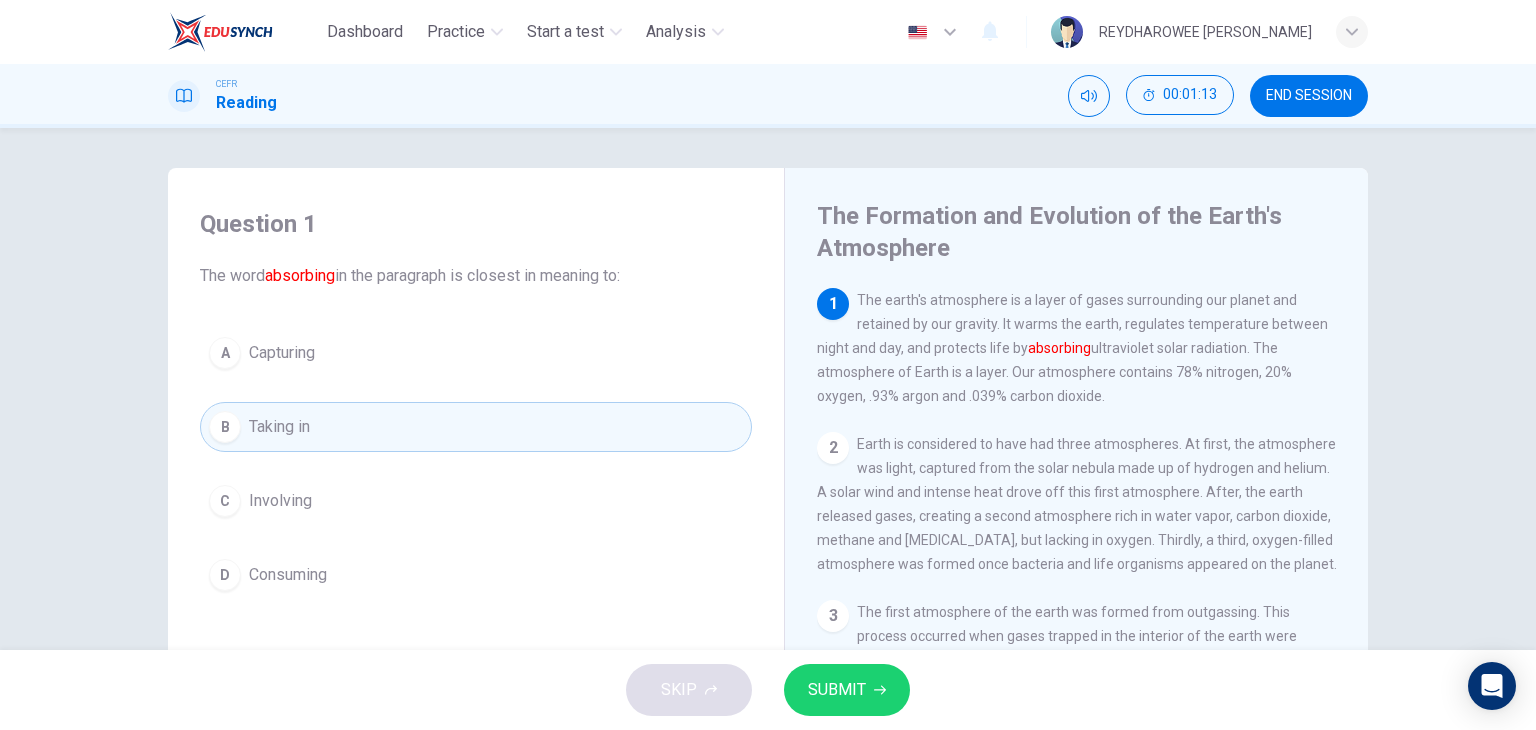 click on "SUBMIT" at bounding box center (847, 690) 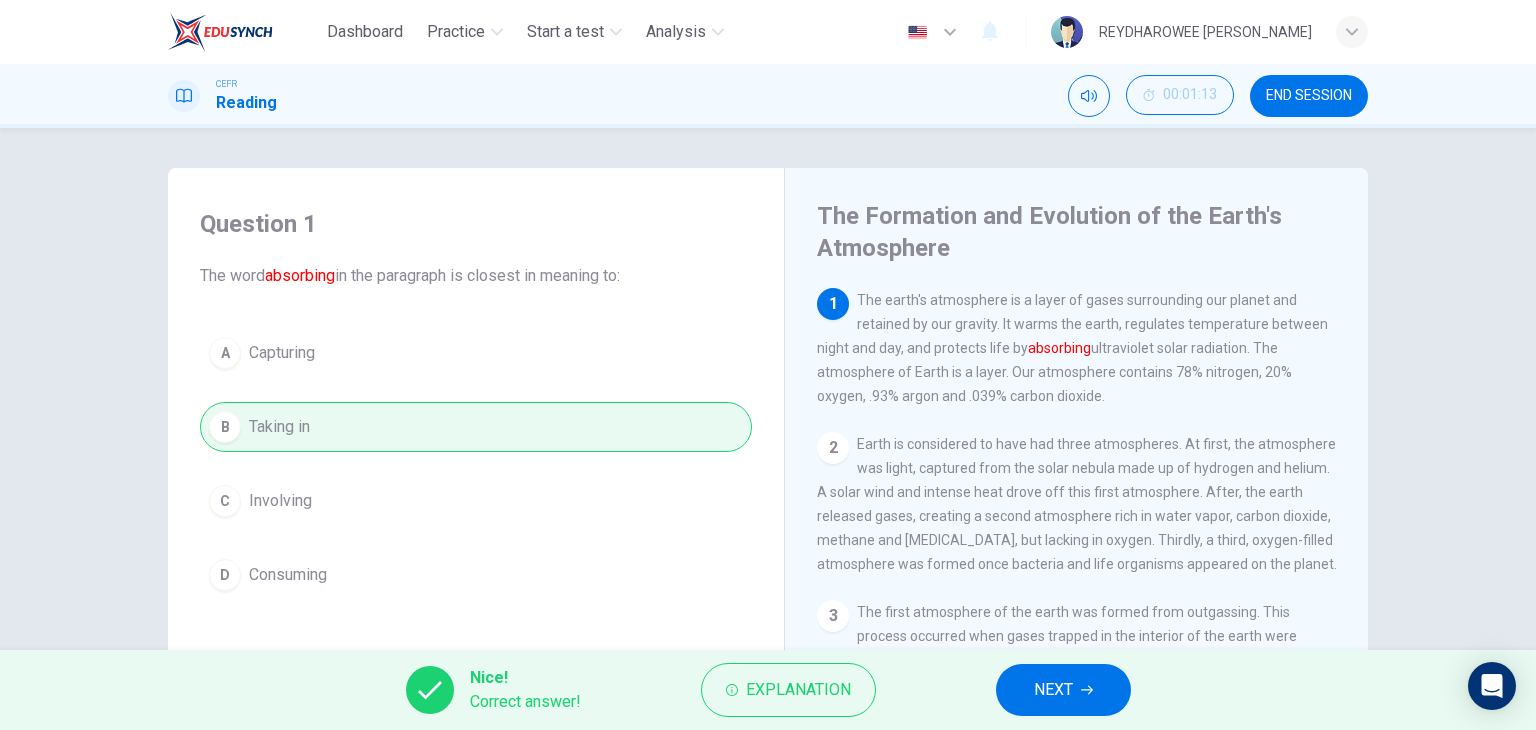 click on "NEXT" at bounding box center (1063, 690) 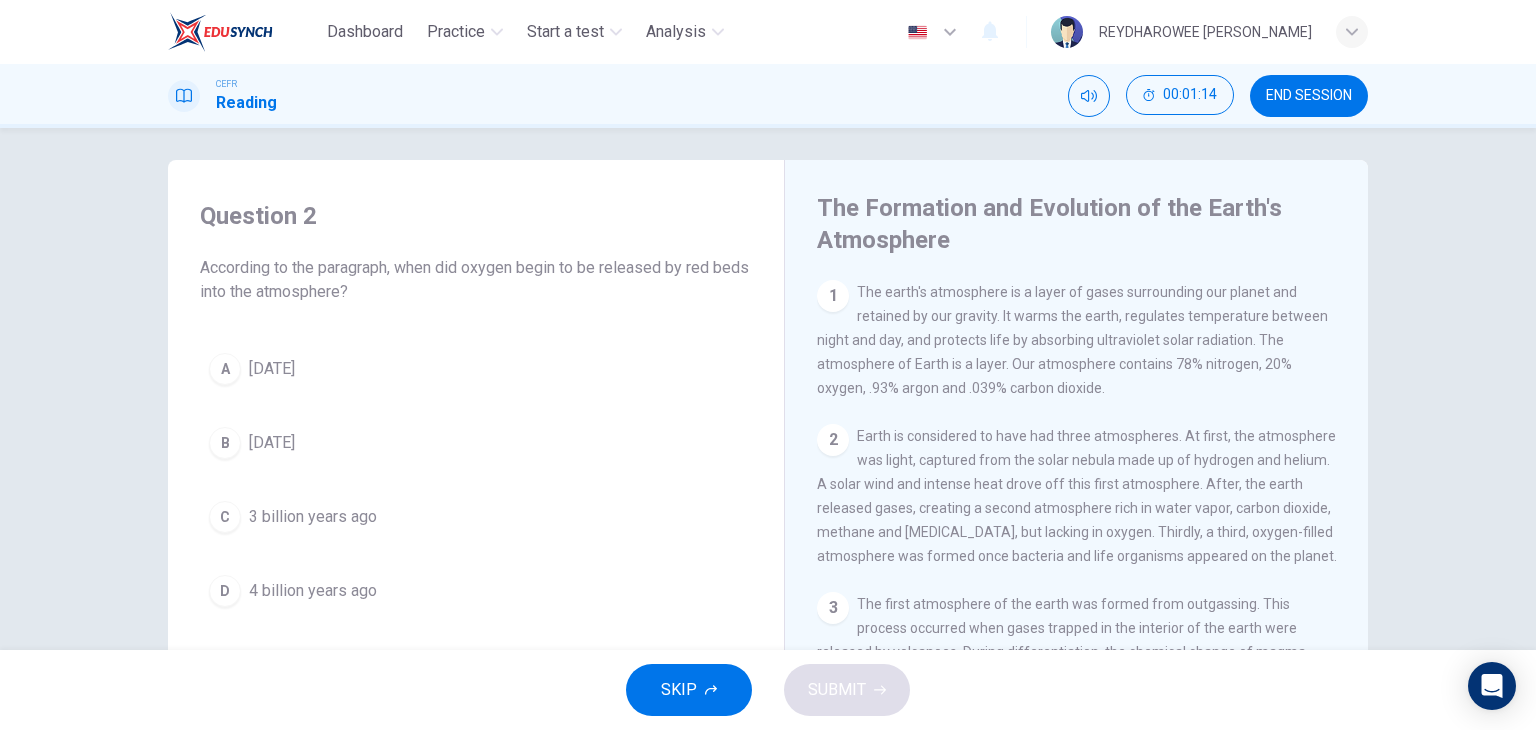 scroll, scrollTop: 0, scrollLeft: 0, axis: both 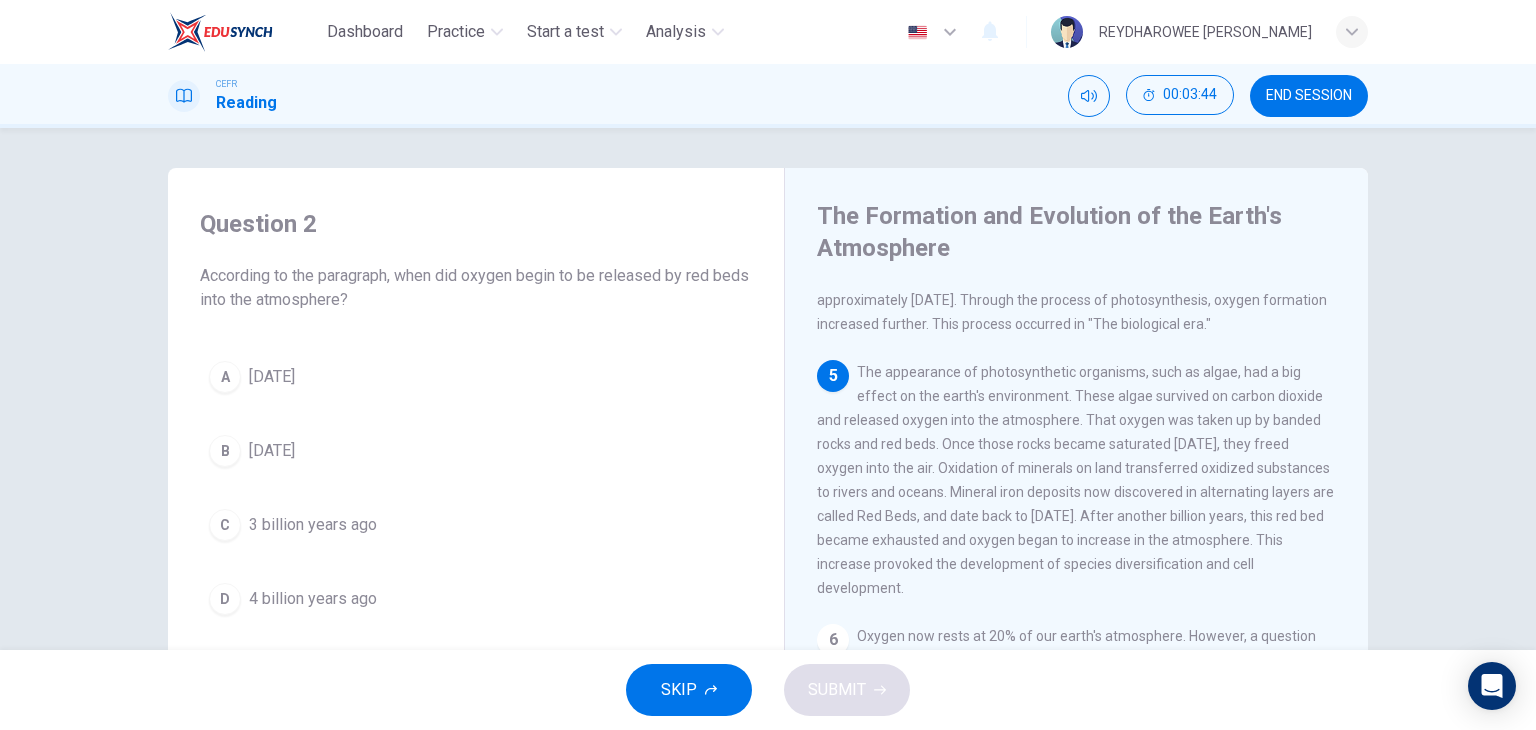 click on "A [DATE]" at bounding box center (476, 377) 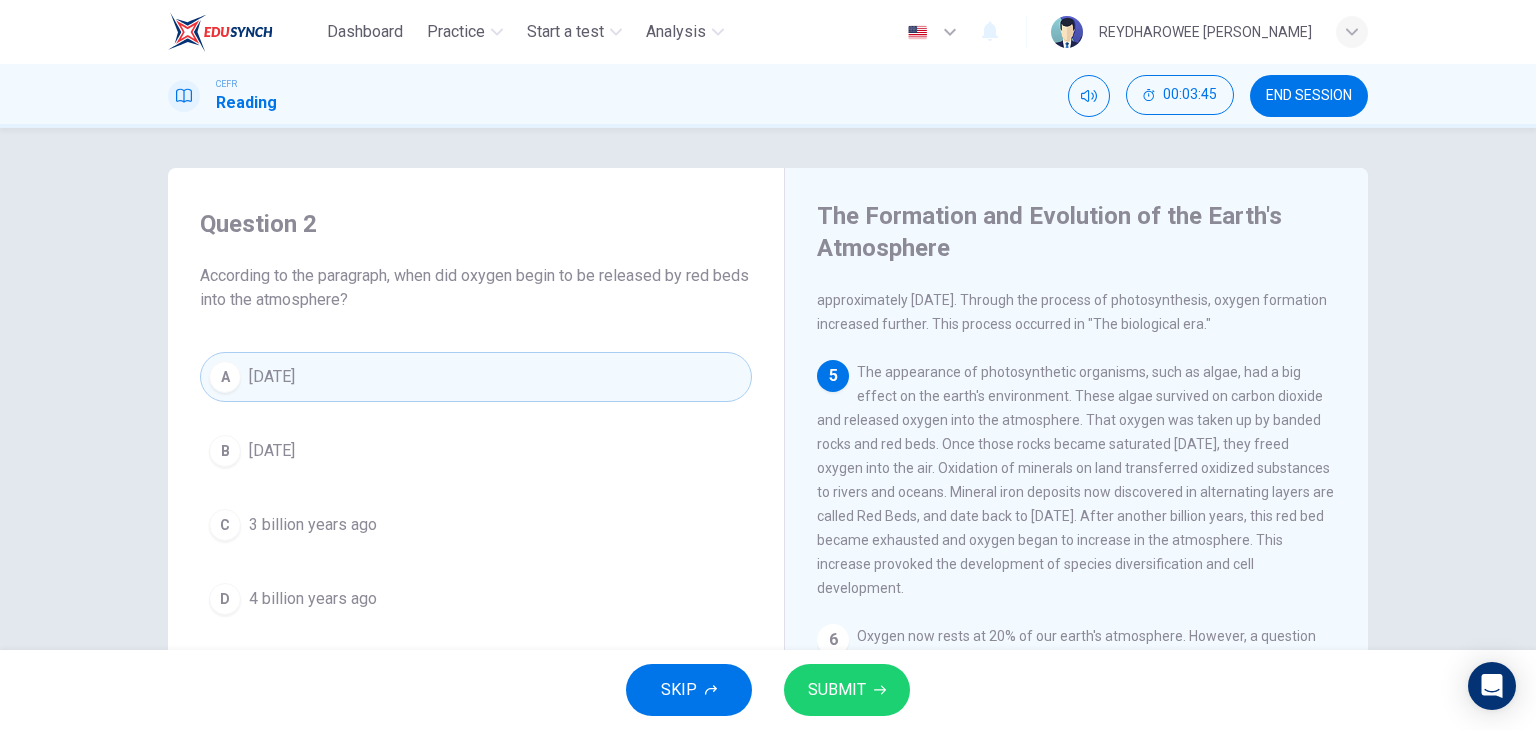 click on "SUBMIT" at bounding box center (837, 690) 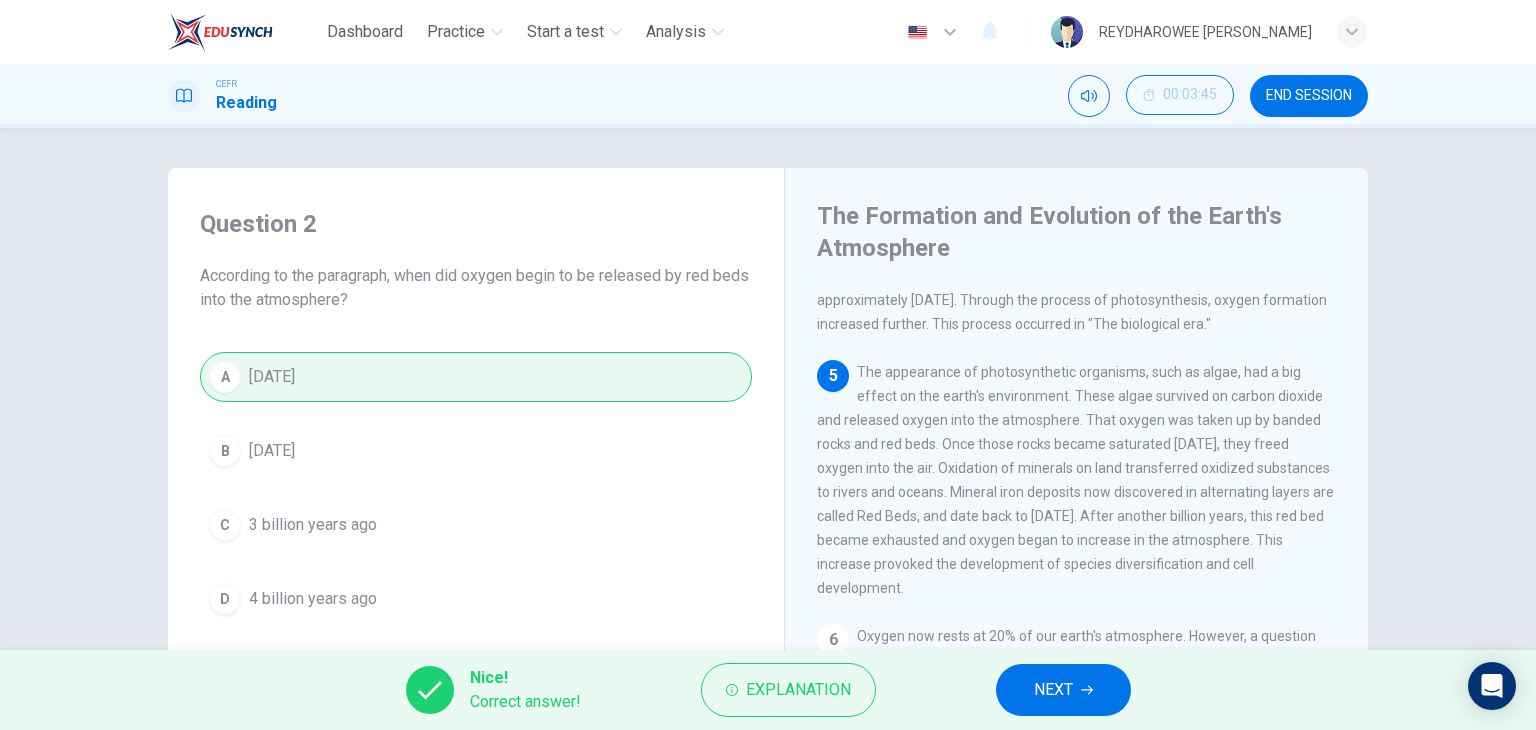 click on "NEXT" at bounding box center [1063, 690] 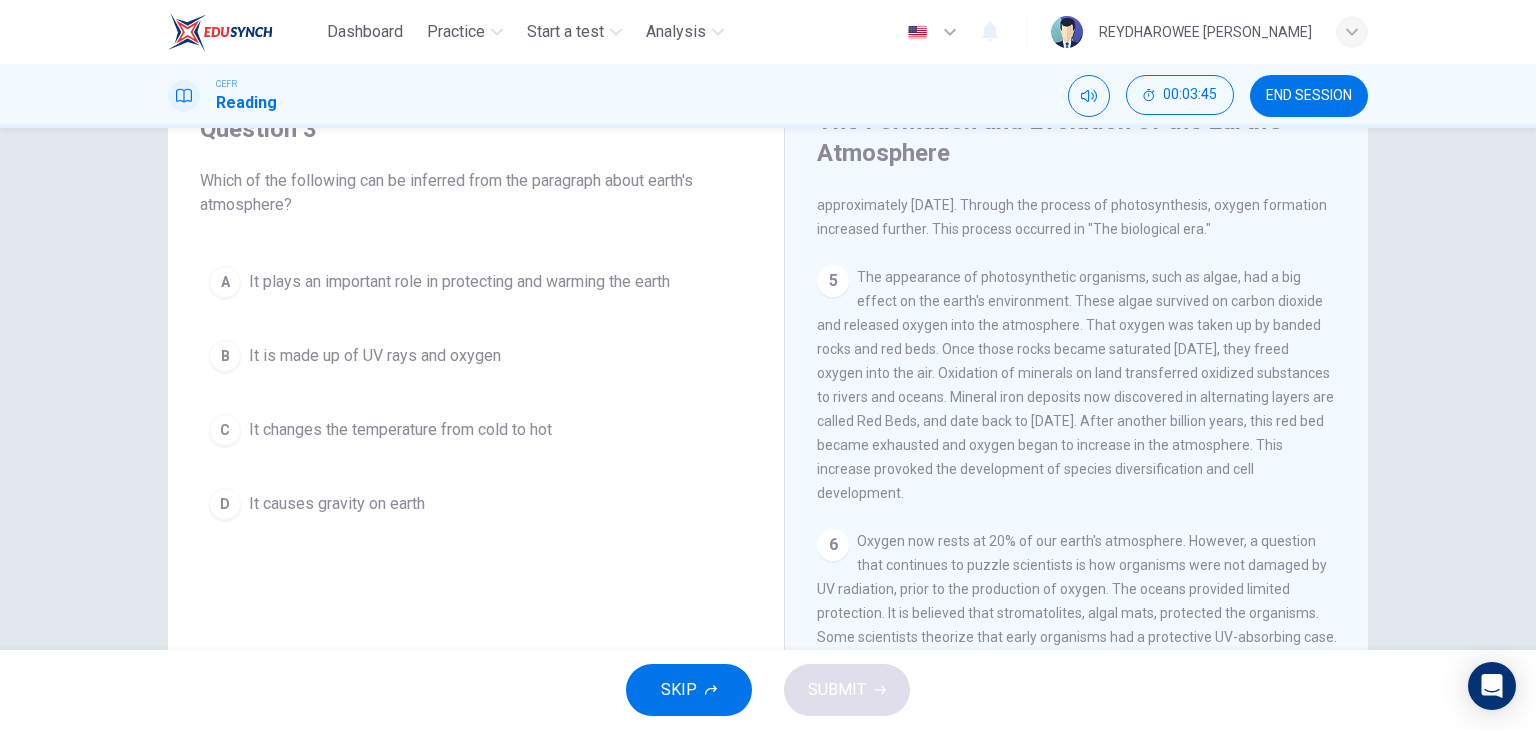 scroll, scrollTop: 100, scrollLeft: 0, axis: vertical 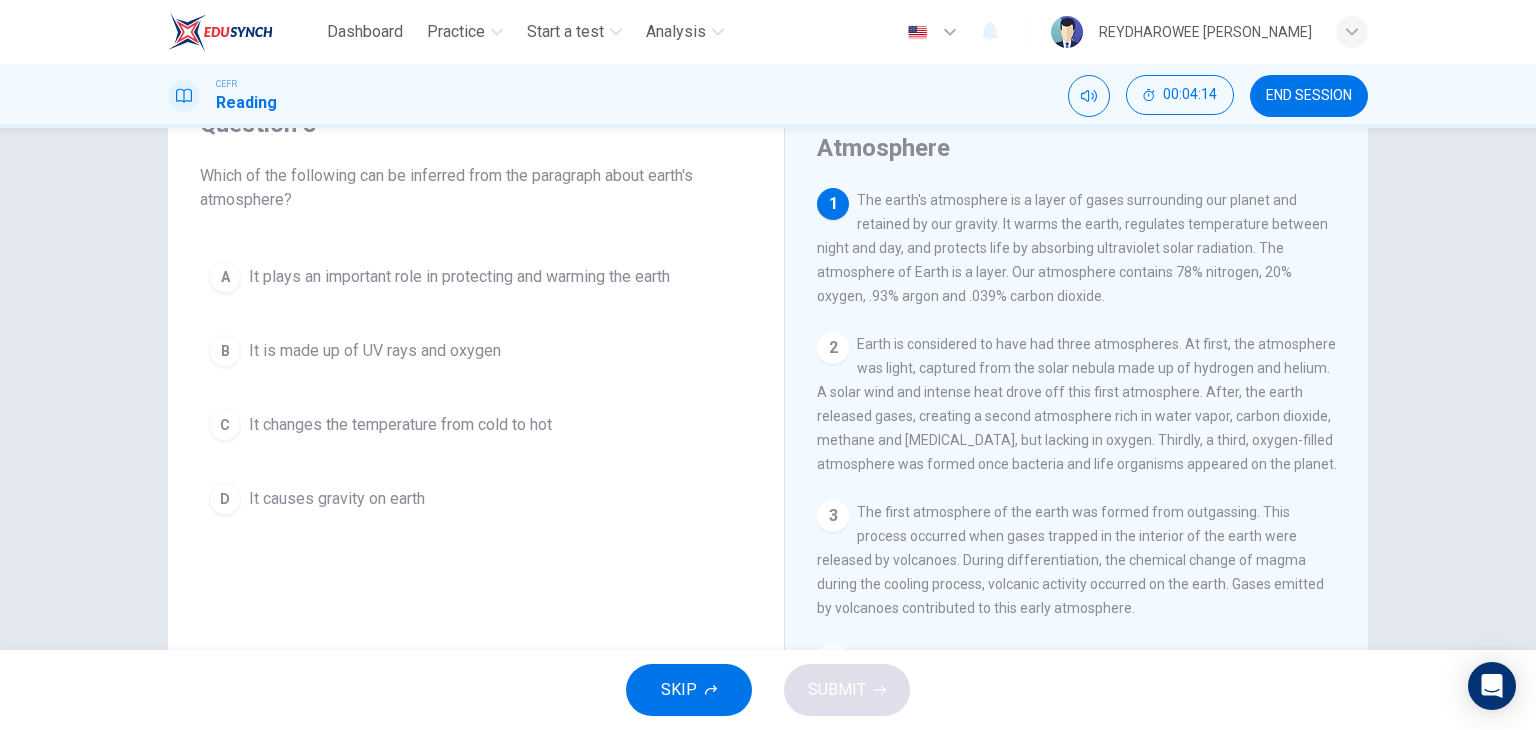click on "A It plays an important role in protecting and warming the earth B It is made up of UV rays and oxygen C It changes the temperature from cold to hot D It causes gravity on earth" at bounding box center [476, 388] 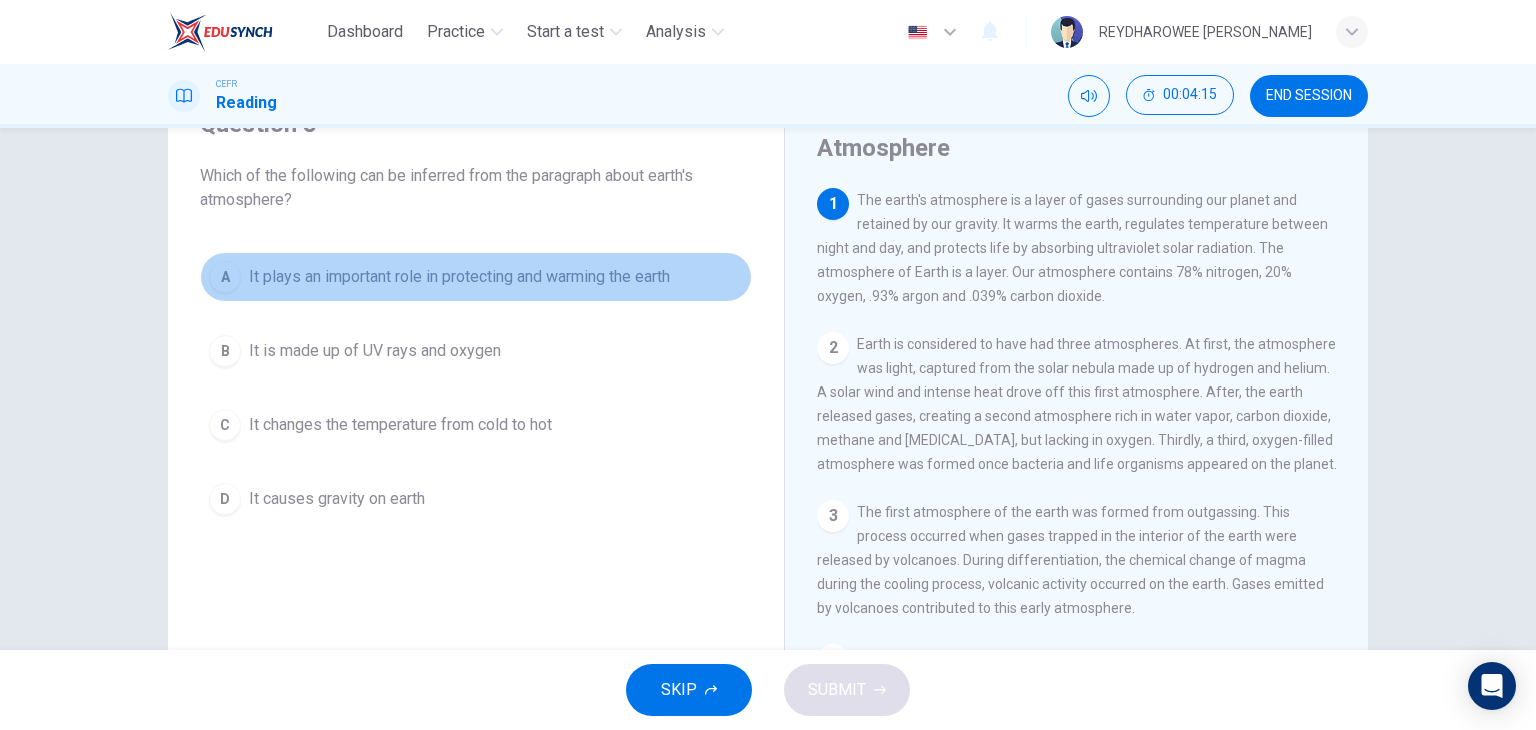 click on "It plays an important role in protecting and warming the earth" at bounding box center [459, 277] 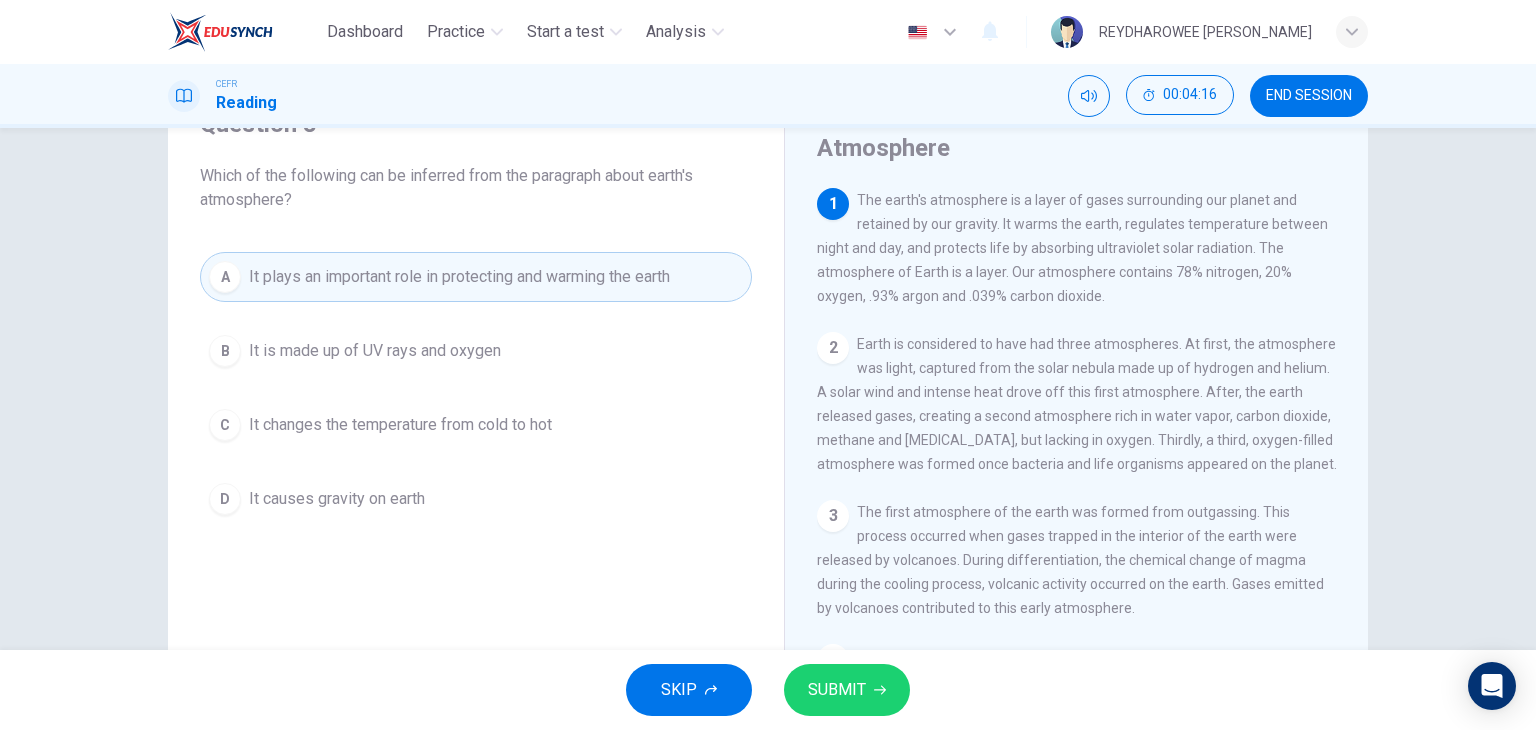 click on "SUBMIT" at bounding box center [837, 690] 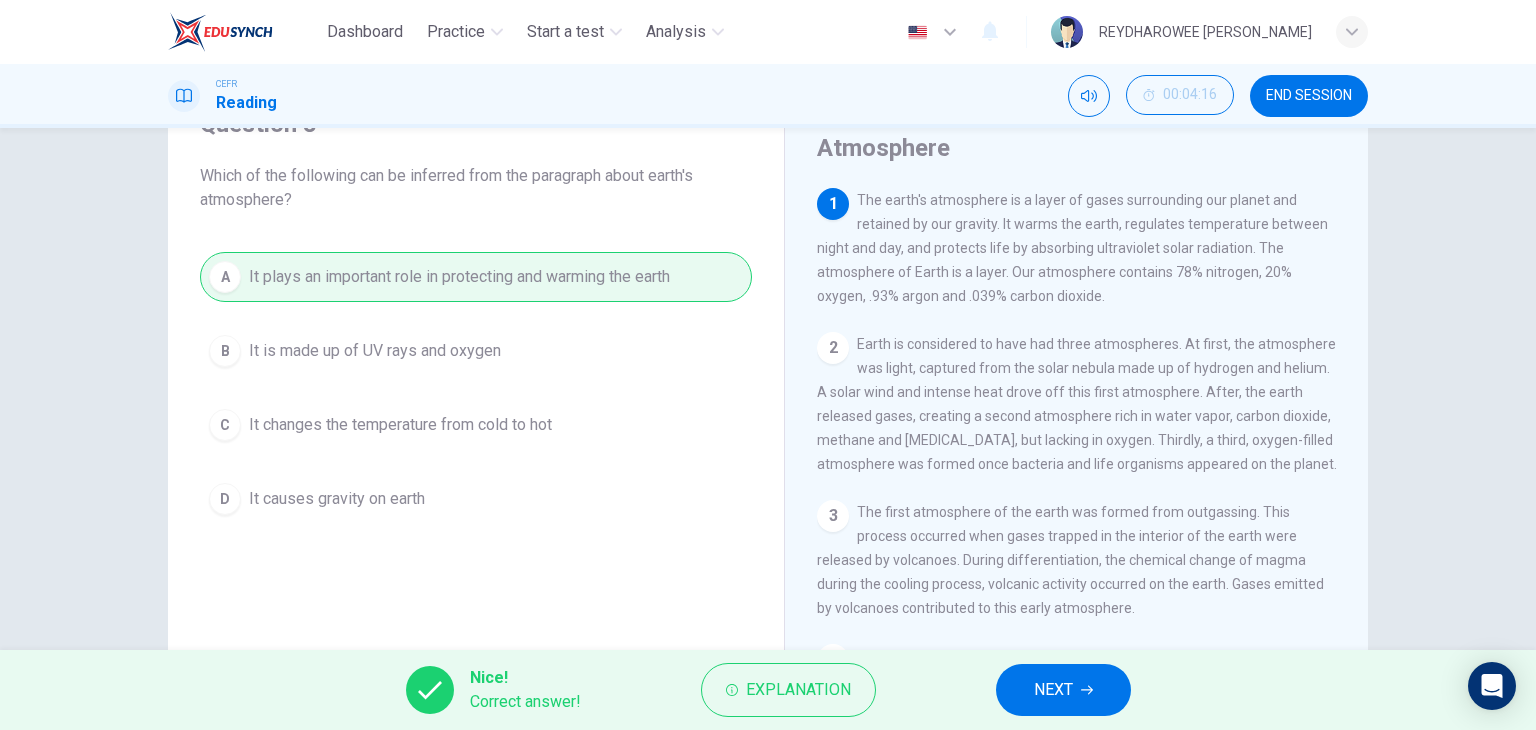 click on "NEXT" at bounding box center [1063, 690] 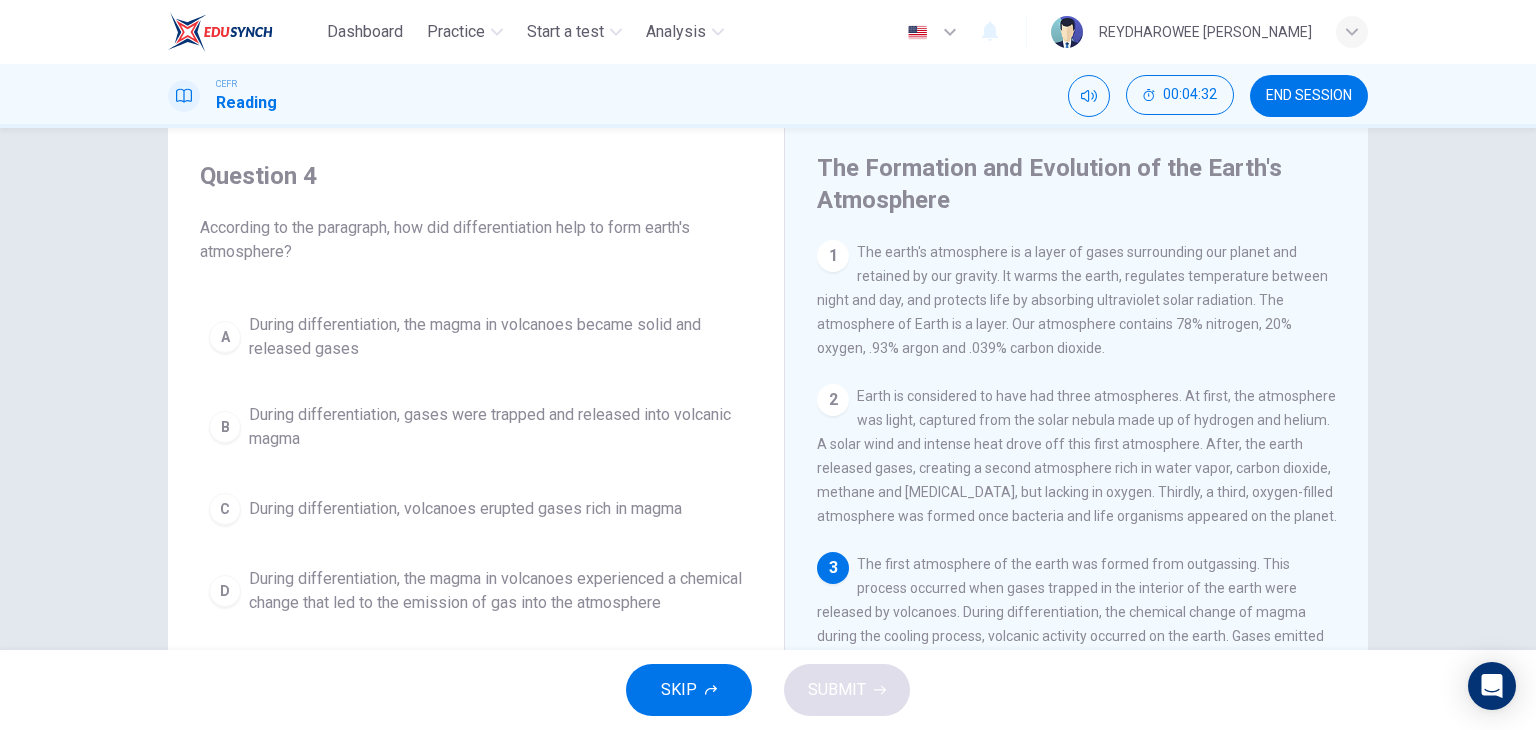 scroll, scrollTop: 0, scrollLeft: 0, axis: both 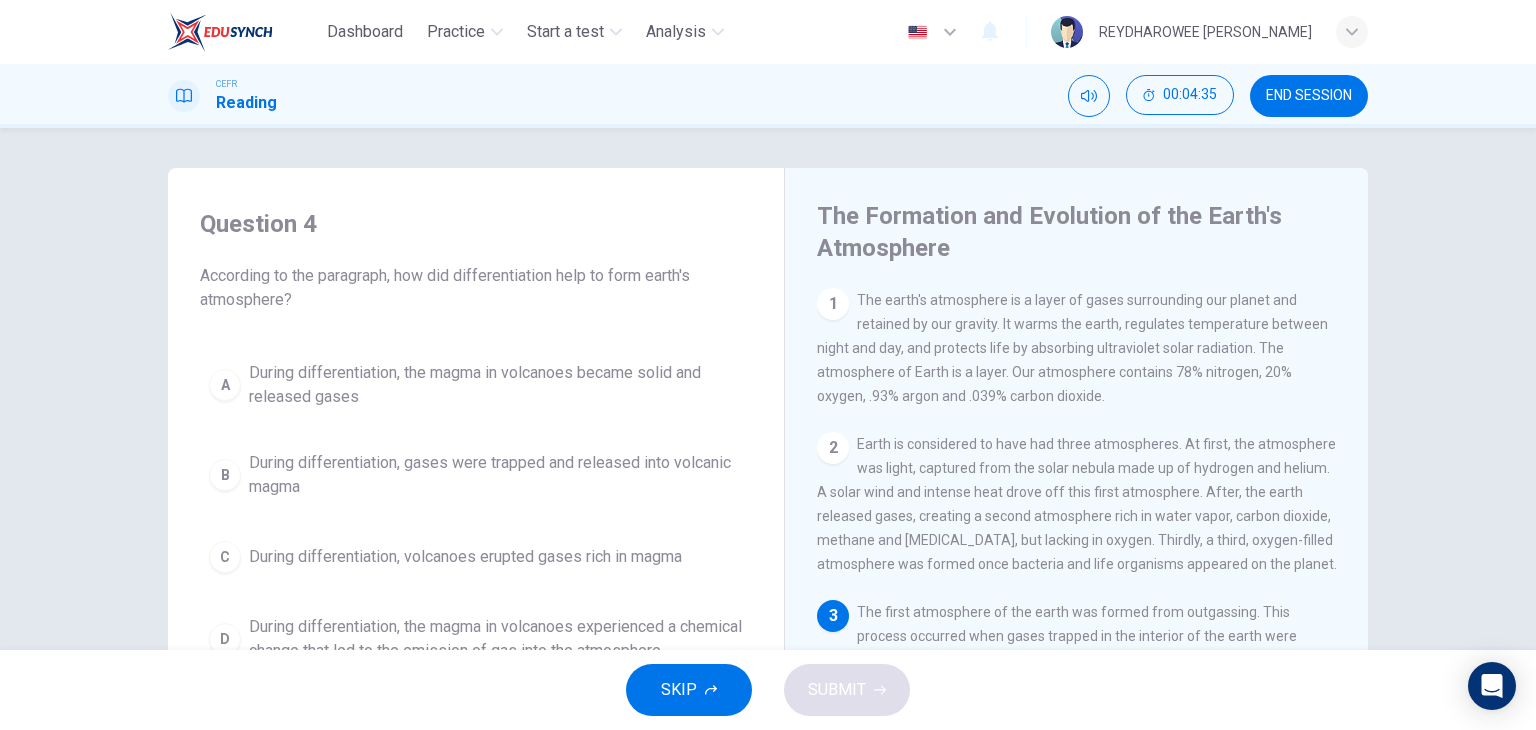 drag, startPoint x: 196, startPoint y: 279, endPoint x: 297, endPoint y: 304, distance: 104.048065 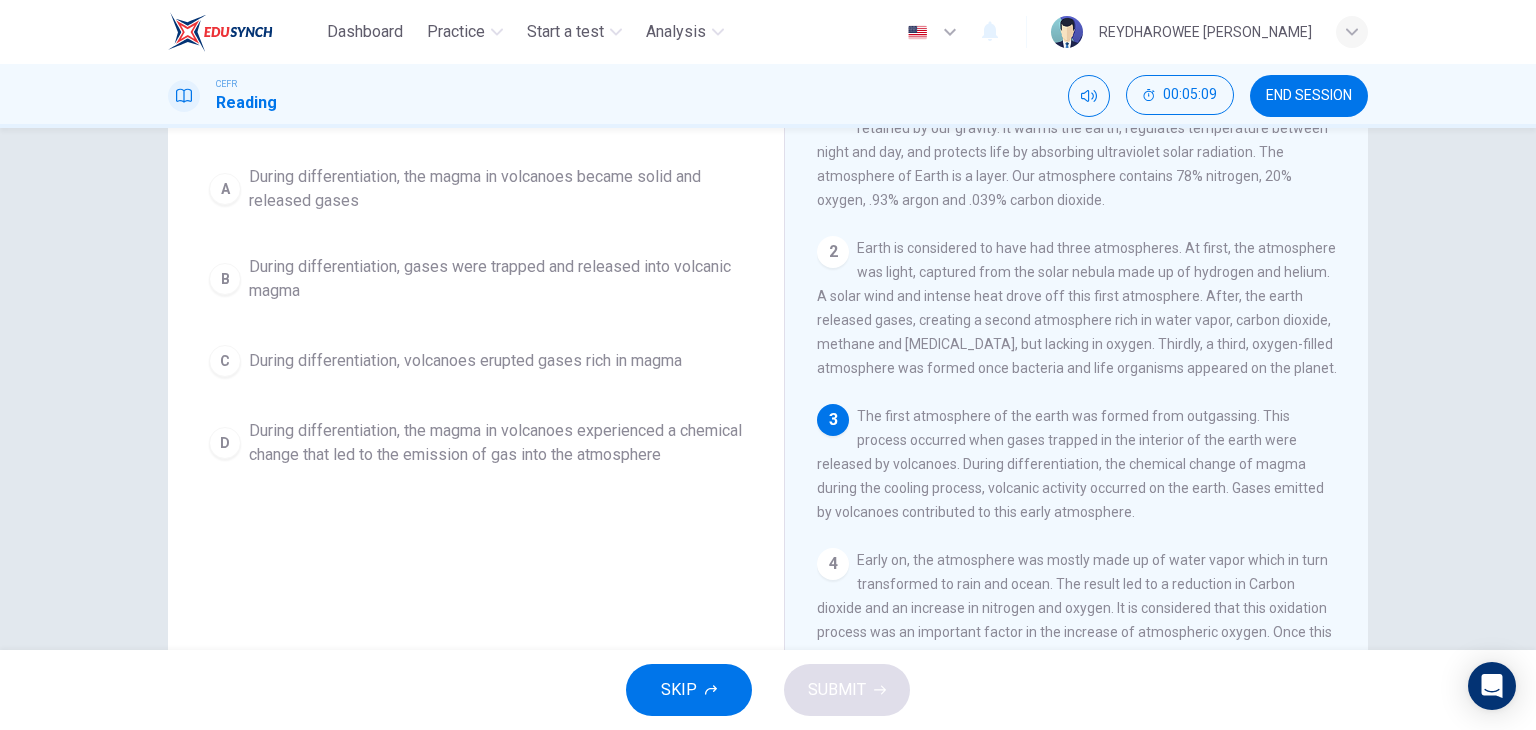 scroll, scrollTop: 200, scrollLeft: 0, axis: vertical 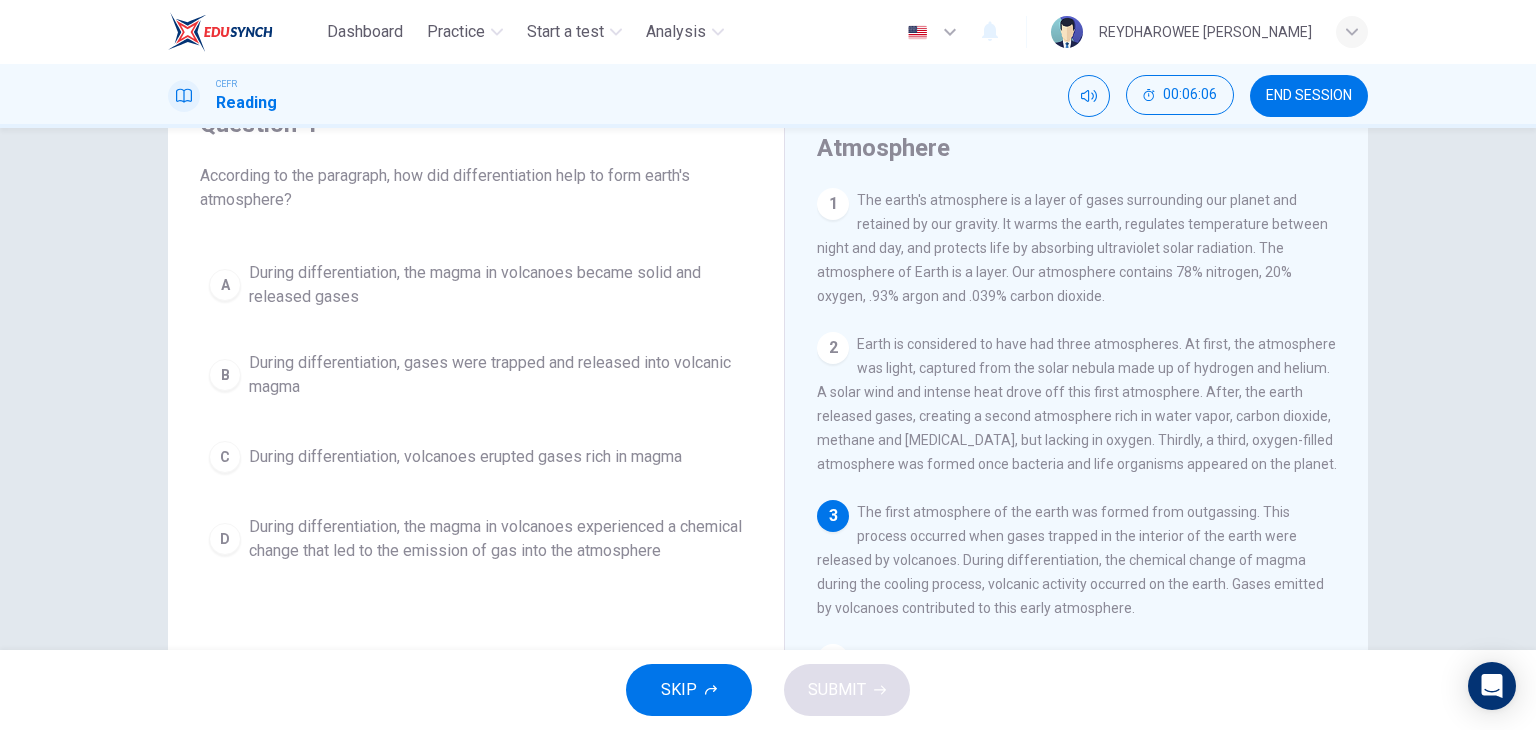 click on "During differentiation, the magma in volcanoes experienced a chemical change that led to the emission of gas into the atmosphere" at bounding box center [496, 539] 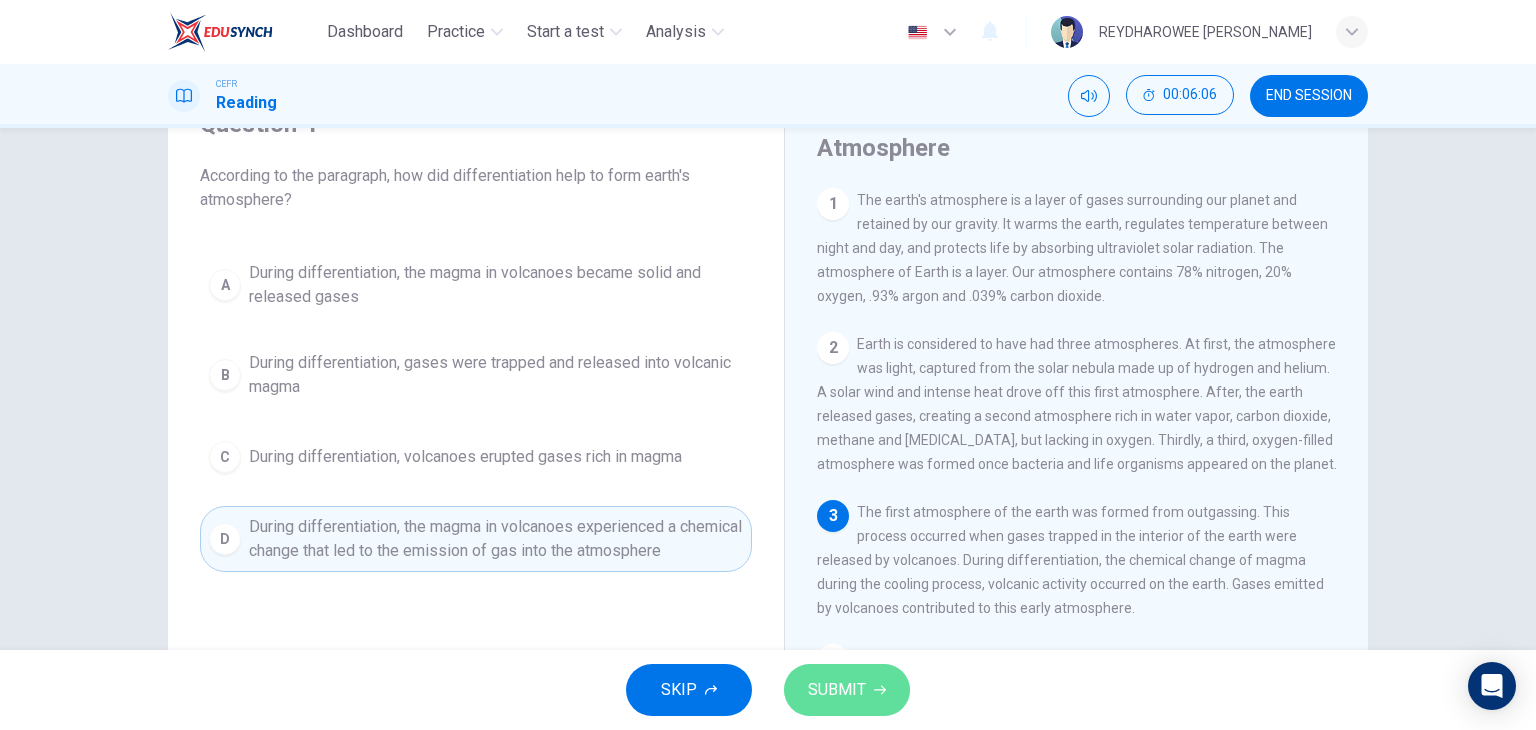 click on "SUBMIT" at bounding box center (847, 690) 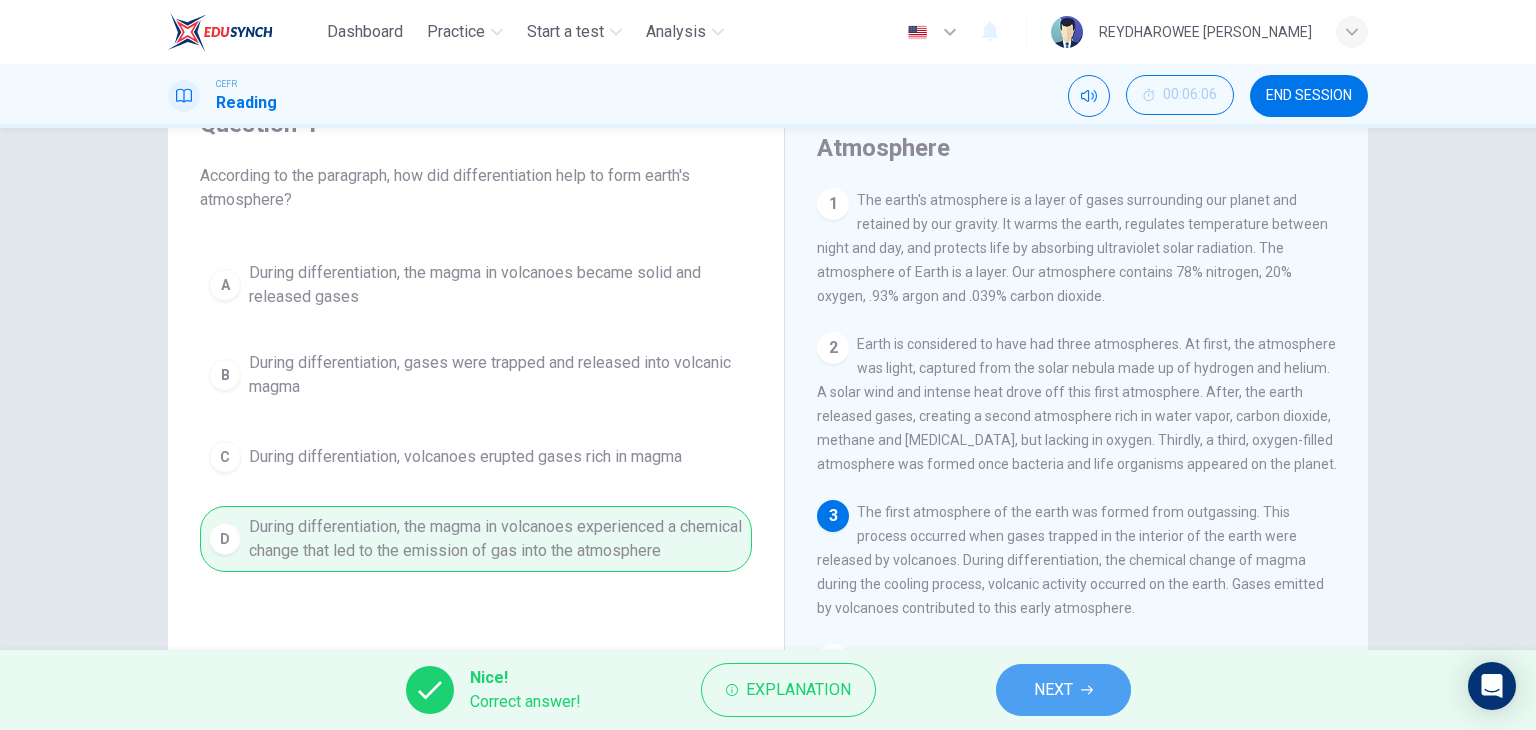 click on "NEXT" at bounding box center [1053, 690] 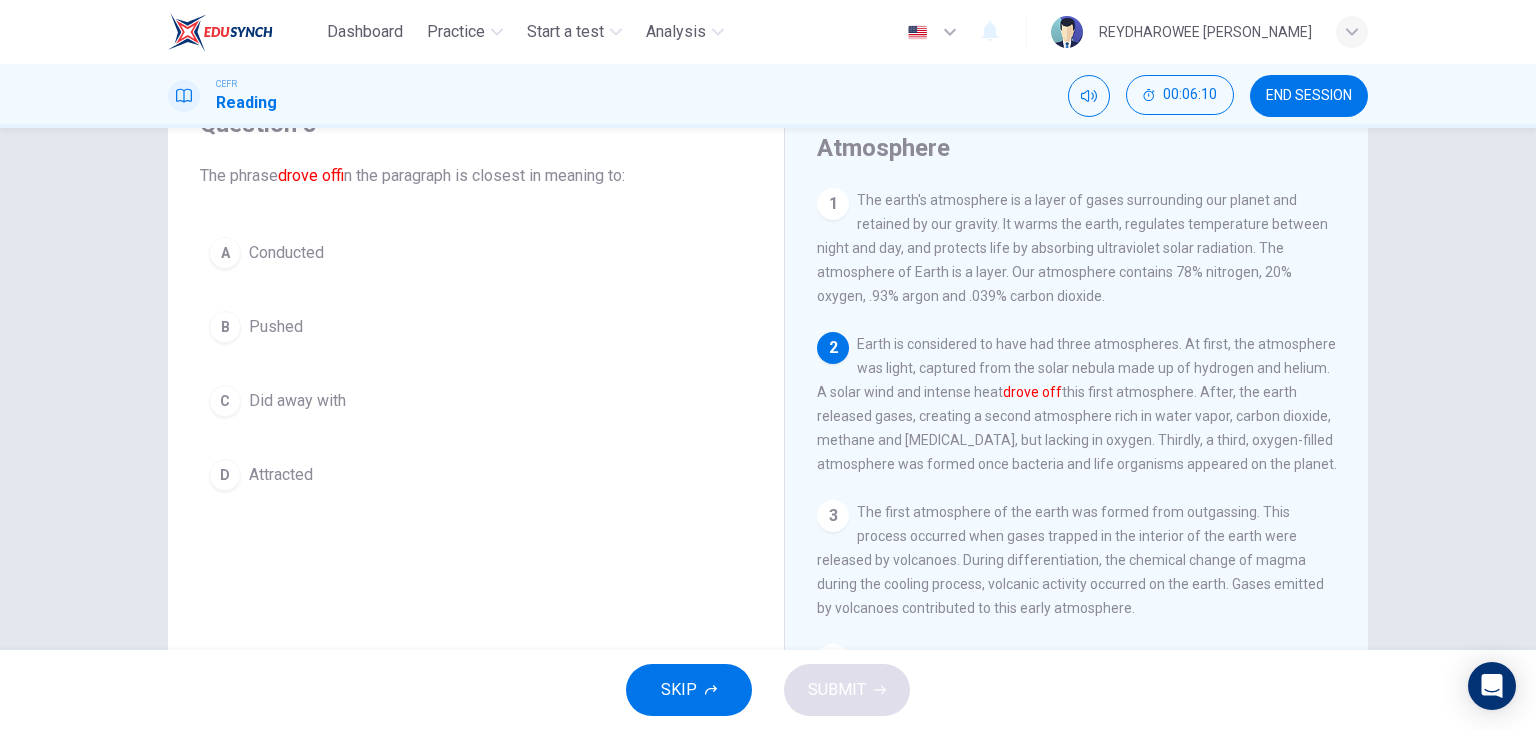 click on "B Pushed" at bounding box center (476, 327) 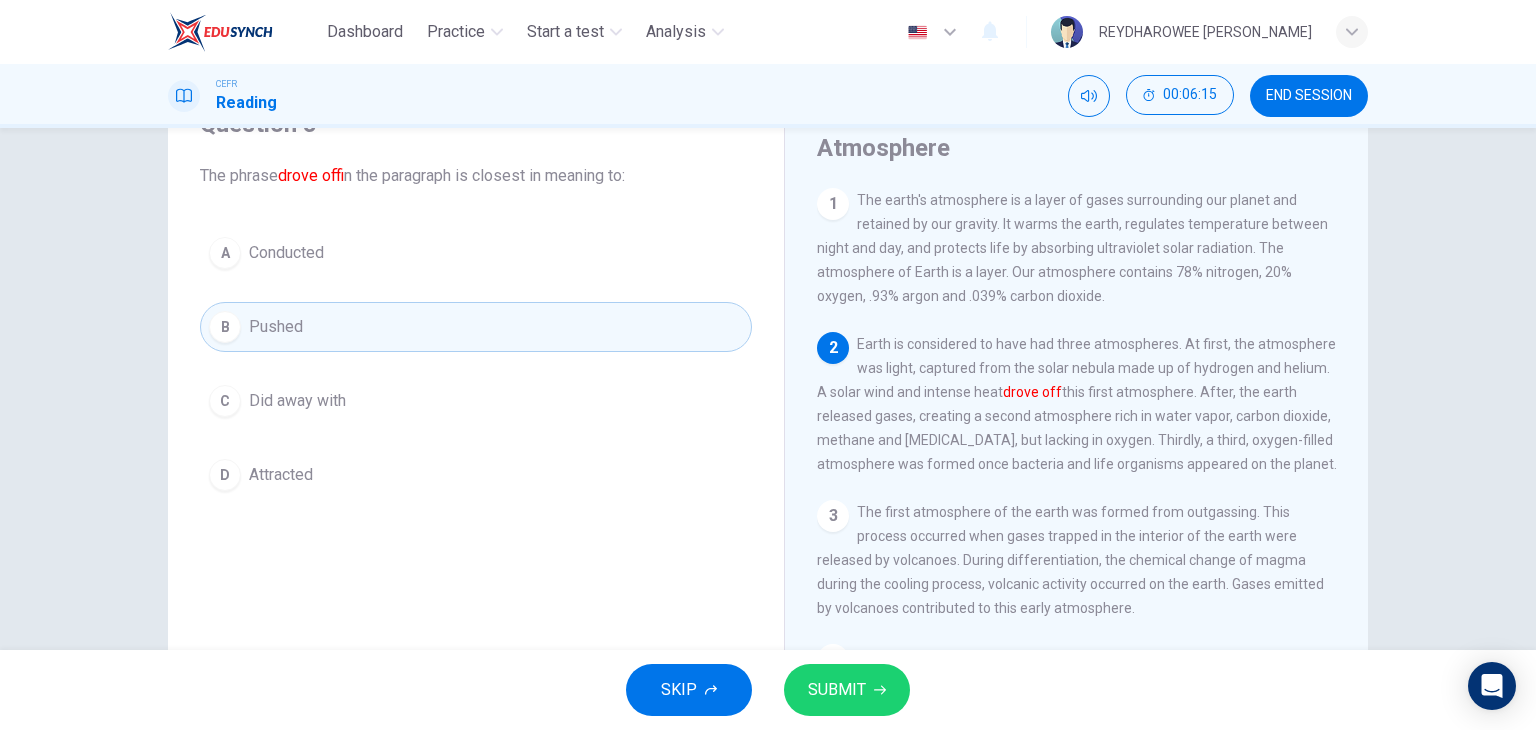 click on "SUBMIT" at bounding box center (847, 690) 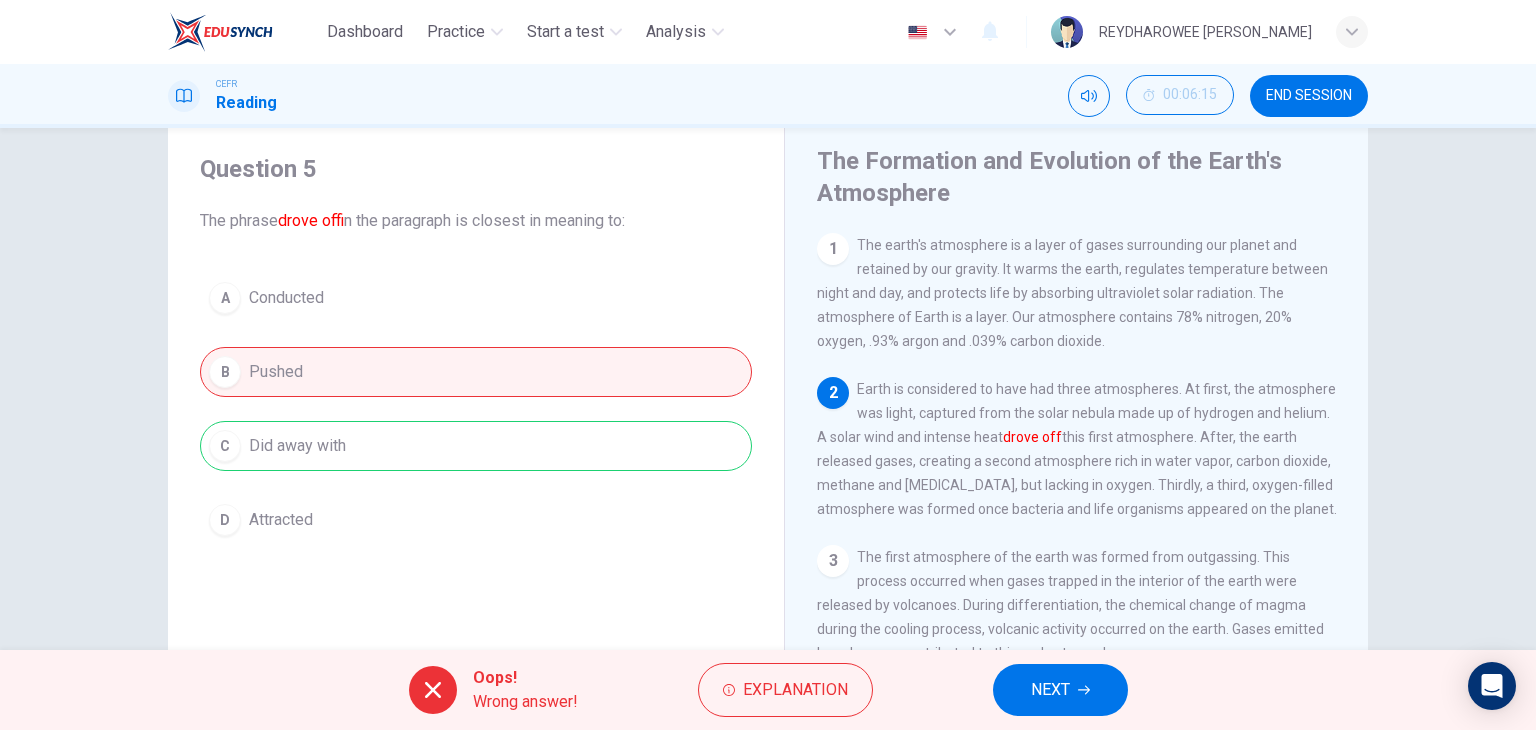 scroll, scrollTop: 53, scrollLeft: 0, axis: vertical 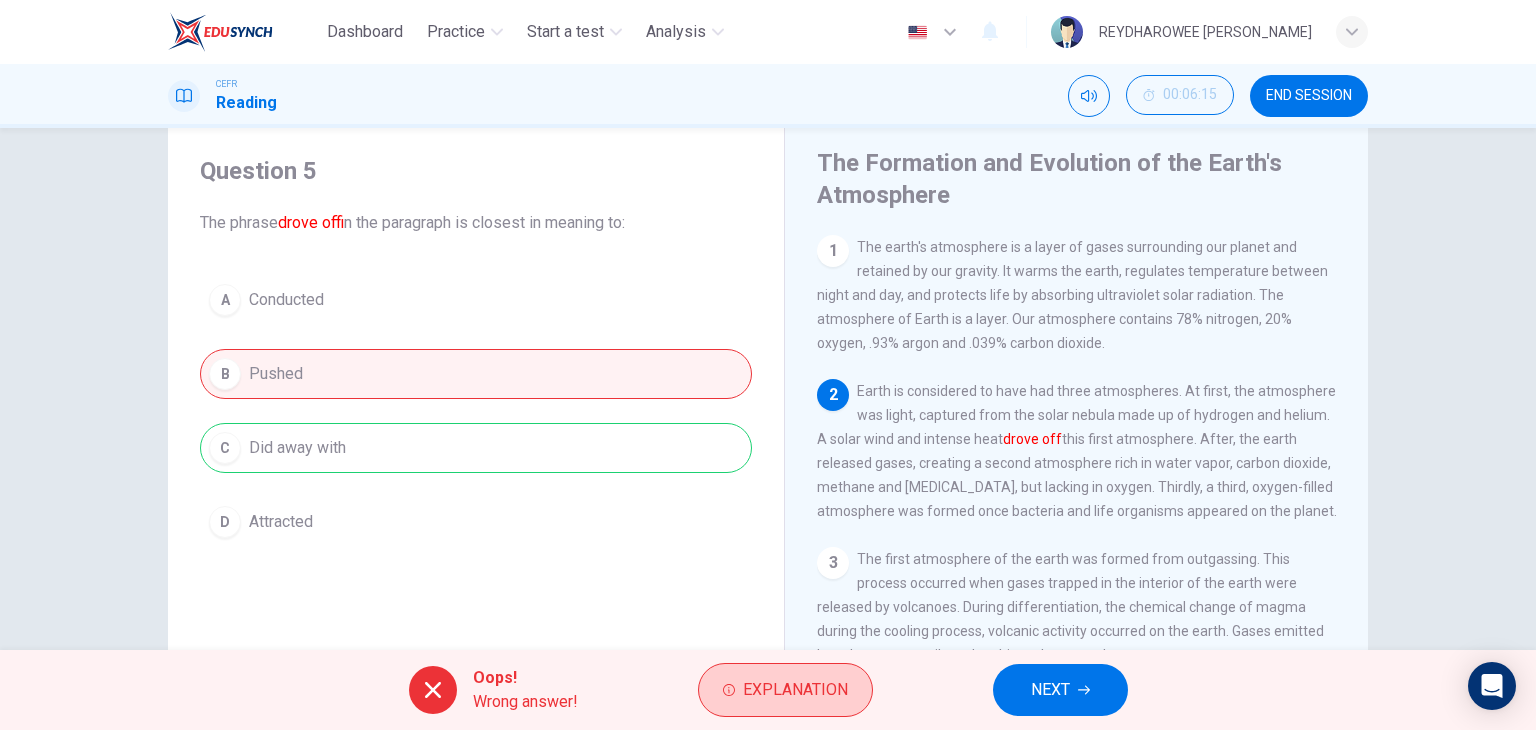 drag, startPoint x: 780, startPoint y: 604, endPoint x: 785, endPoint y: 681, distance: 77.16217 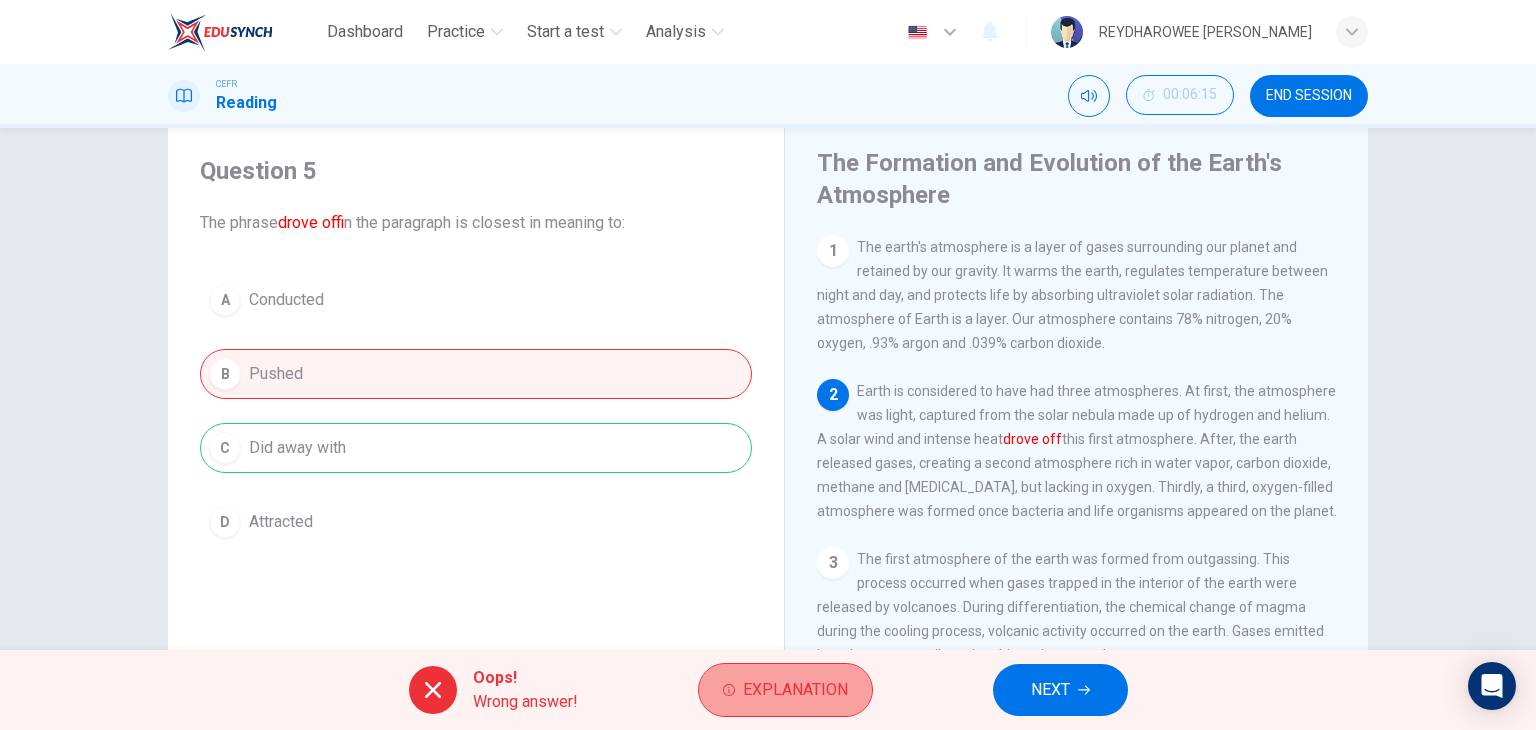 click on "Explanation" at bounding box center (795, 690) 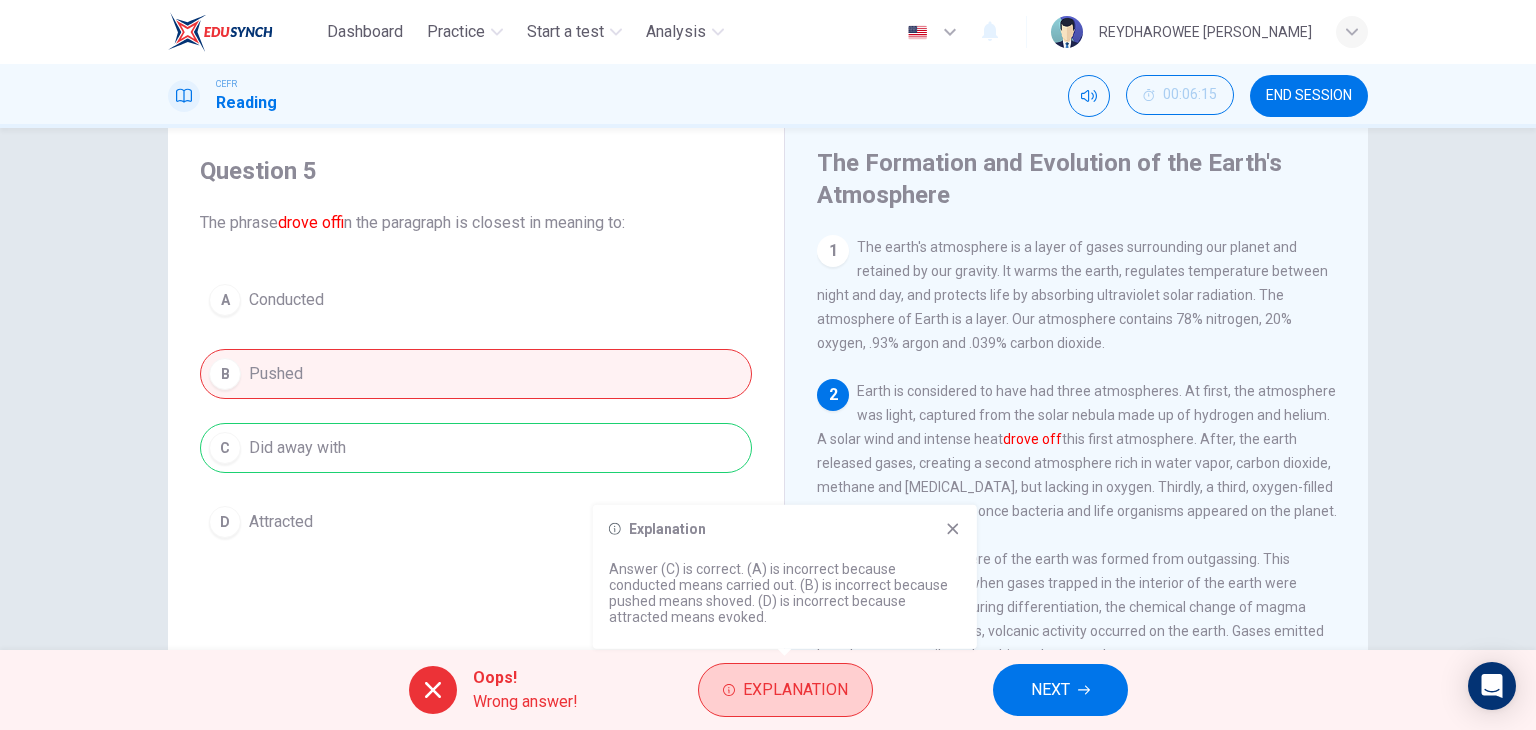 click on "Explanation" at bounding box center (795, 690) 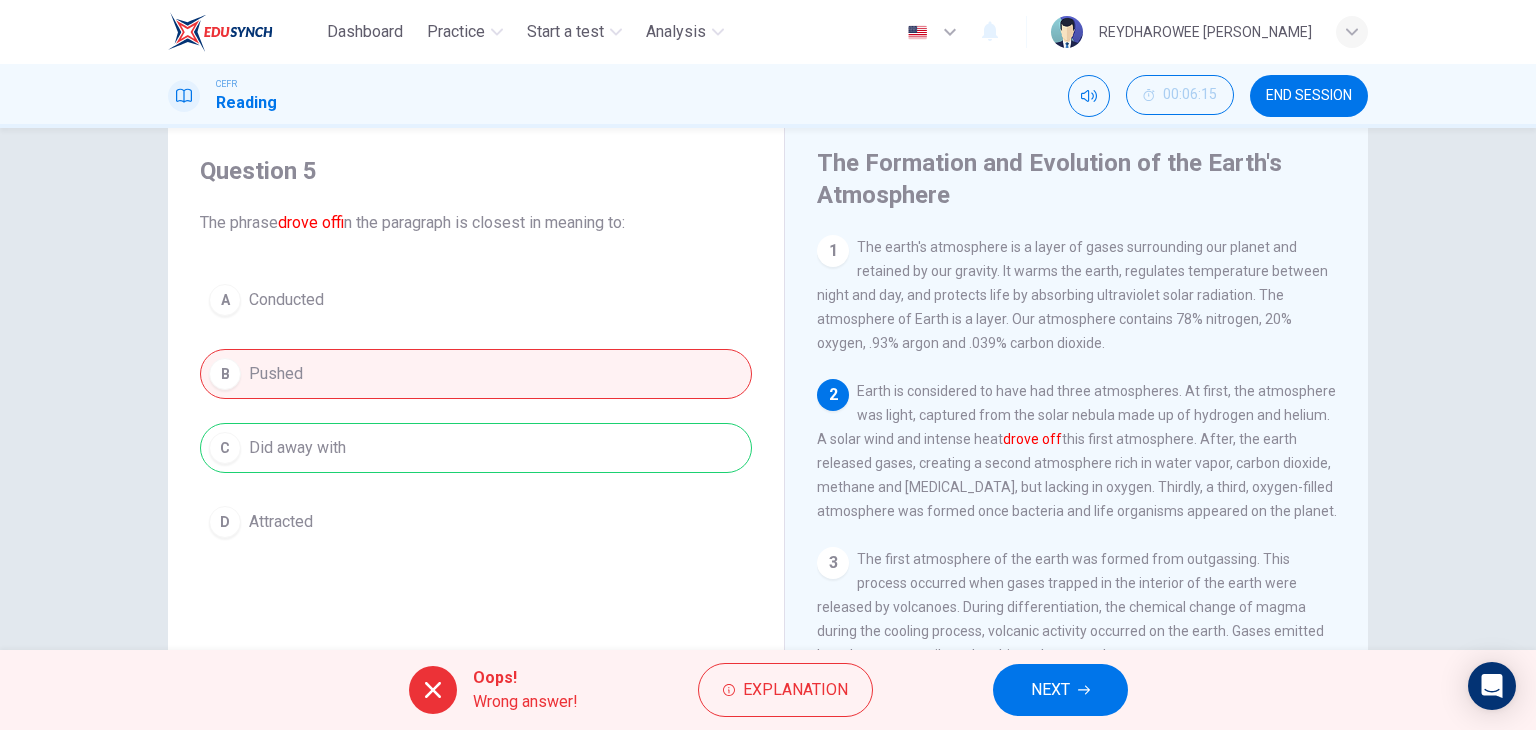 click on "NEXT" at bounding box center (1050, 690) 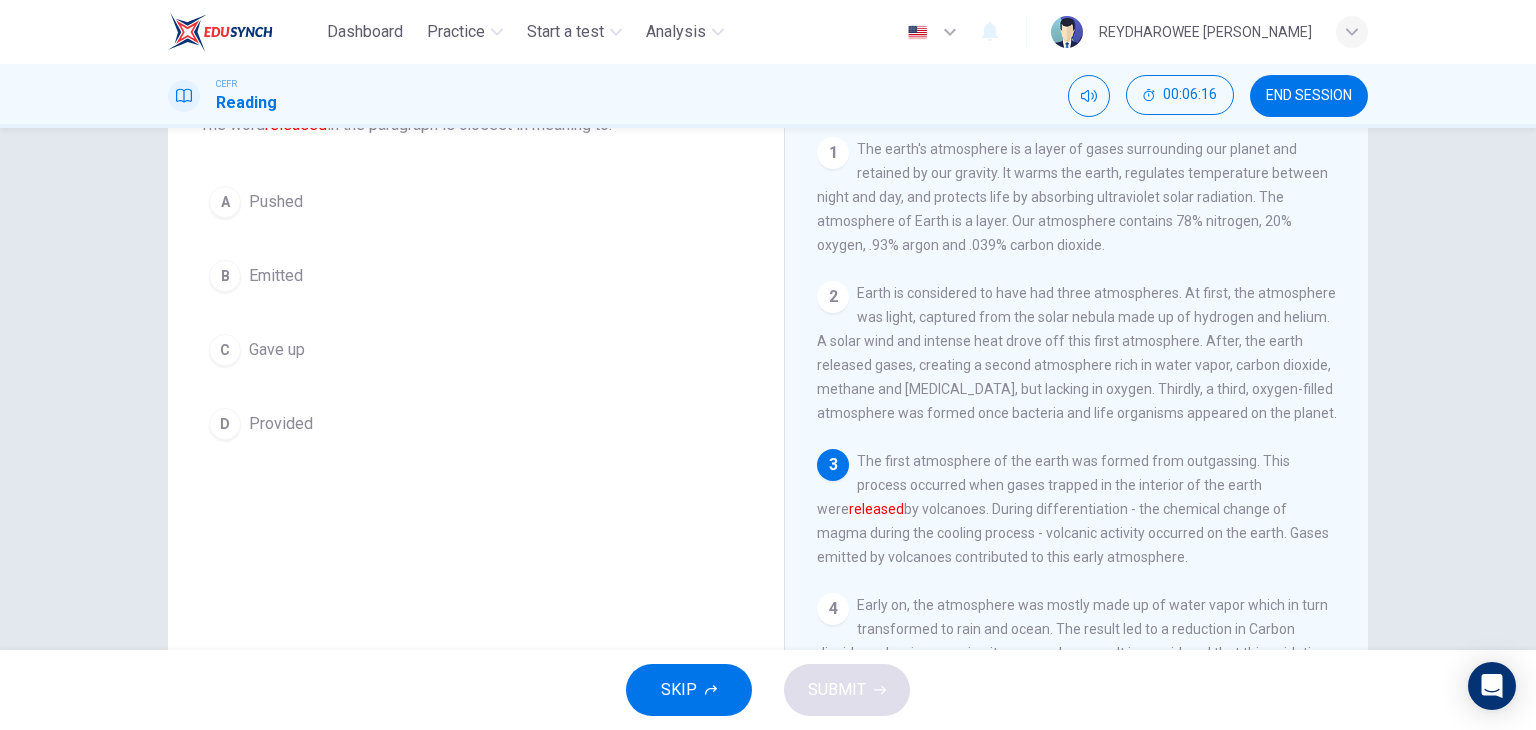 scroll, scrollTop: 153, scrollLeft: 0, axis: vertical 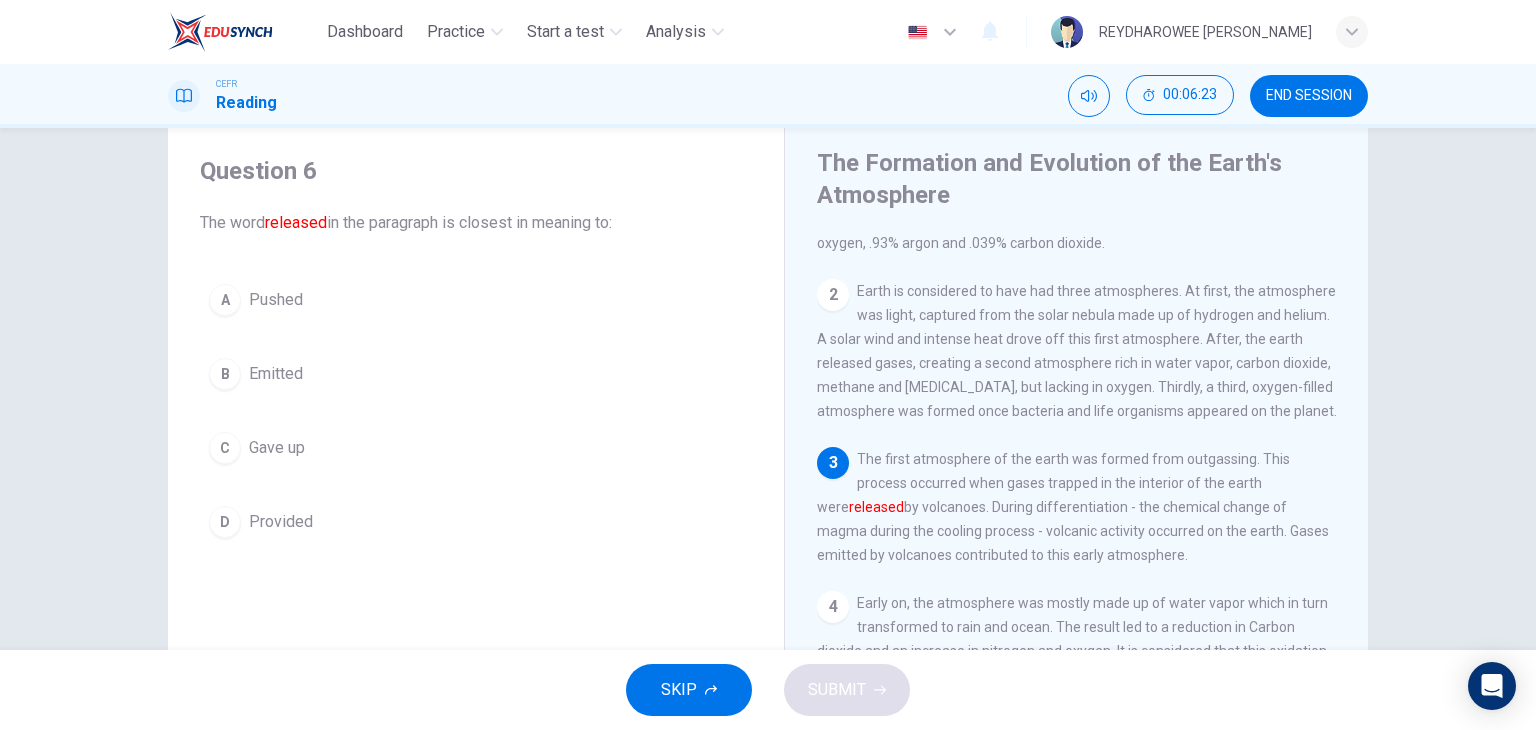 click on "B Emitted" at bounding box center (476, 374) 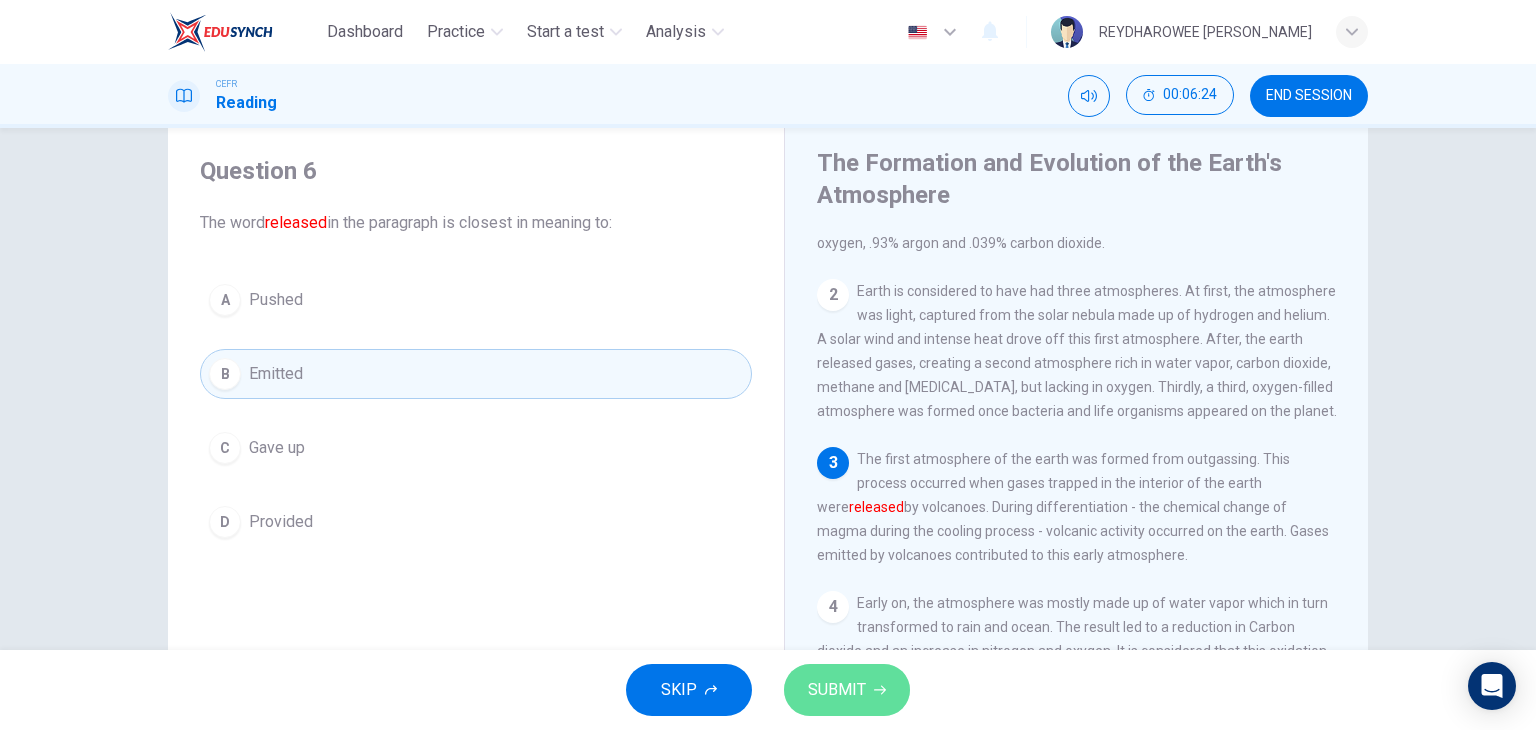 click on "SUBMIT" at bounding box center (847, 690) 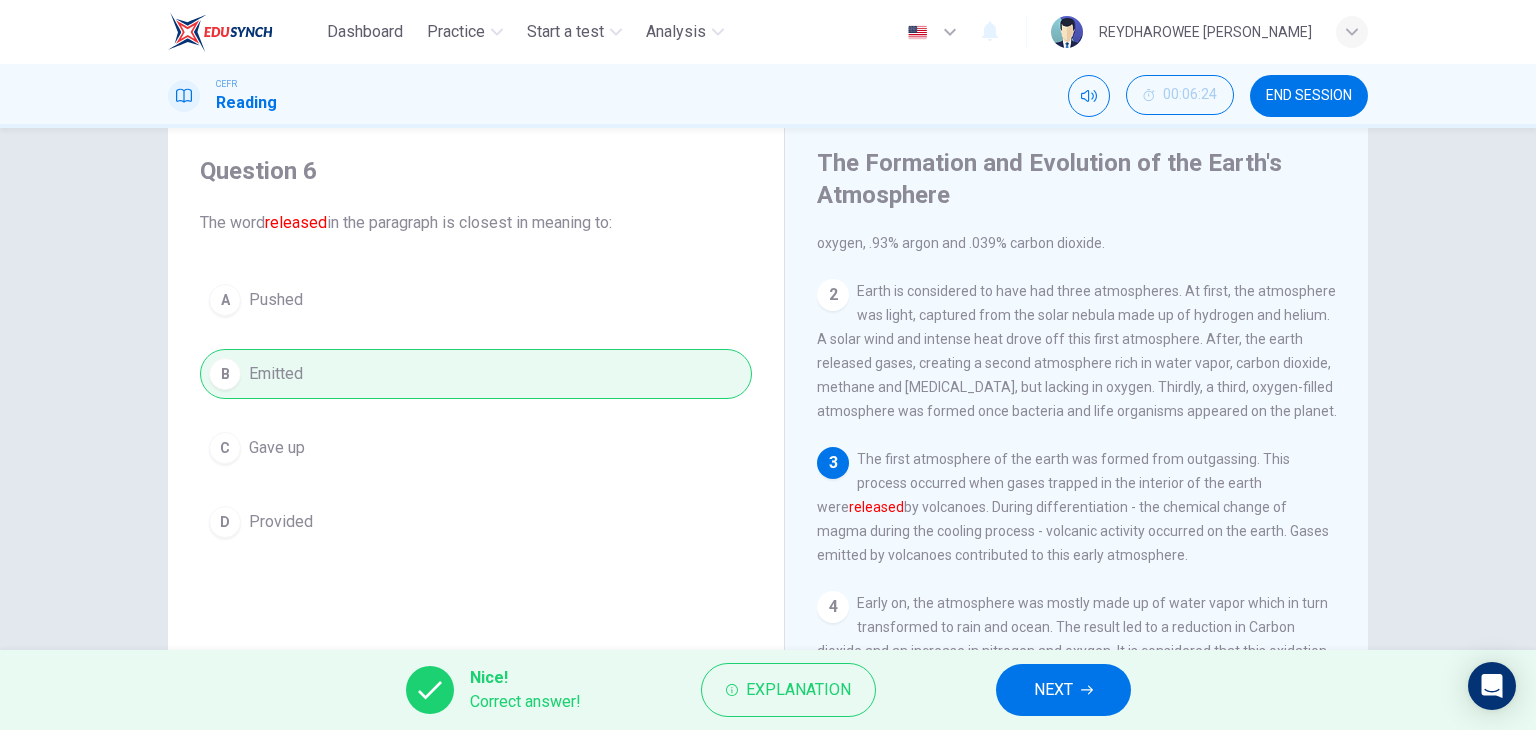 click on "NEXT" at bounding box center [1063, 690] 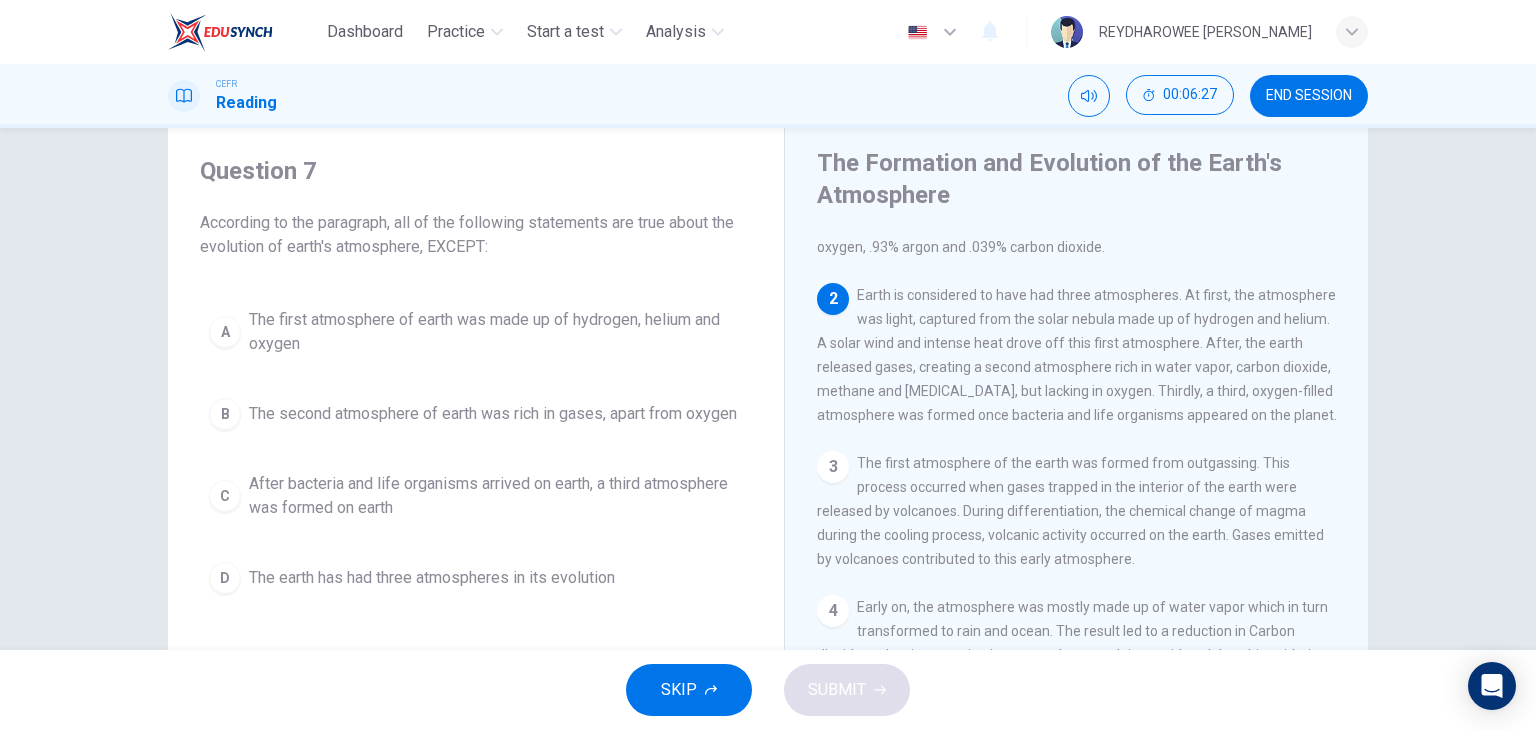 scroll, scrollTop: 100, scrollLeft: 0, axis: vertical 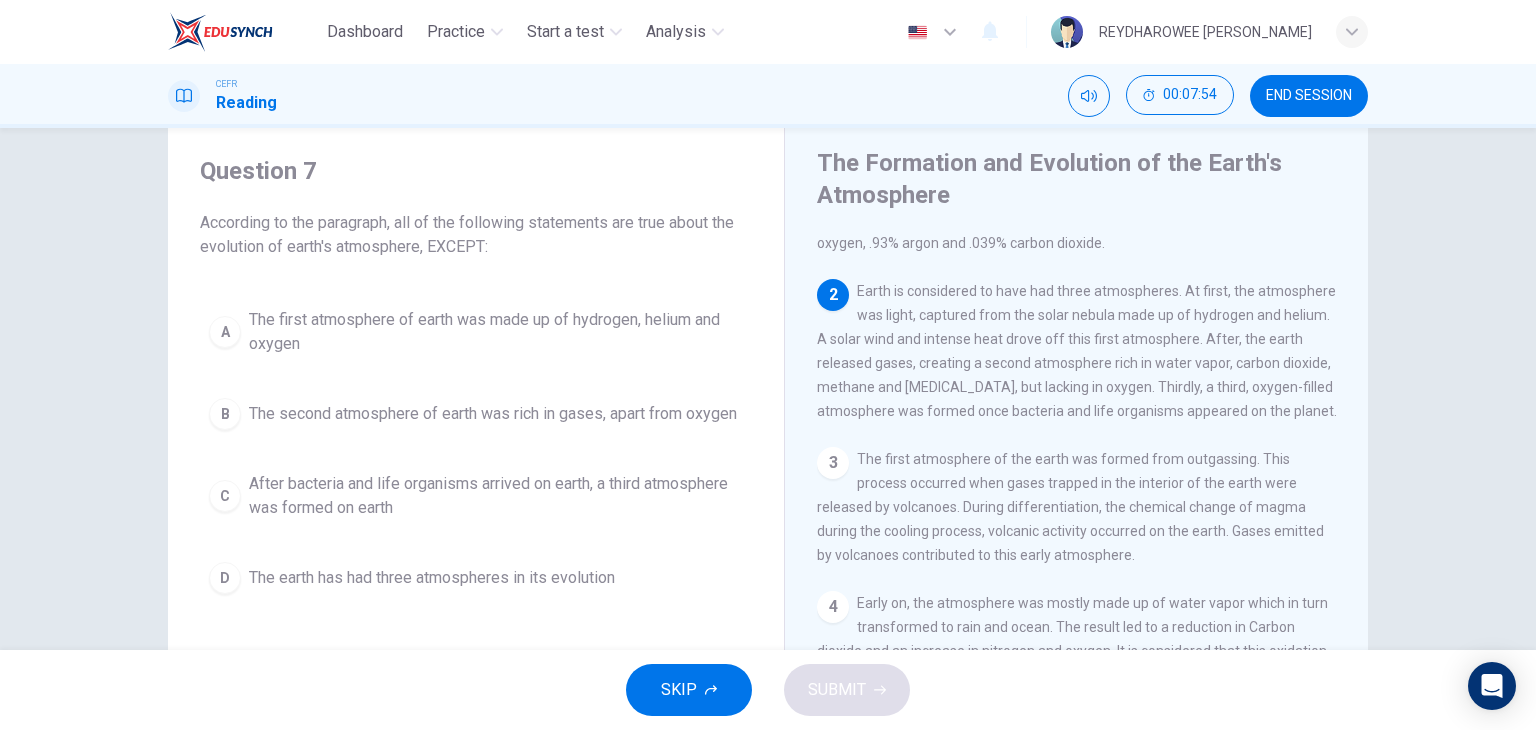 click on "The first atmosphere of earth was made up of hydrogen, helium and oxygen" at bounding box center (496, 332) 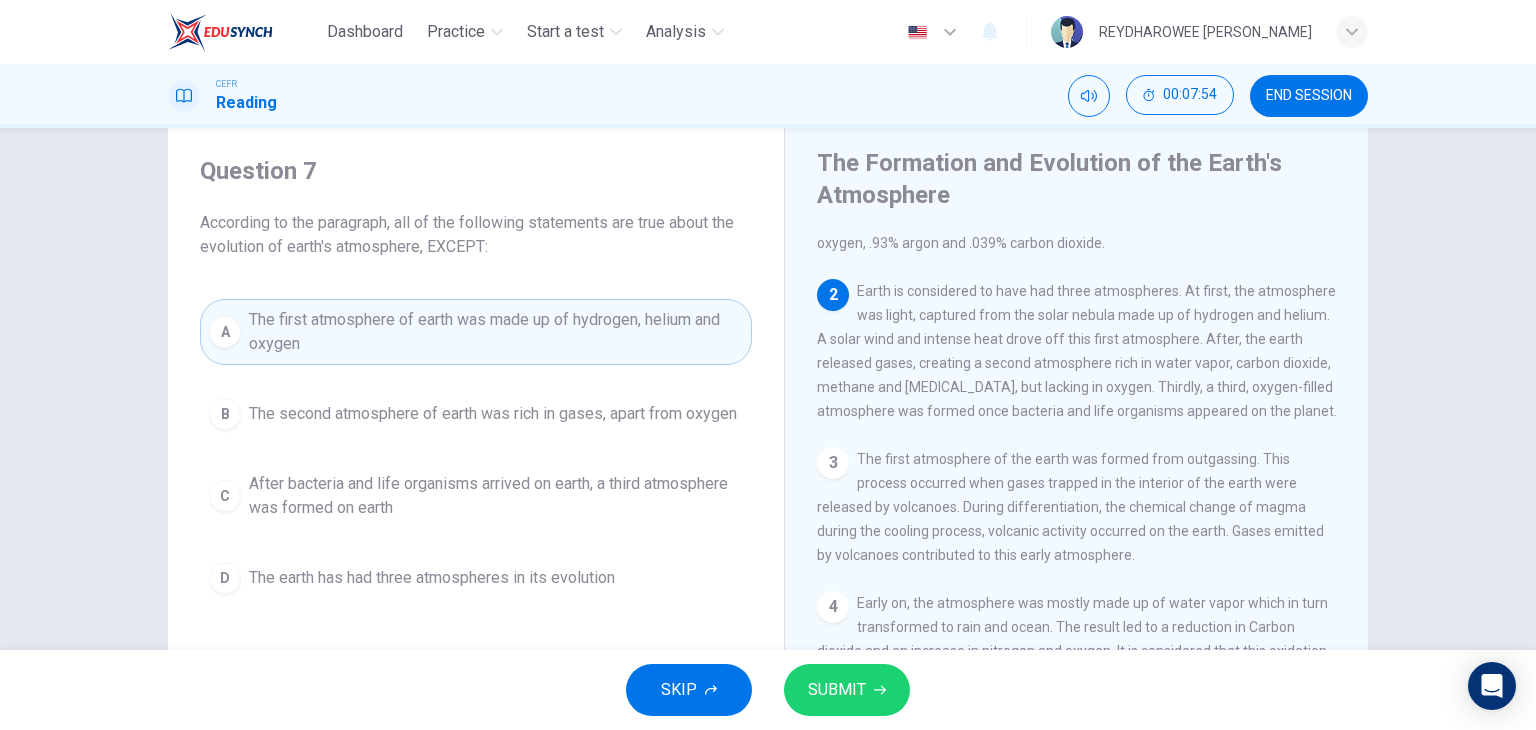 click on "SUBMIT" at bounding box center [847, 690] 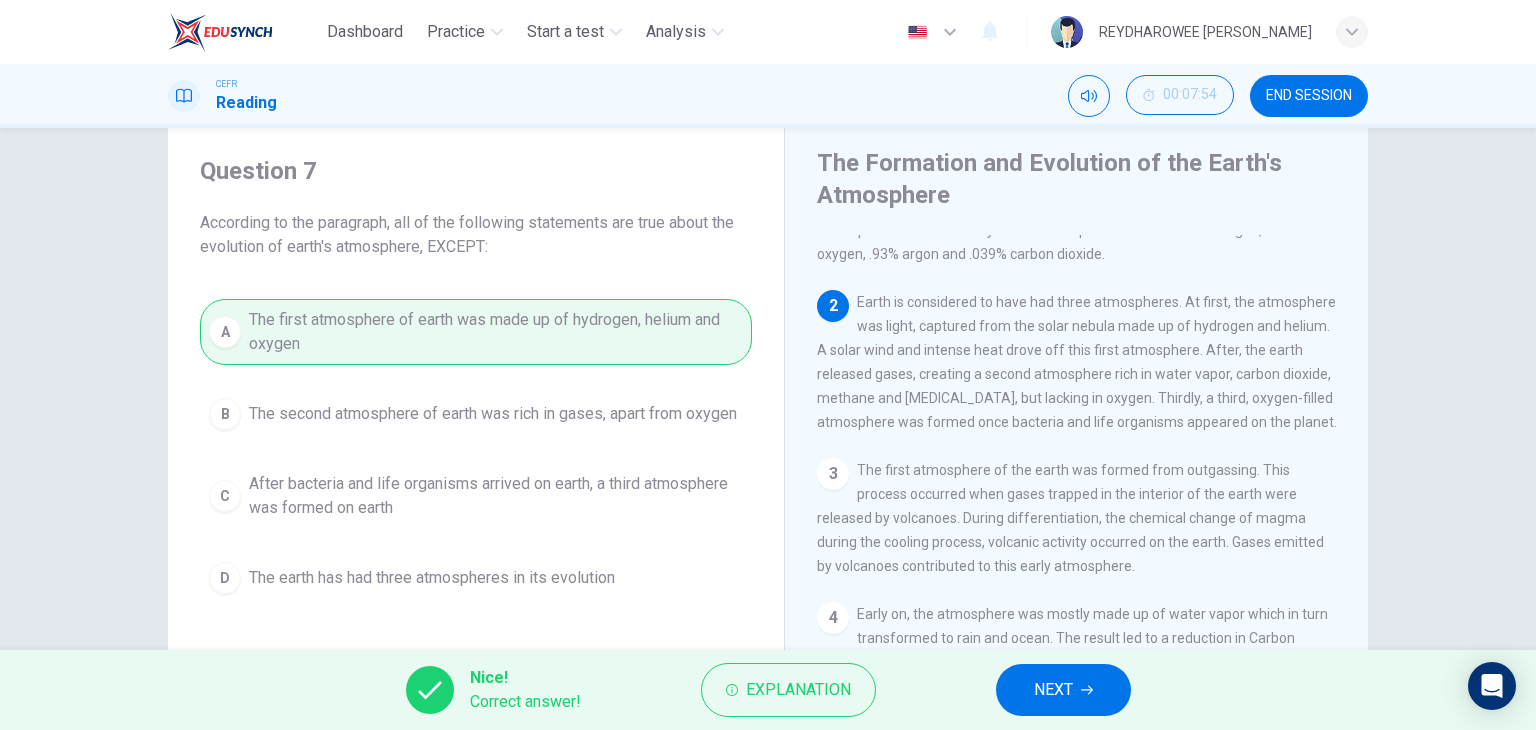 scroll, scrollTop: 600, scrollLeft: 0, axis: vertical 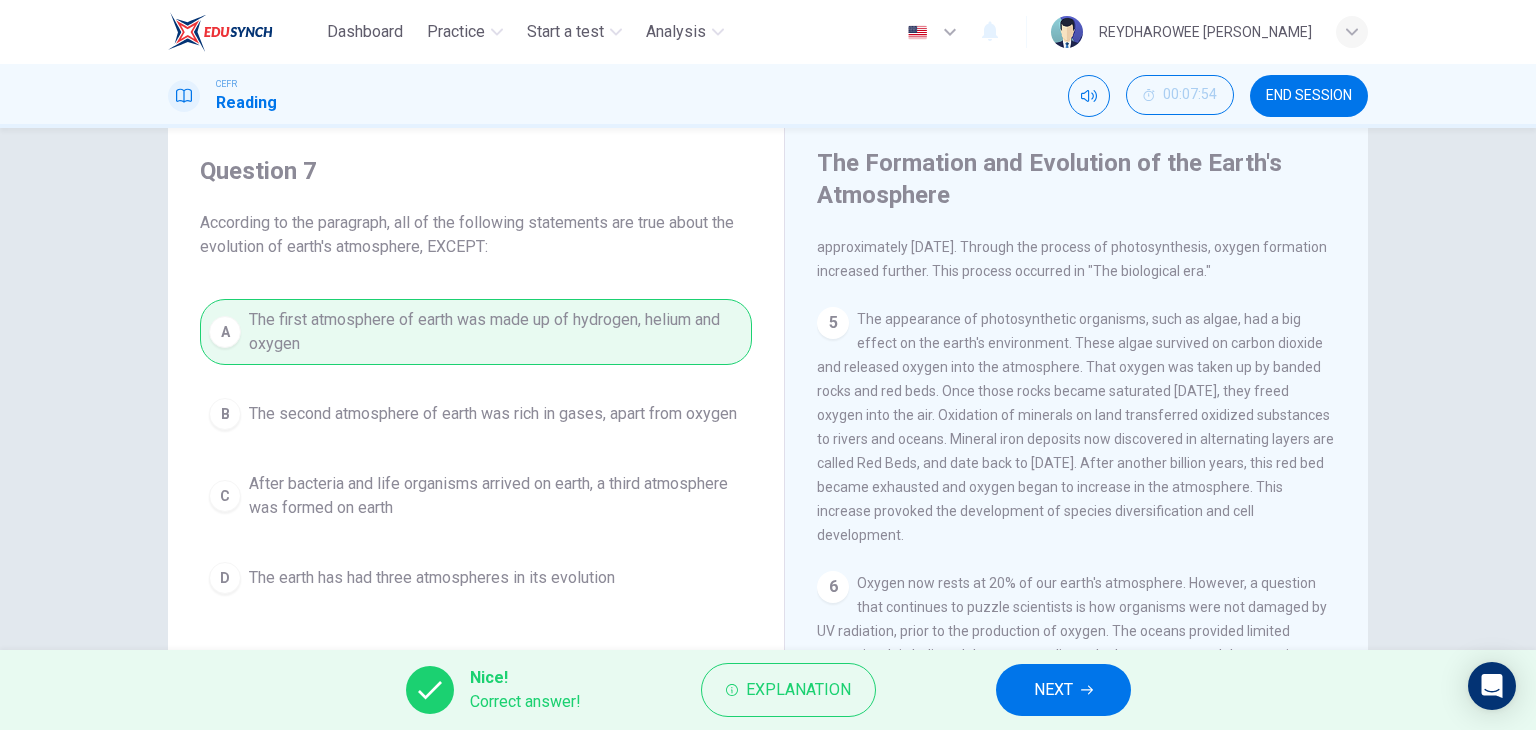 click on "6 Oxygen now rests at 20% of our earth's atmosphere. However, a question that continues to puzzle scientists is how organisms were not damaged by UV radiation, prior to the production of oxygen. The oceans provided limited protection. It is believed that stromatolites, algal mats, protected the organisms. Some scientists theorize that early organisms had a protective UV-absorbing case. In any case, microorganisms began to diversify thanks to natural selection." at bounding box center [1077, 643] 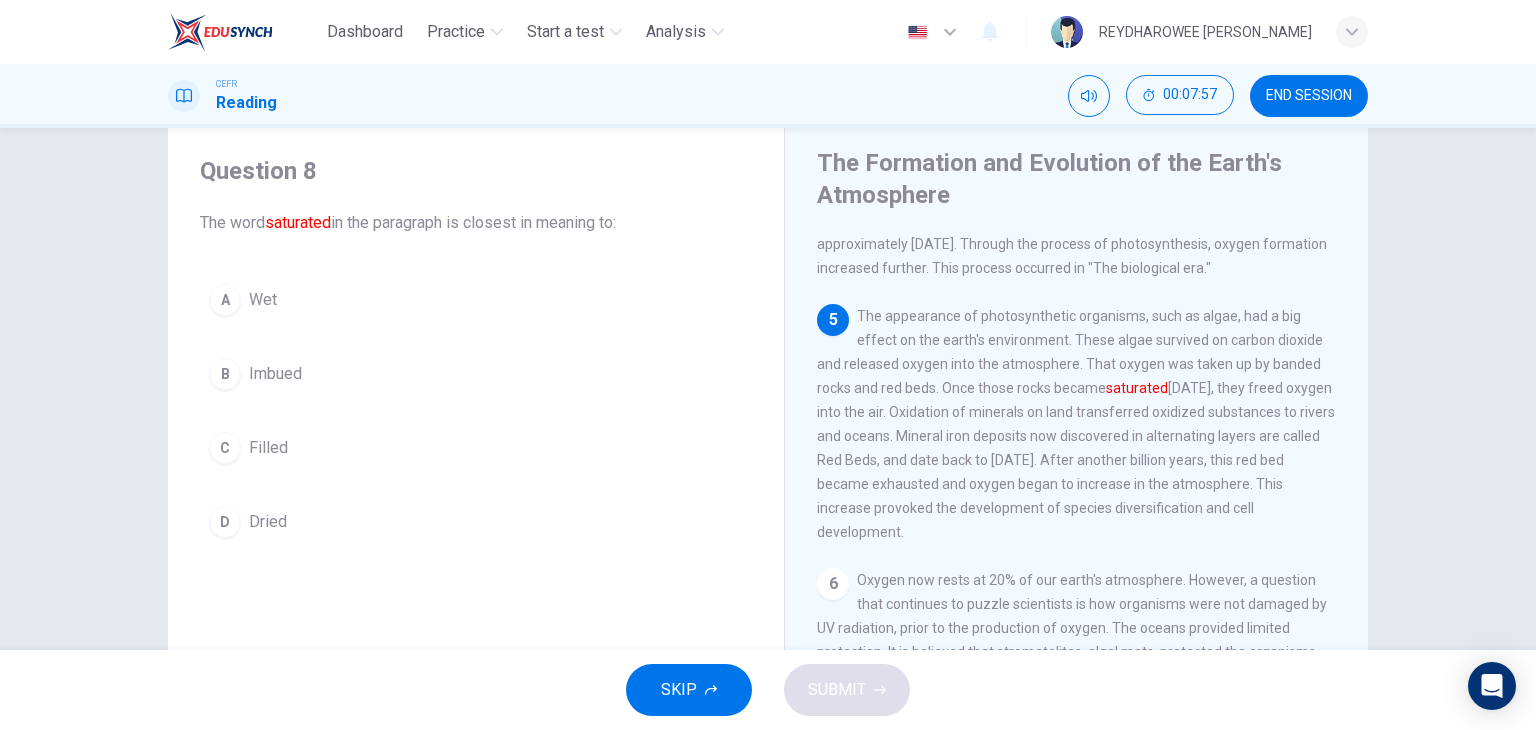 scroll, scrollTop: 600, scrollLeft: 0, axis: vertical 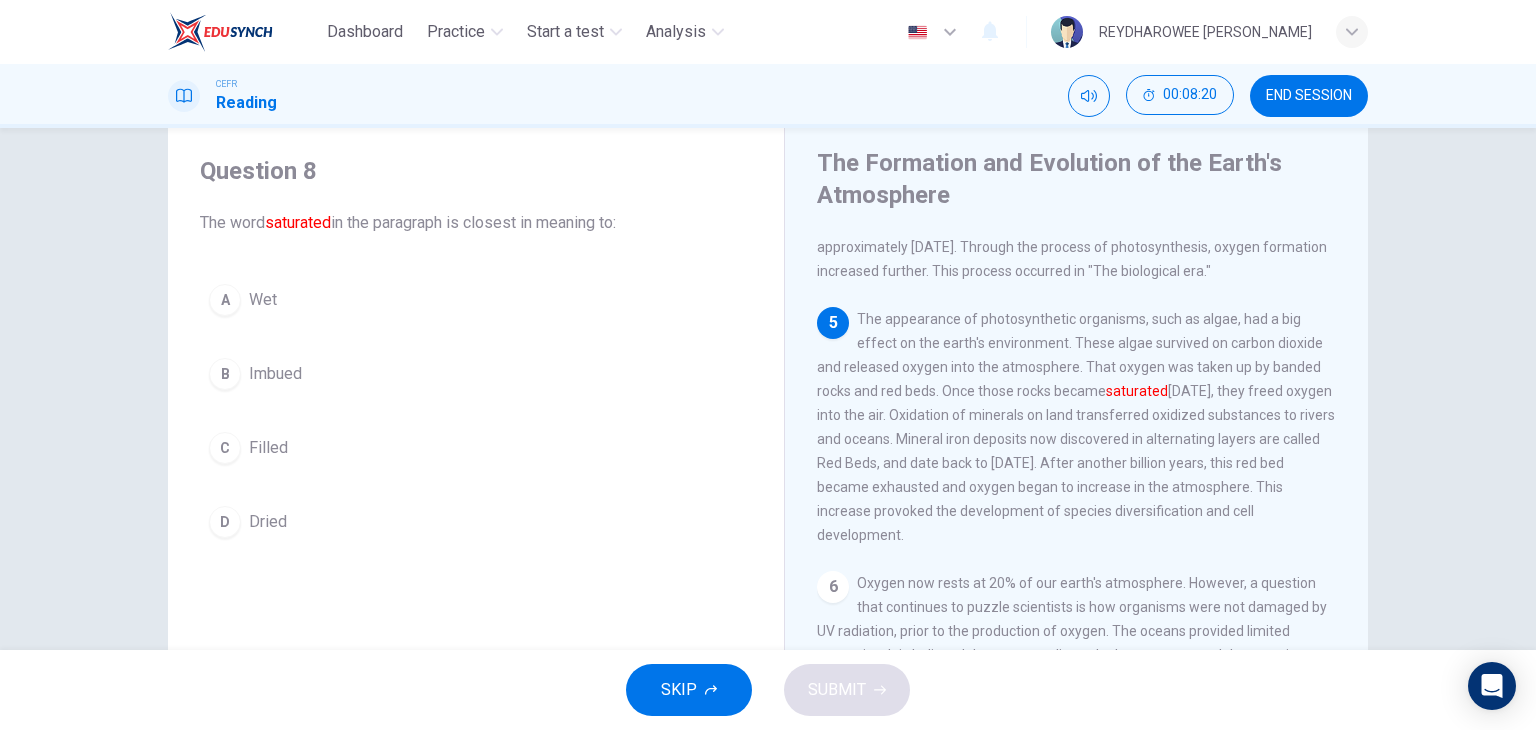 click on "D Dried" at bounding box center [476, 522] 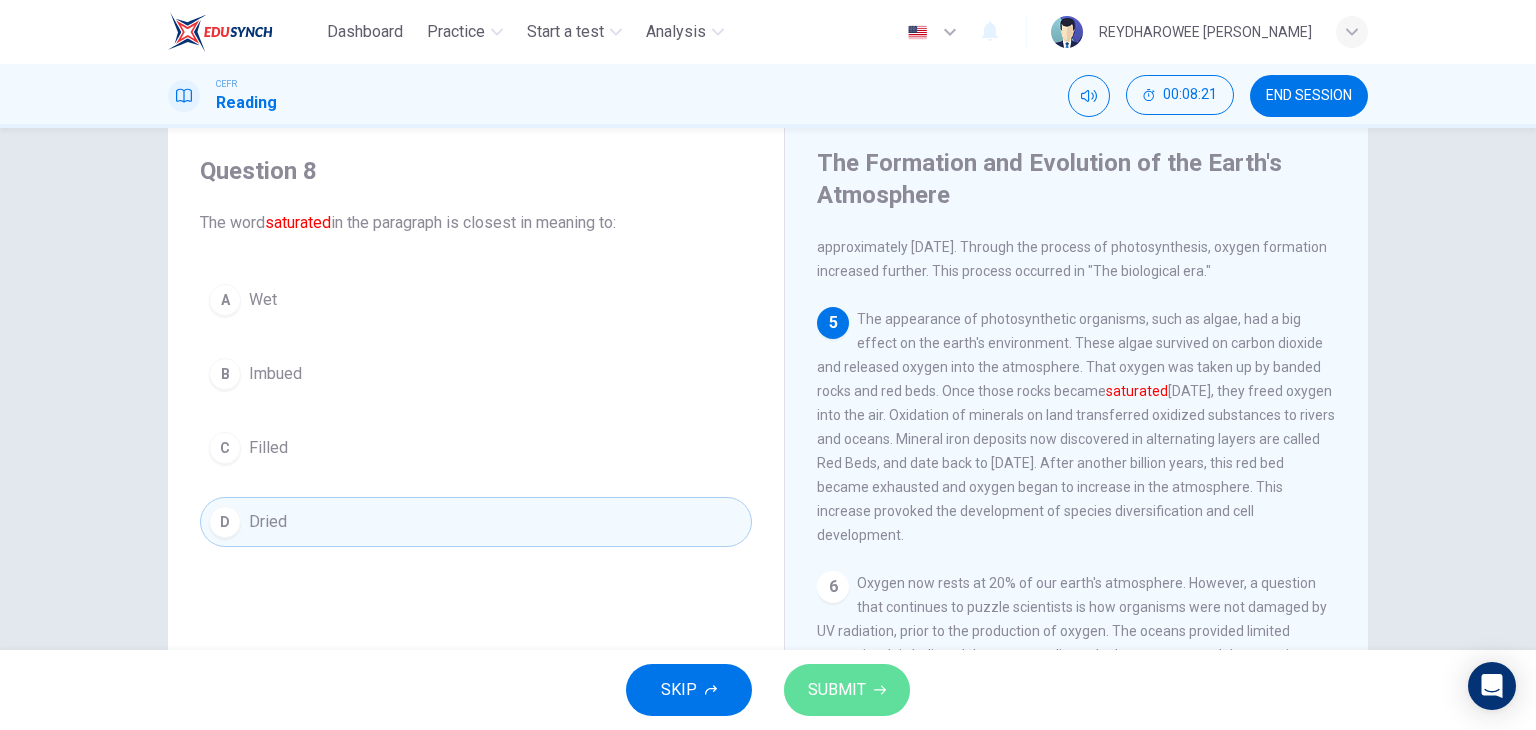 click on "SUBMIT" at bounding box center [837, 690] 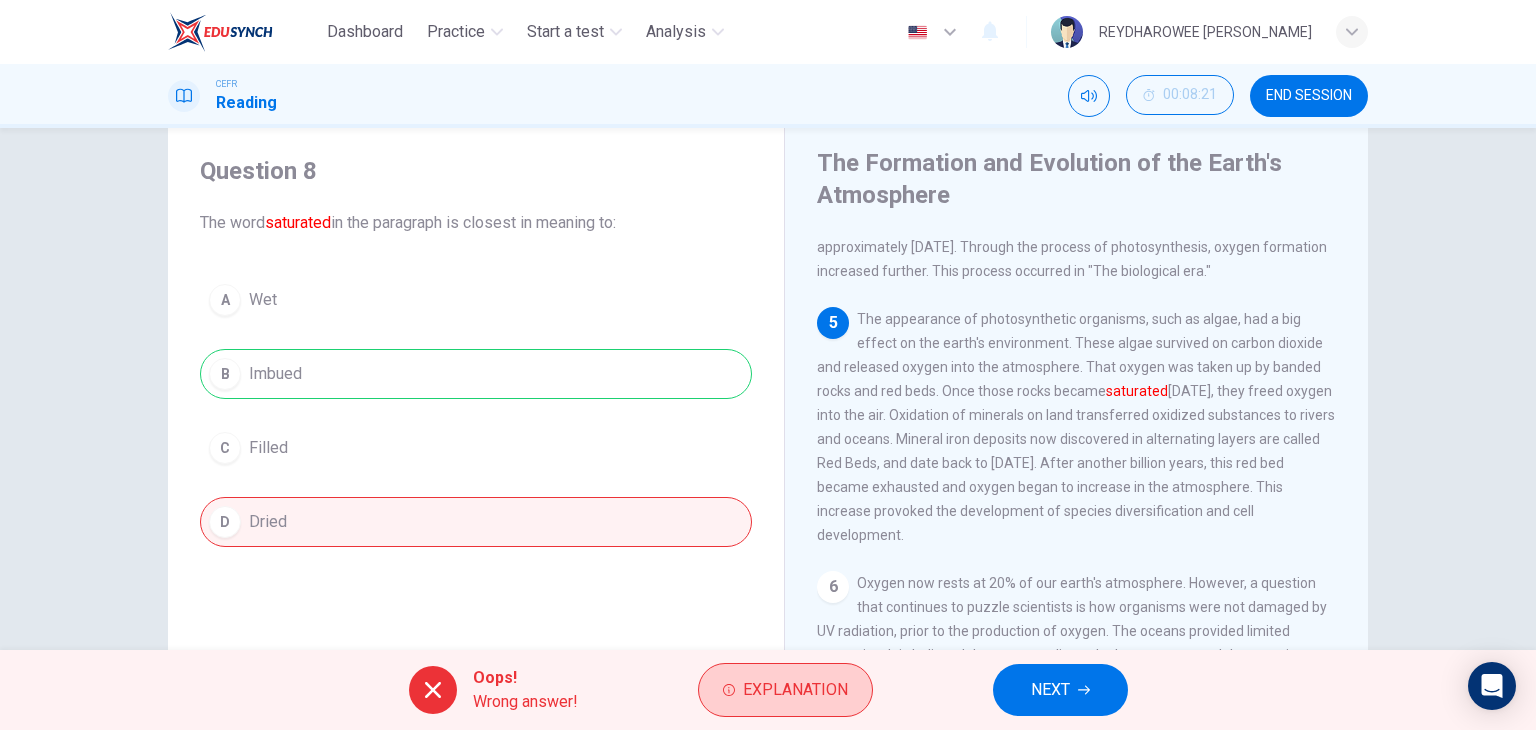 click on "Explanation" at bounding box center (795, 690) 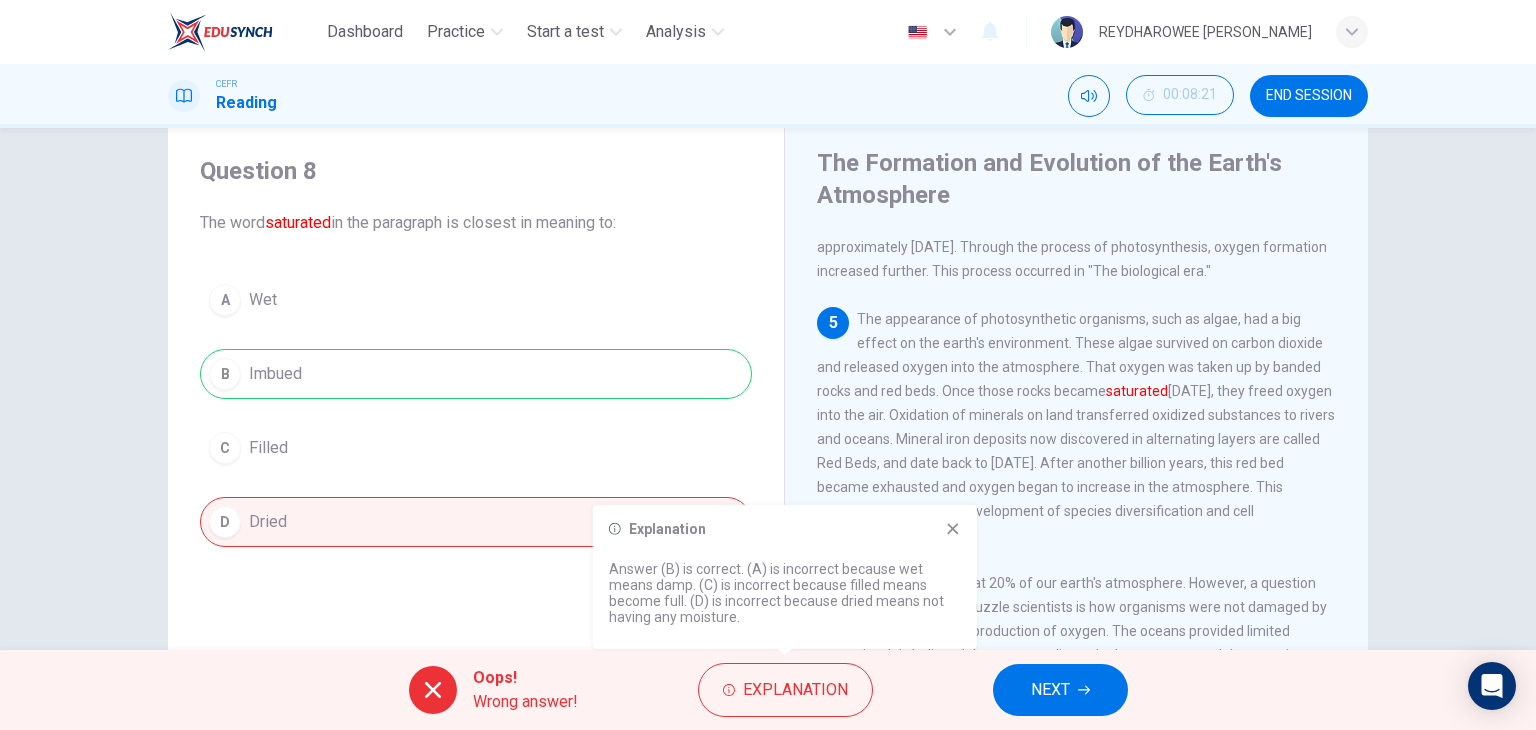 click 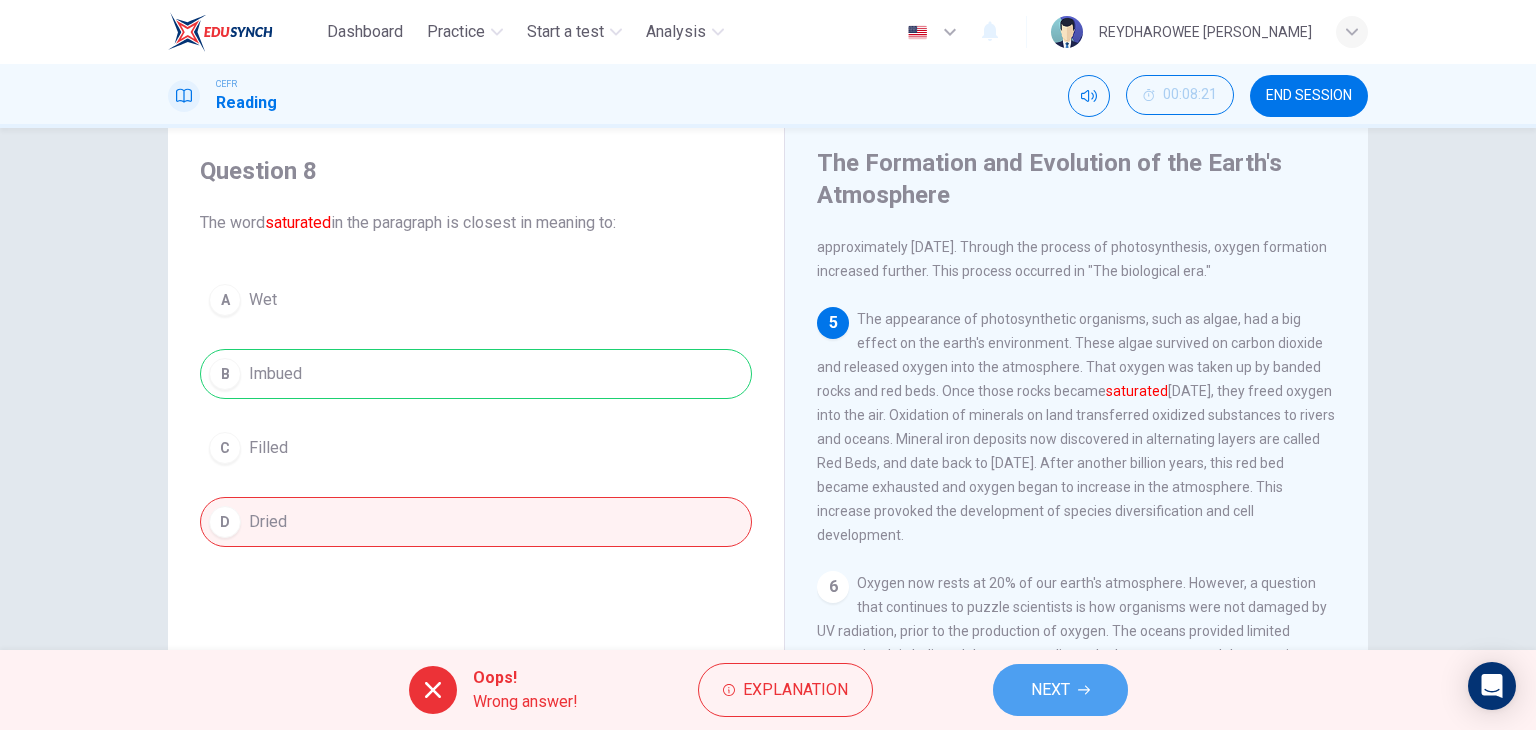 click 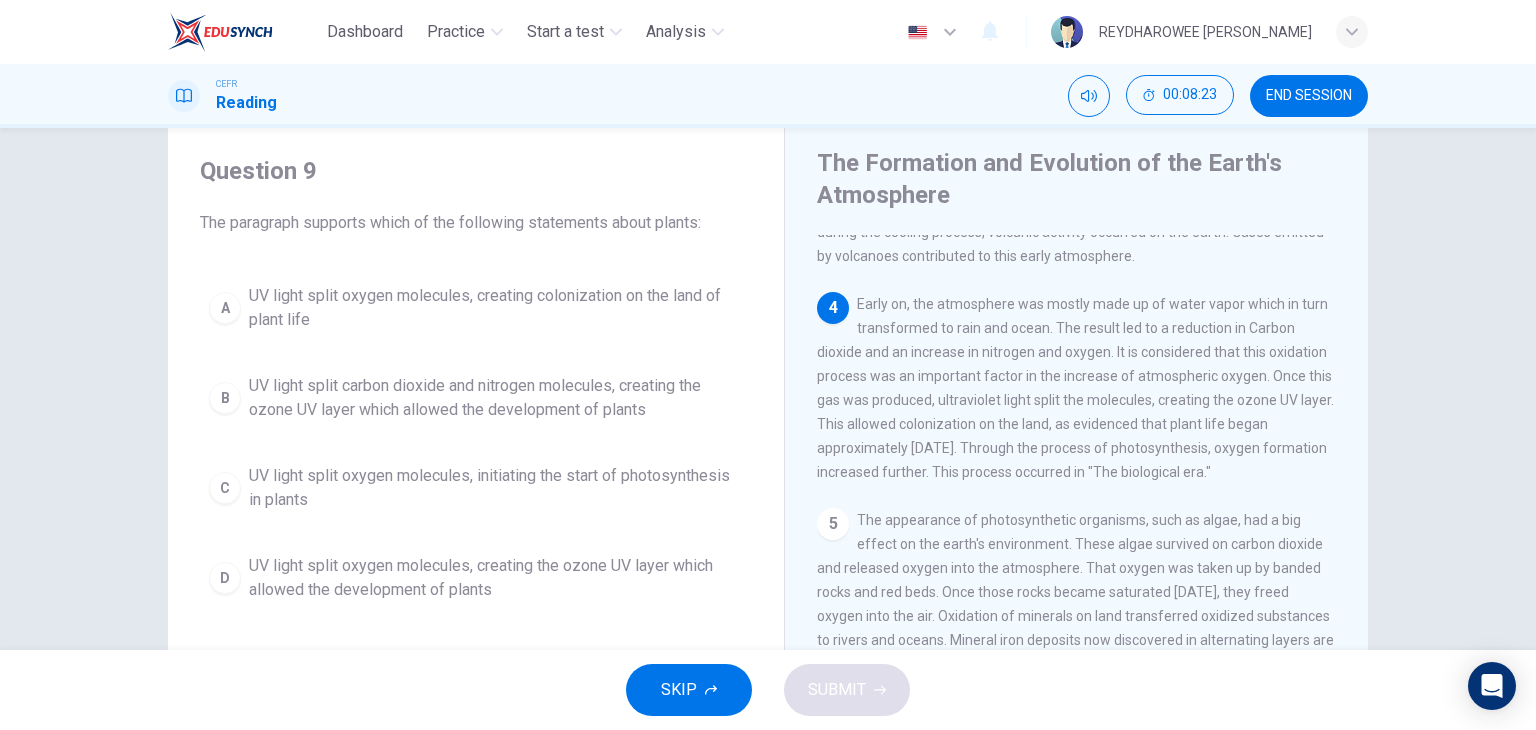 scroll, scrollTop: 400, scrollLeft: 0, axis: vertical 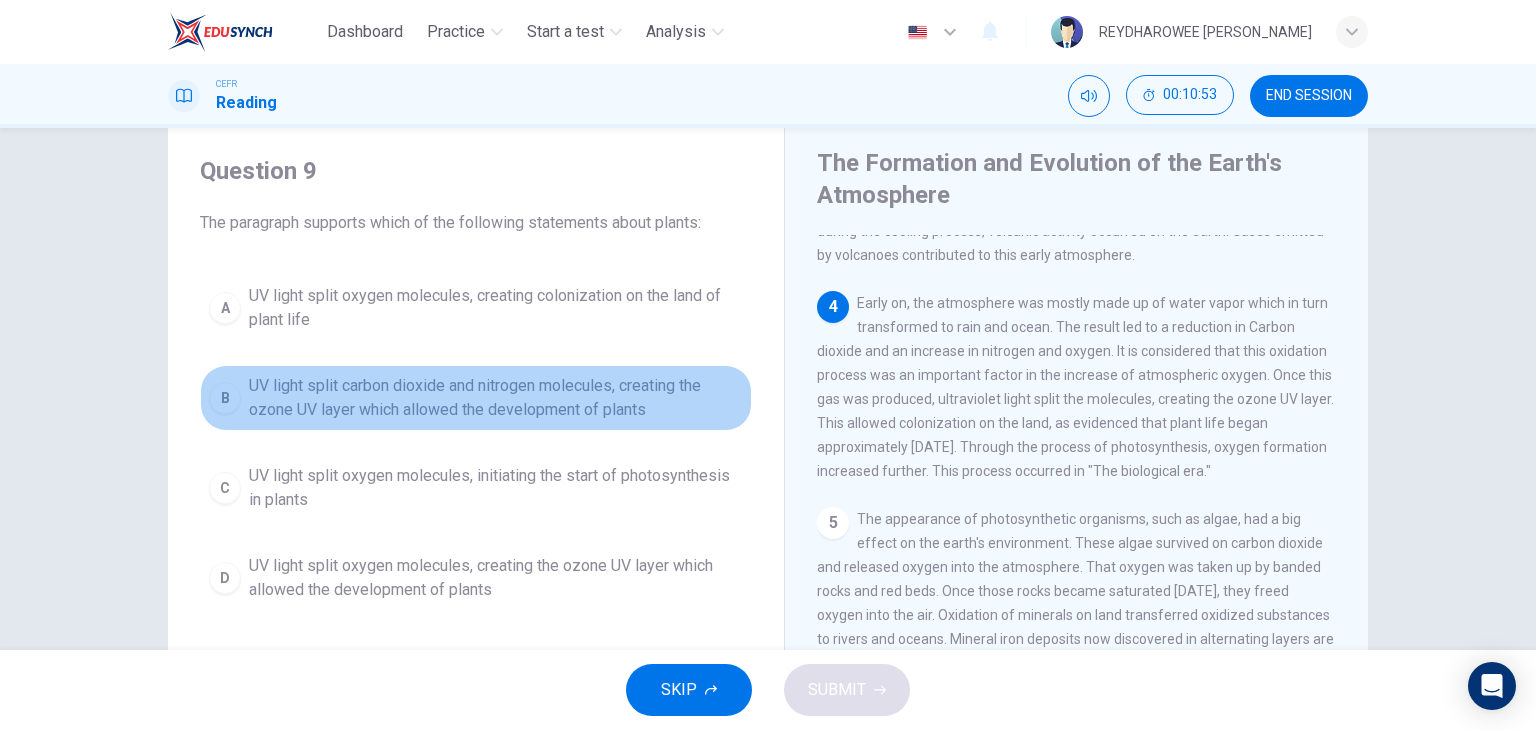 click on "UV light split carbon dioxide and nitrogen molecules, creating the ozone UV layer which allowed the development of plants" at bounding box center [496, 398] 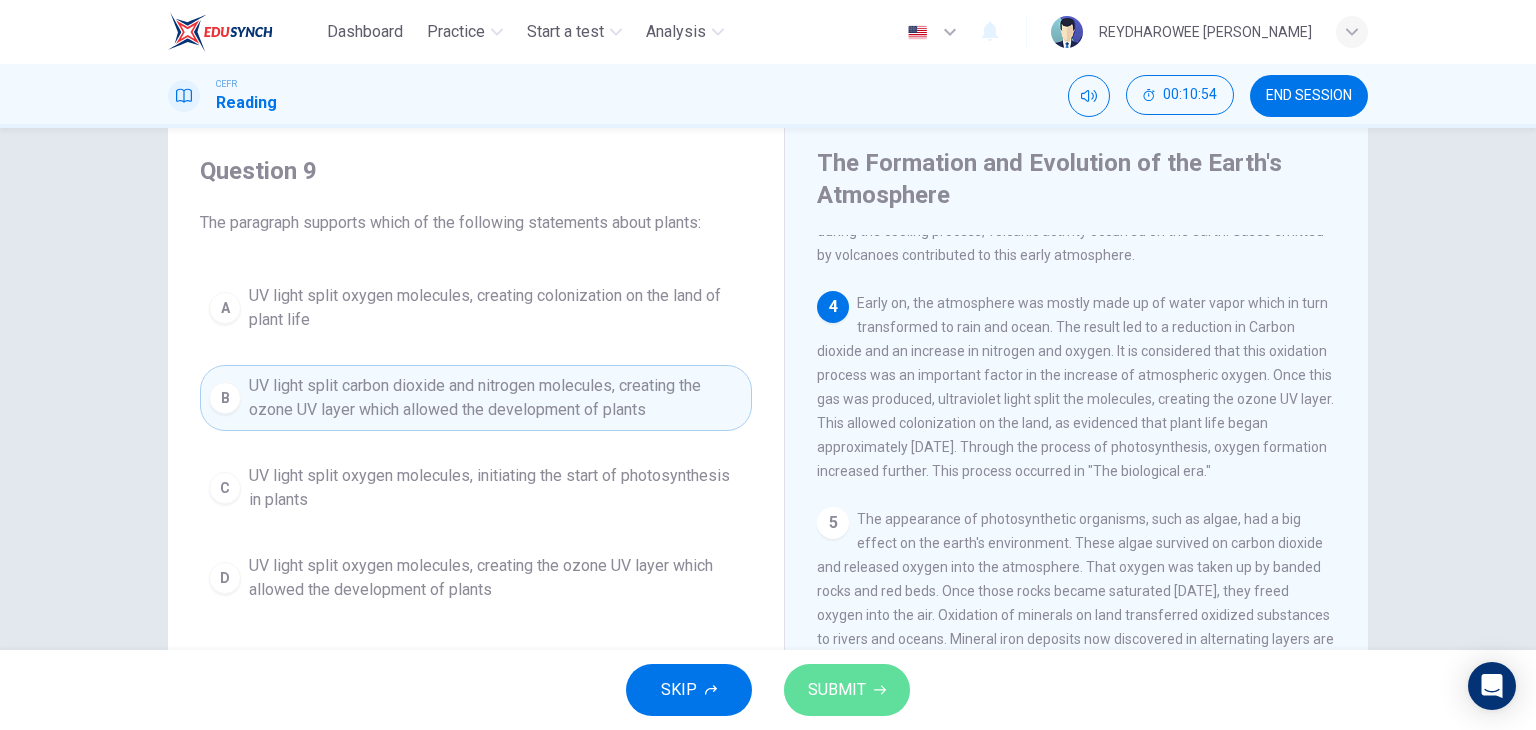 click on "SUBMIT" at bounding box center (837, 690) 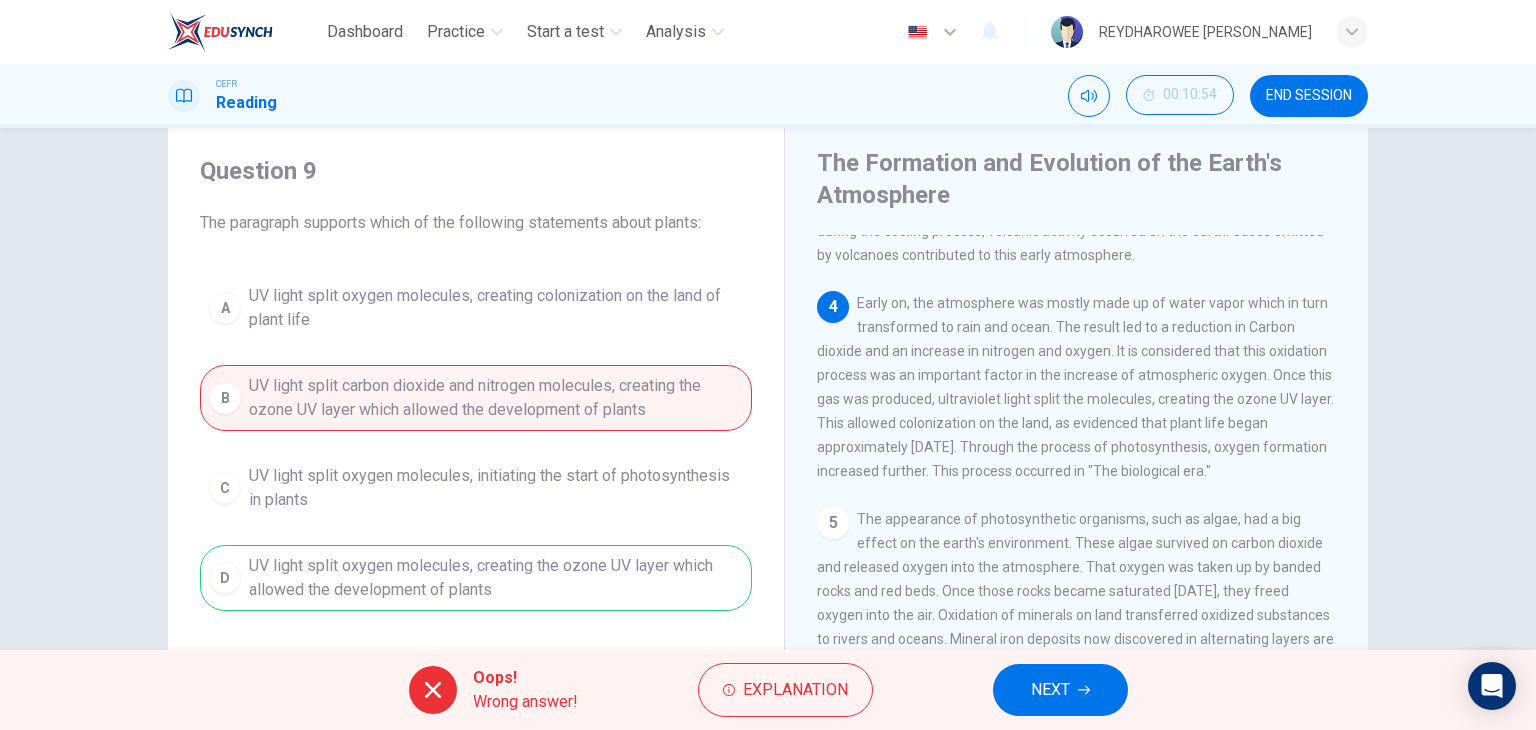 click on "Early on, the atmosphere was mostly made up of water vapor which in turn transformed to rain and ocean. The result led to a reduction in Carbon dioxide and an increase in nitrogen and oxygen. It is considered that this oxidation process was an important factor in the increase of atmospheric oxygen. Once this gas was produced, ultraviolet light split the molecules, creating the ozone UV layer. This allowed colonization on the land, as evidenced that plant life began approximately [DATE]. Through the process of photosynthesis, oxygen formation increased further. This process occurred in "The biological era."" at bounding box center (1075, 387) 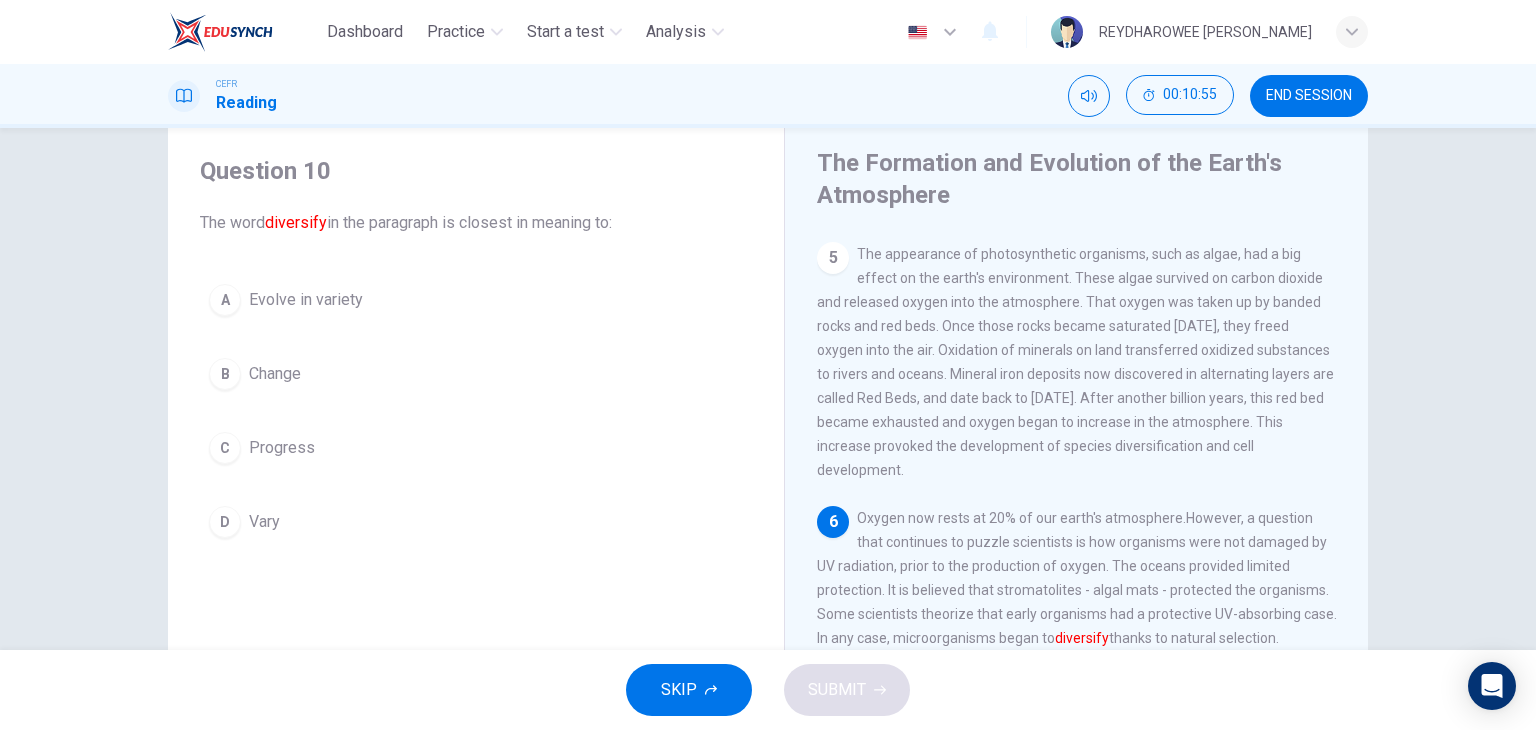 scroll, scrollTop: 701, scrollLeft: 0, axis: vertical 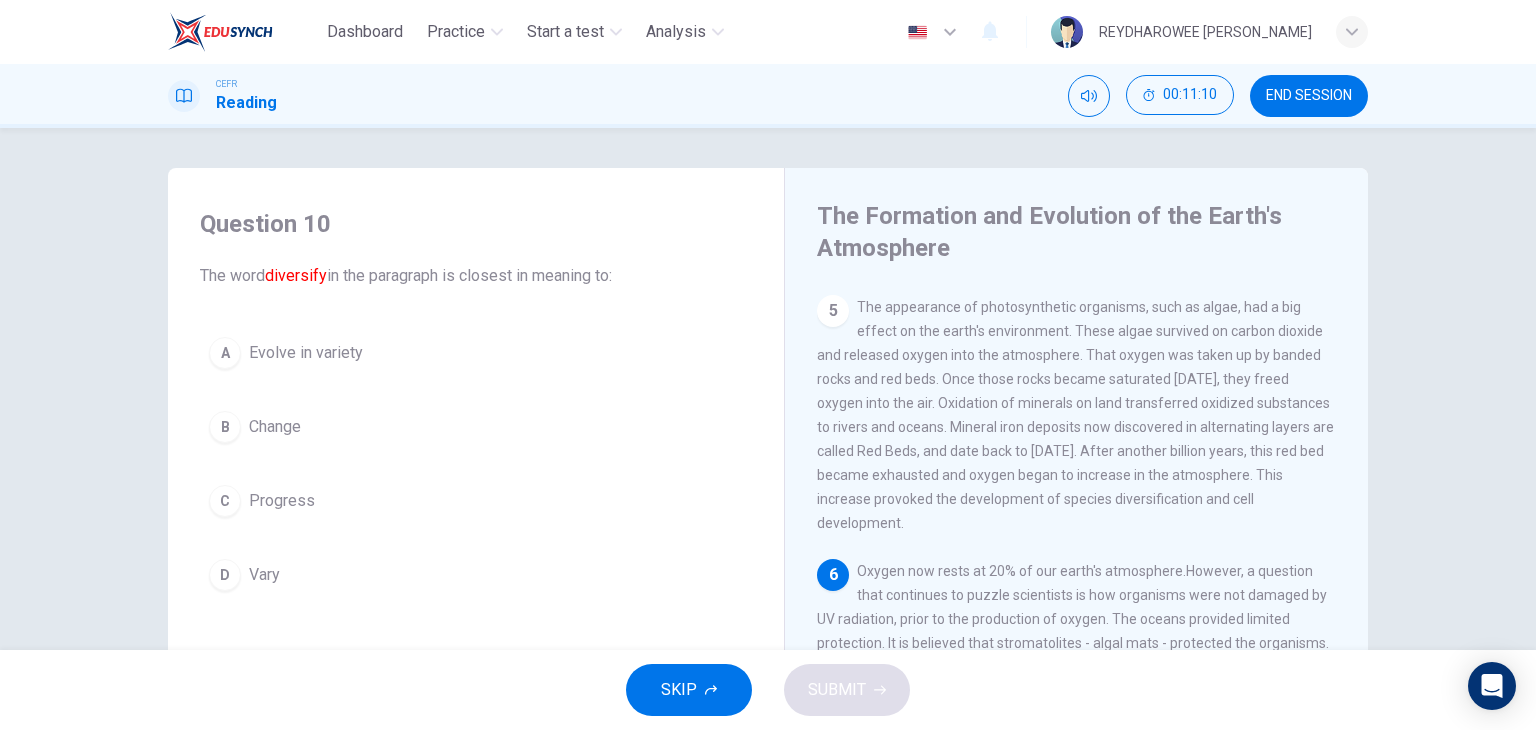 click on "A Evolve in variety" at bounding box center [476, 353] 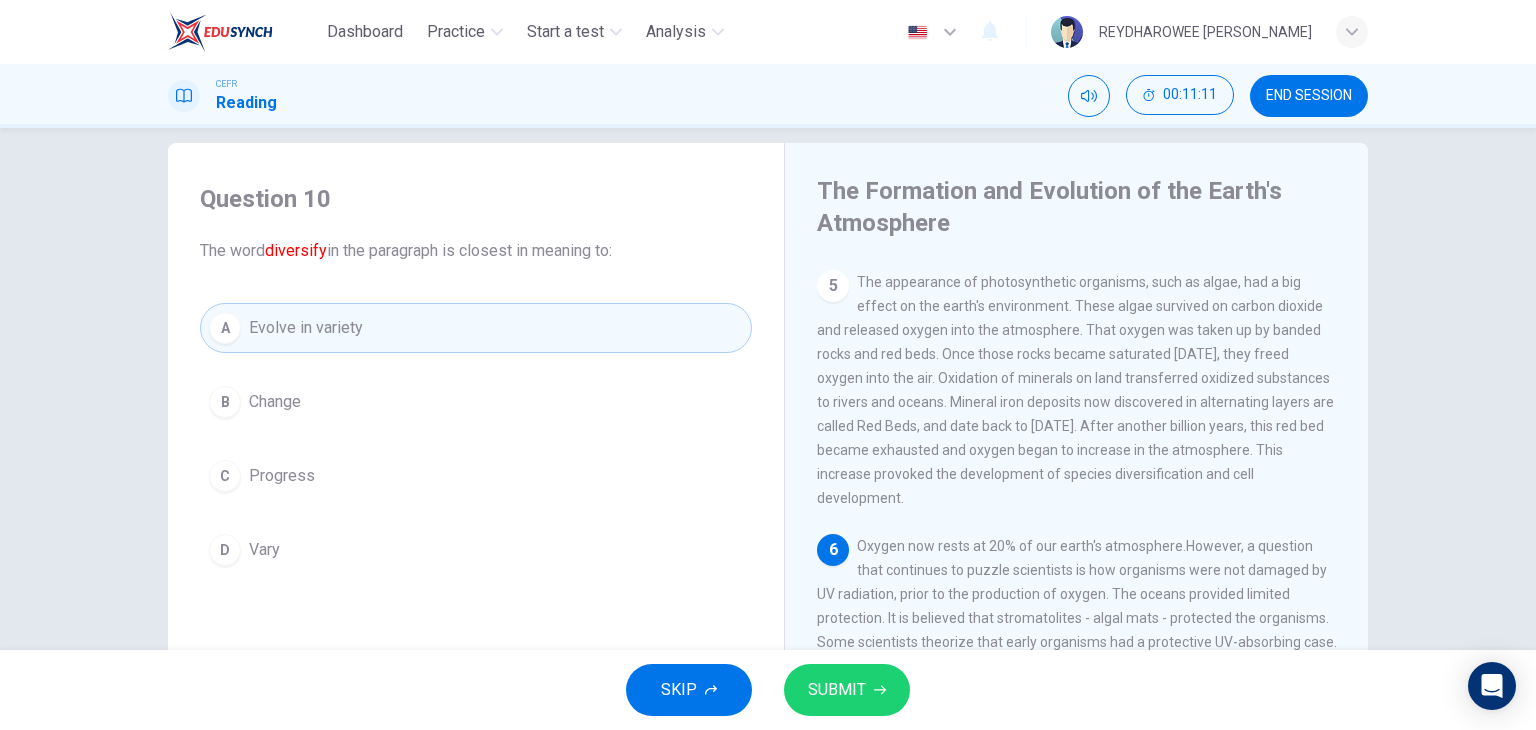 scroll, scrollTop: 100, scrollLeft: 0, axis: vertical 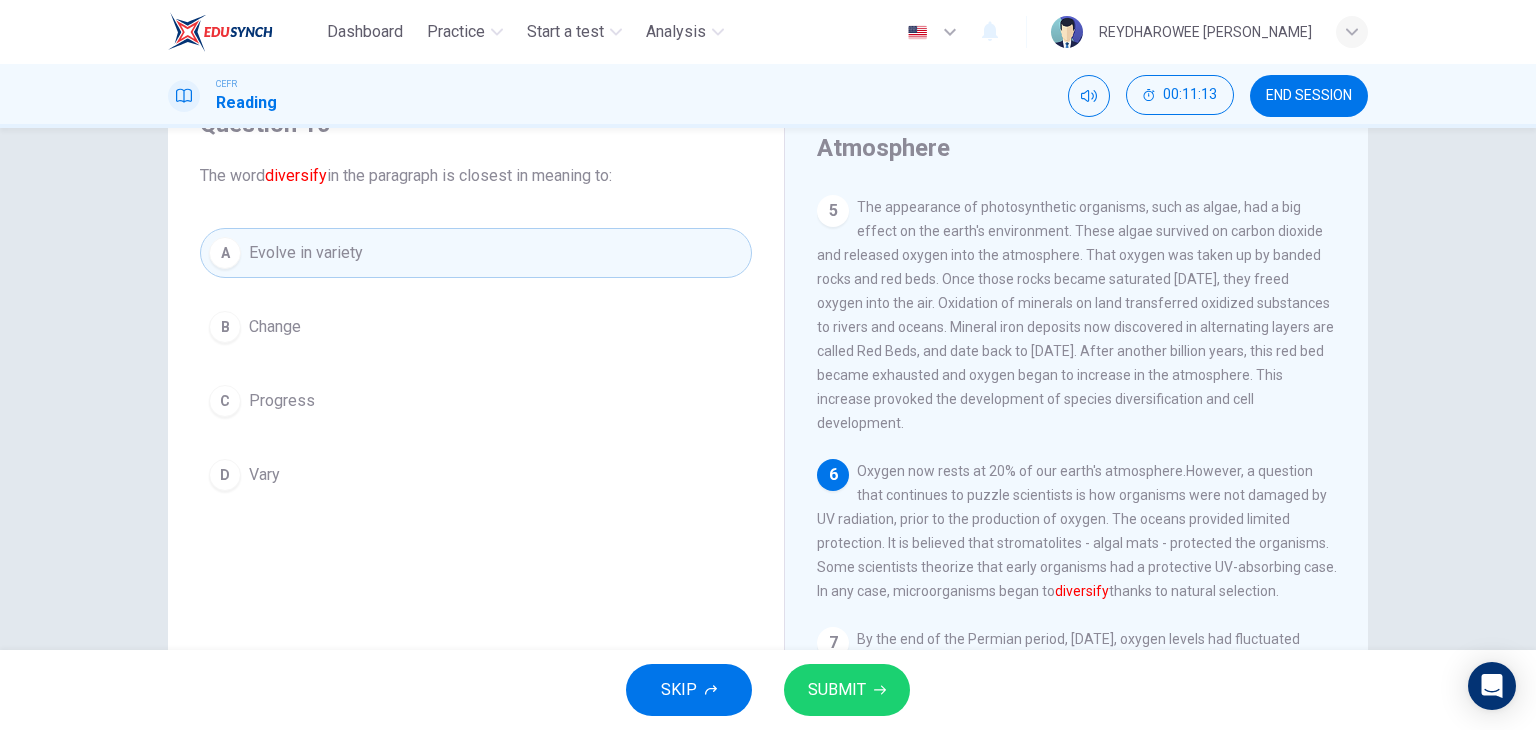 click on "SUBMIT" at bounding box center (847, 690) 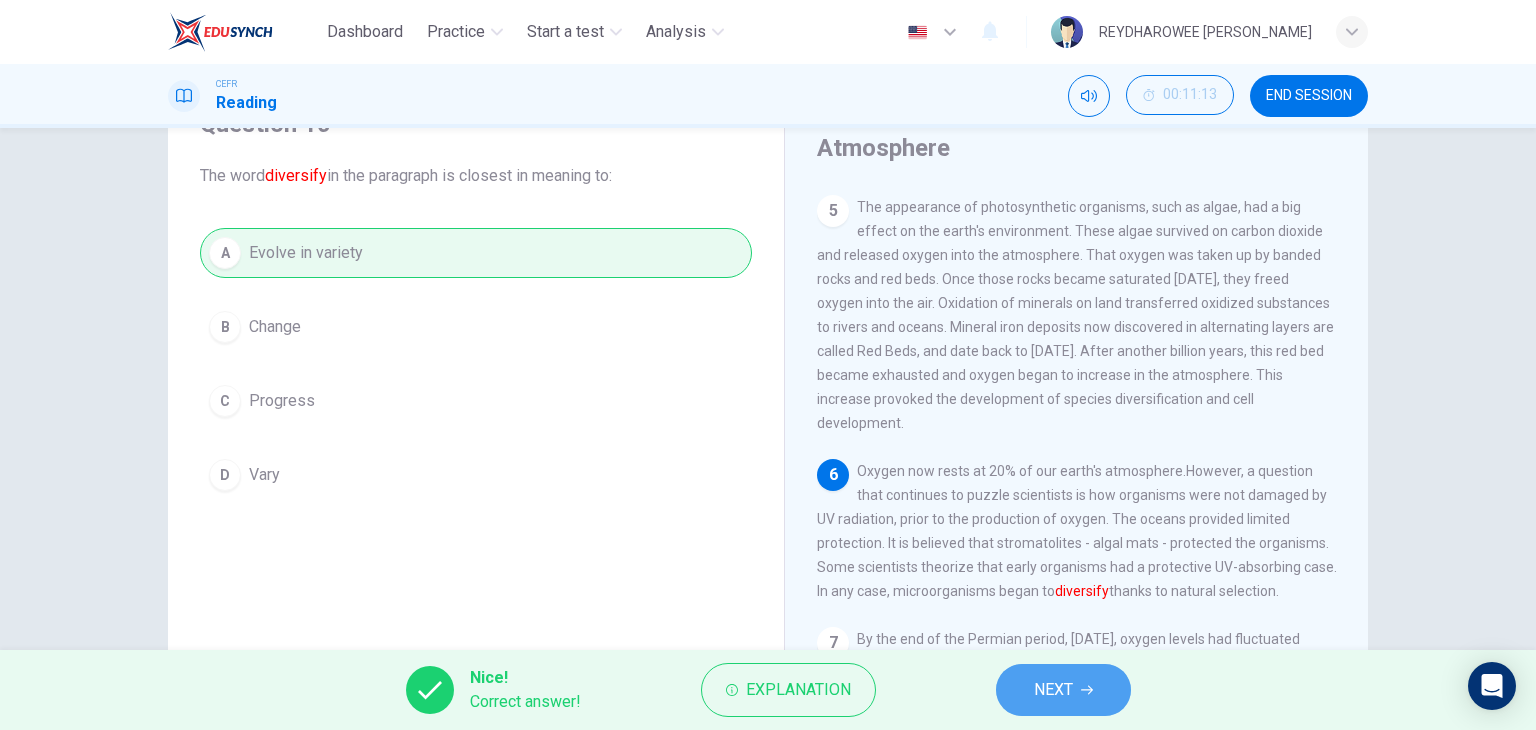 click on "NEXT" at bounding box center [1063, 690] 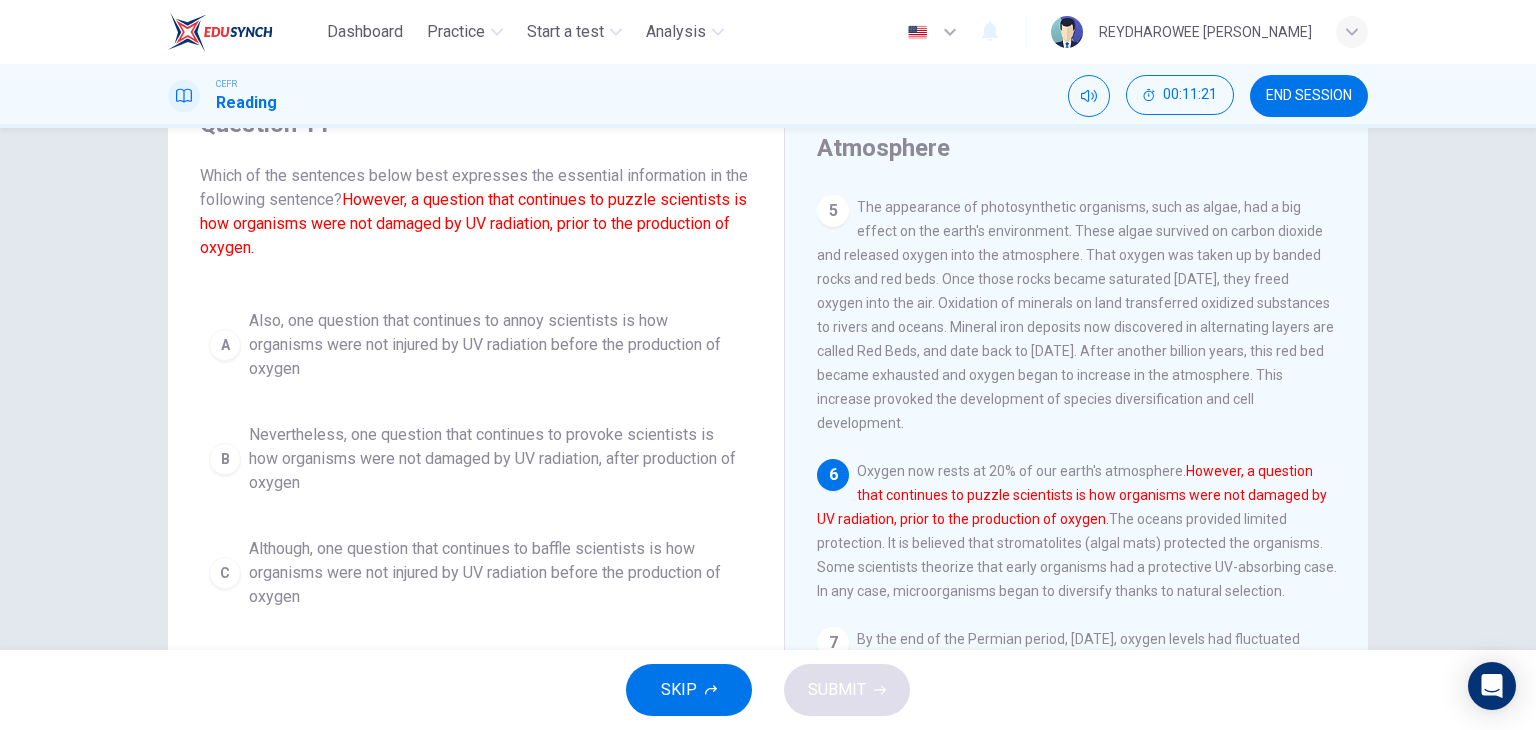 scroll, scrollTop: 7, scrollLeft: 0, axis: vertical 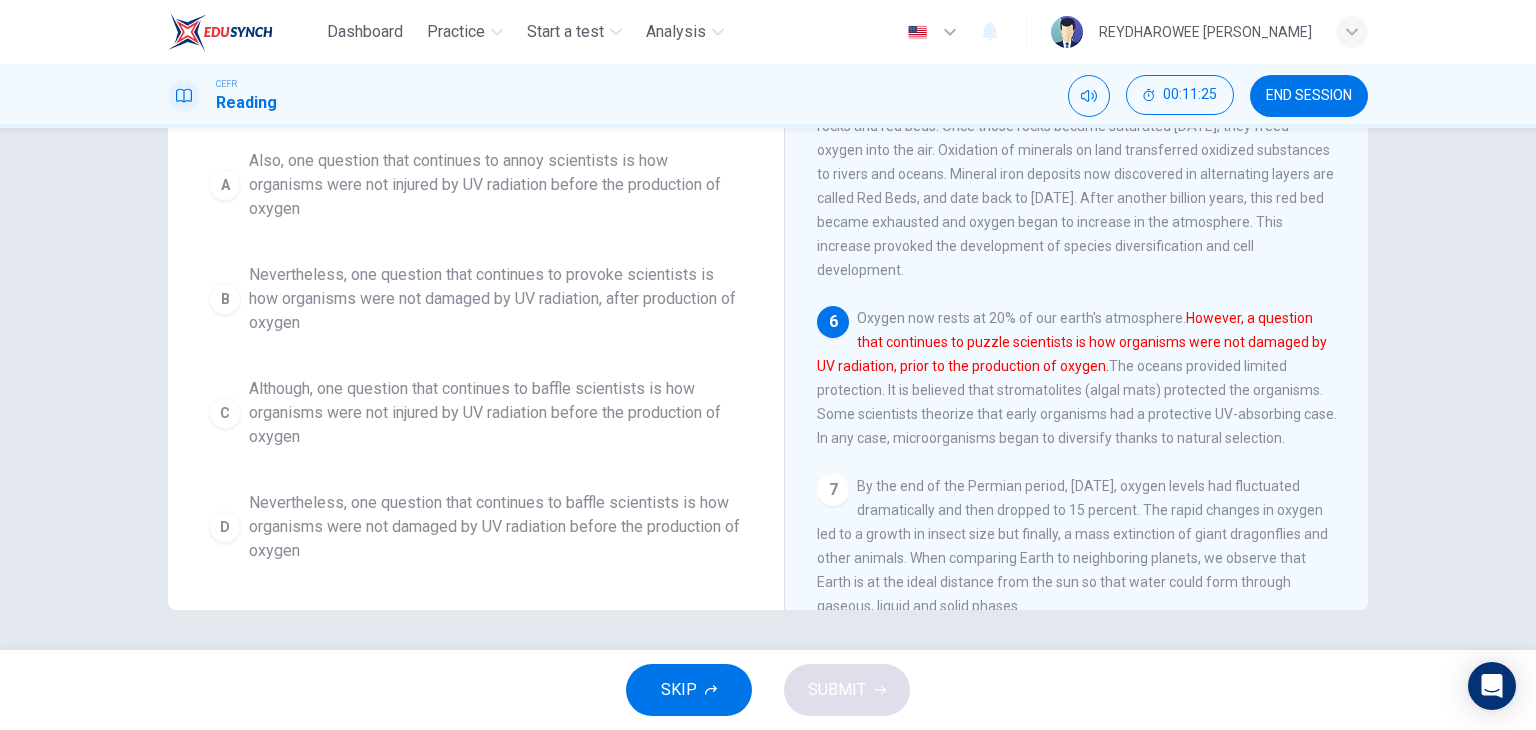 click on "Although, one question that continues to baffle scientists is how organisms were not injured by UV radiation before the production of oxygen" at bounding box center [496, 413] 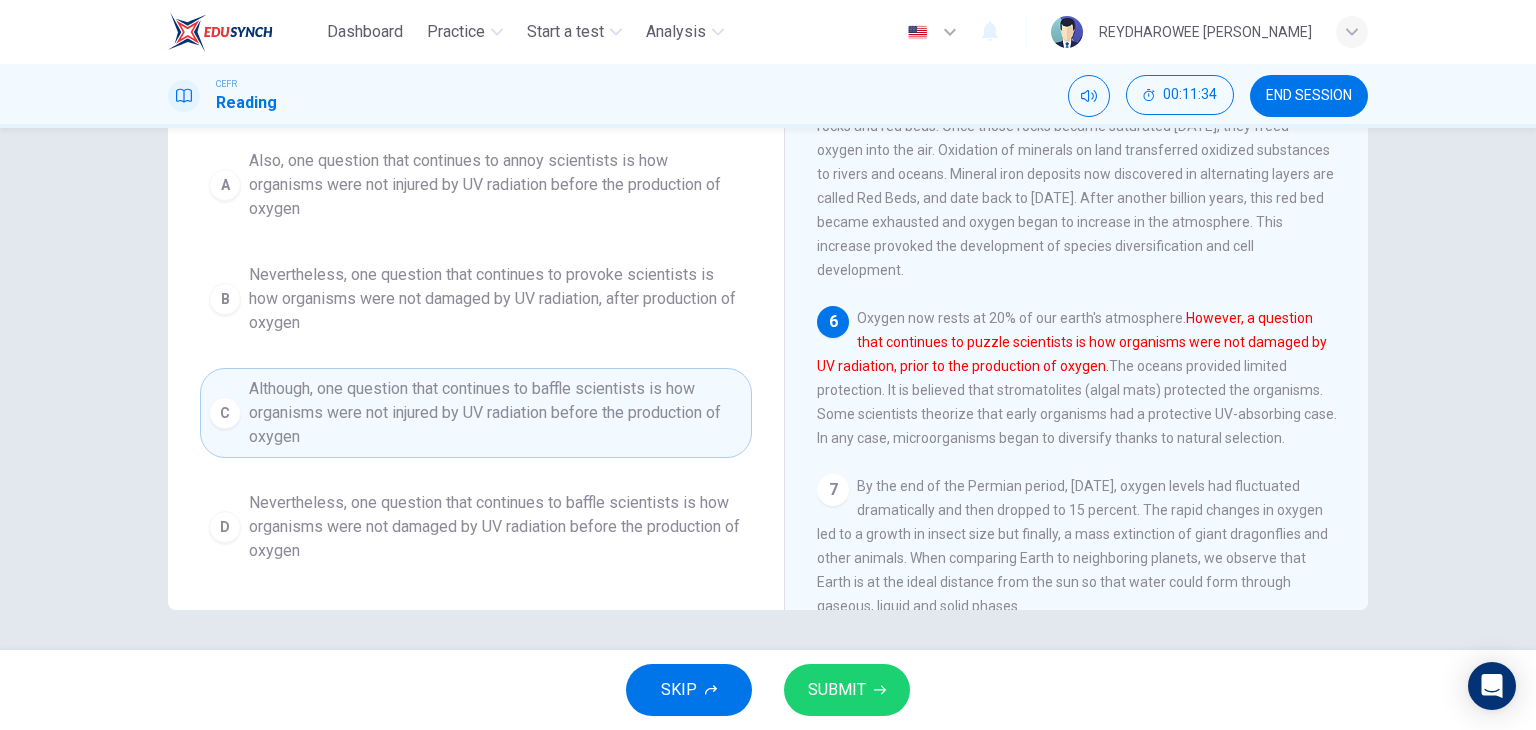 click on "Nevertheless, one question that continues to baffle scientists is how organisms were not damaged by UV radiation before the production of oxygen" at bounding box center [496, 527] 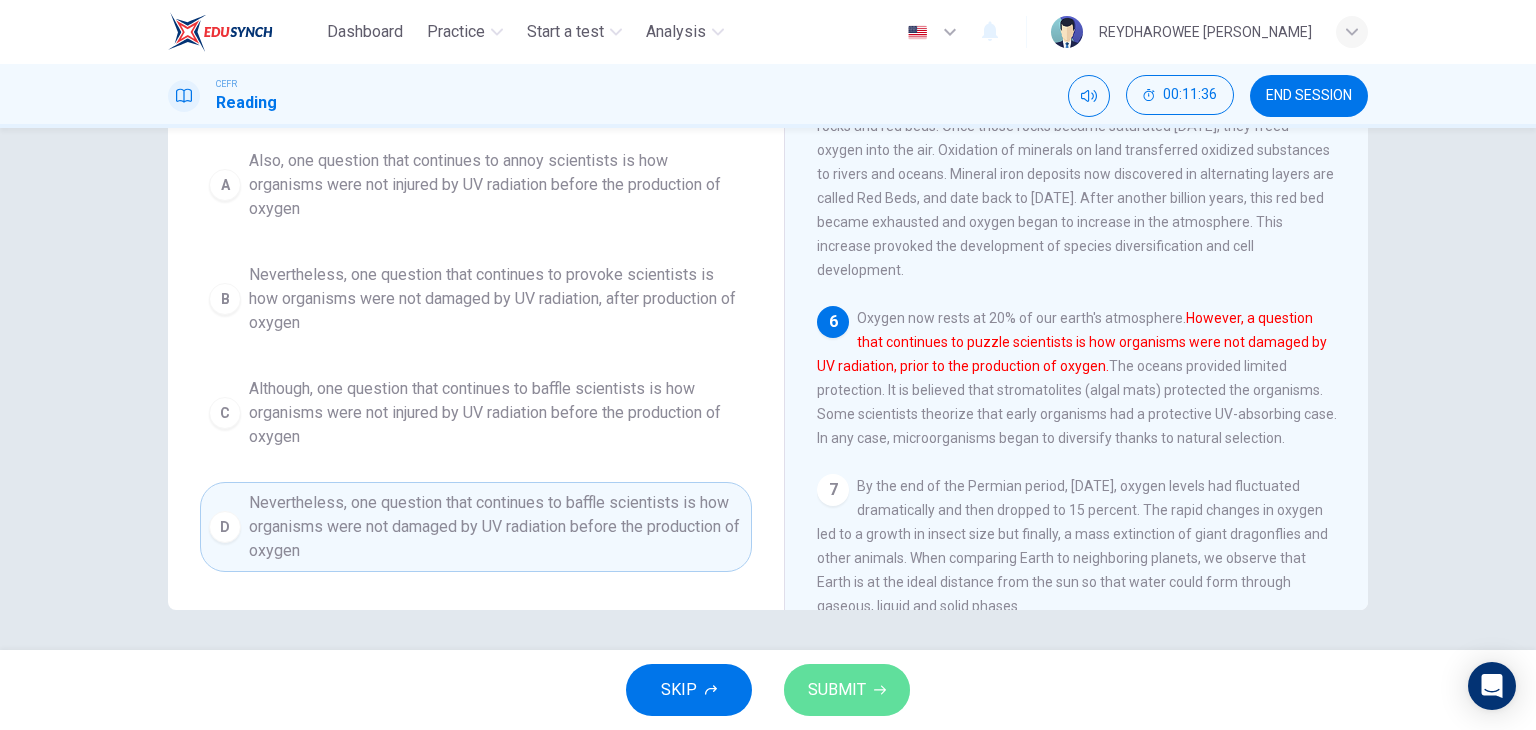 click on "SUBMIT" at bounding box center [837, 690] 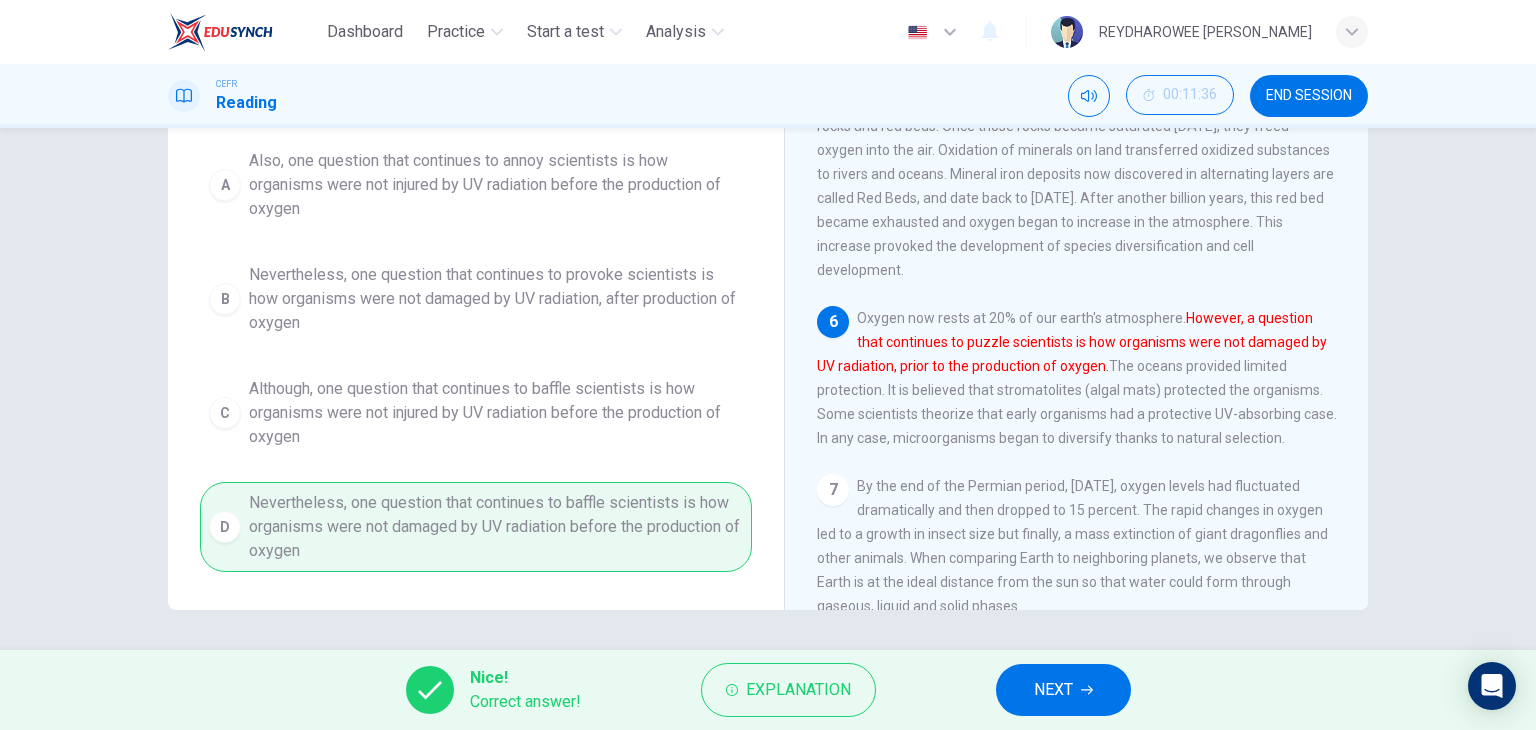 click on "NEXT" at bounding box center [1063, 690] 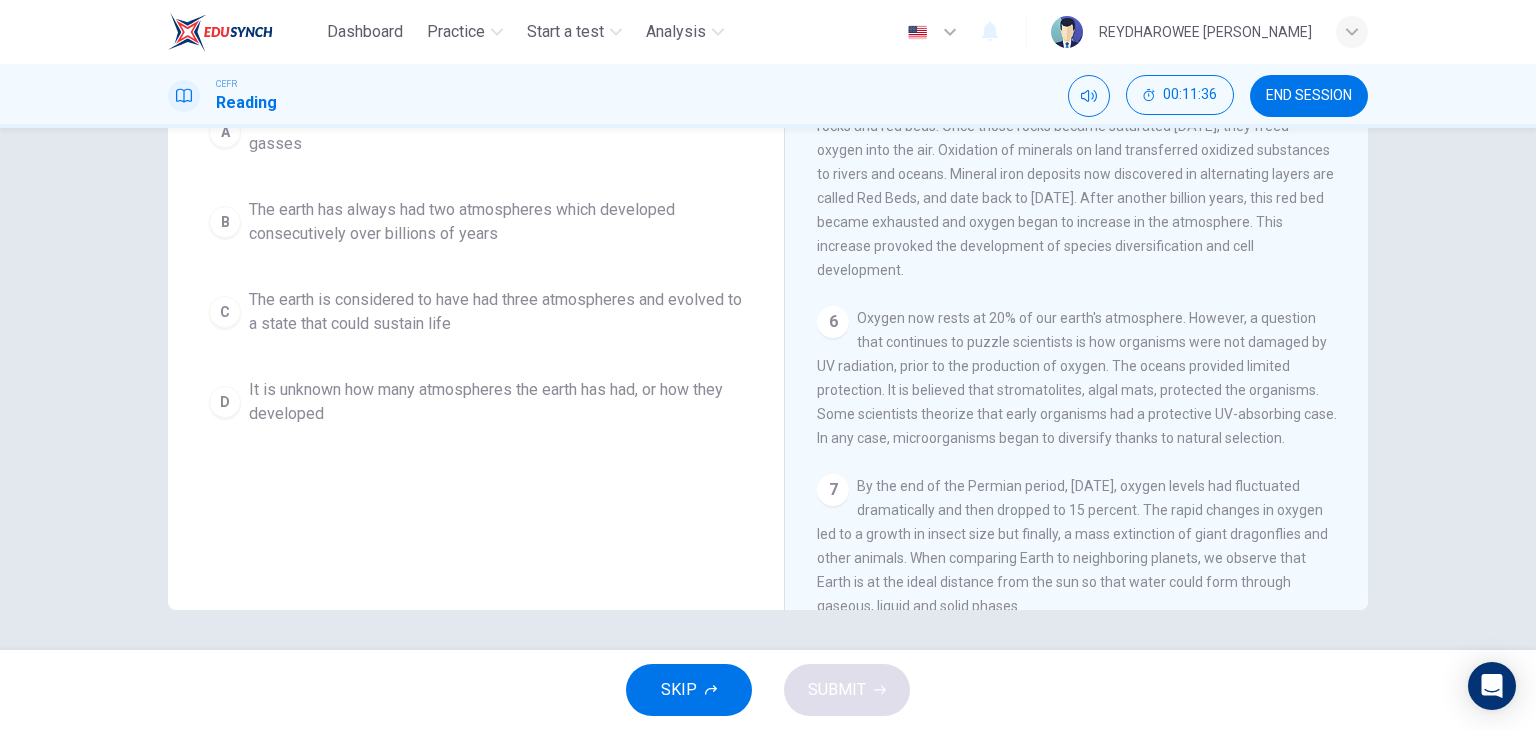 scroll, scrollTop: 0, scrollLeft: 0, axis: both 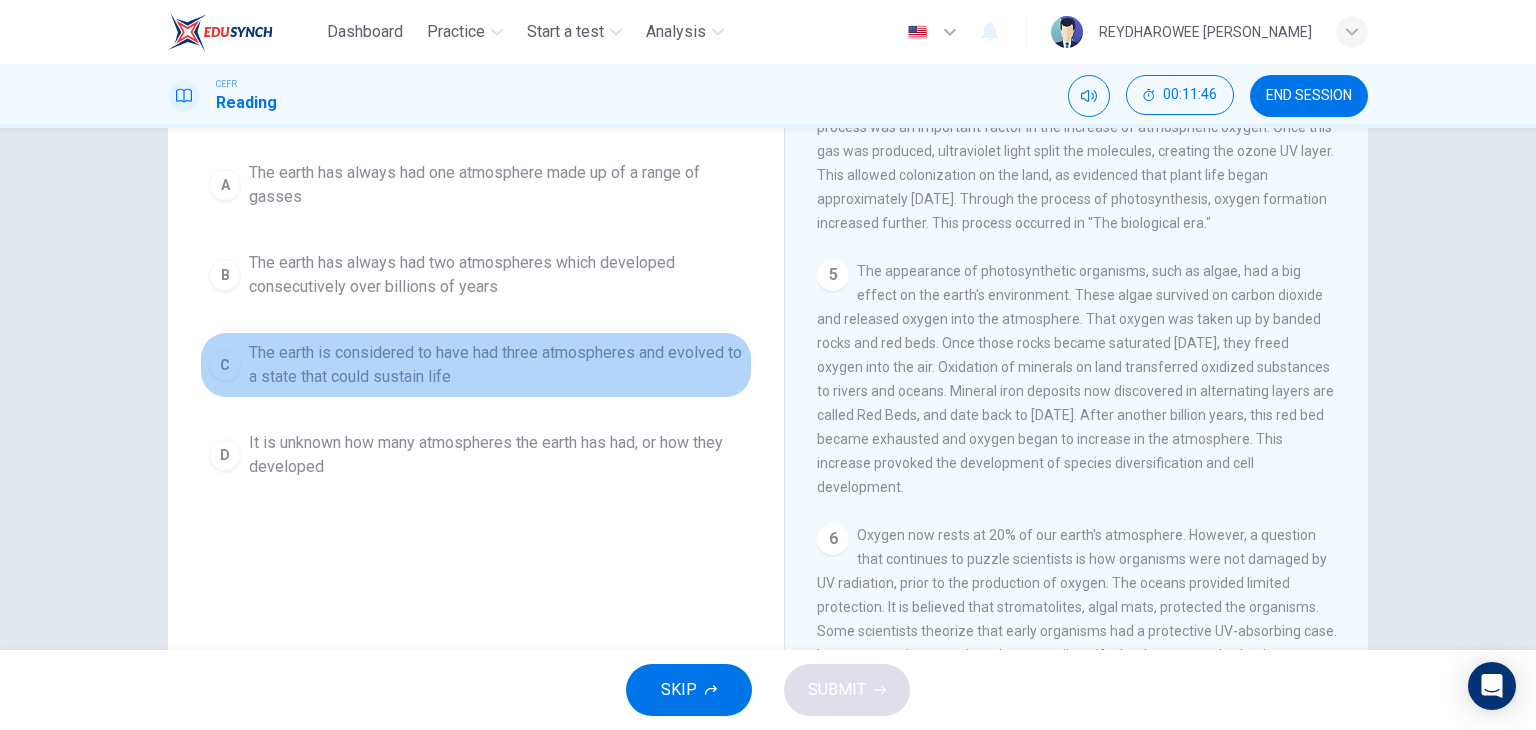 click on "The earth is considered to have had three atmospheres and evolved to a state that could sustain life" at bounding box center (496, 365) 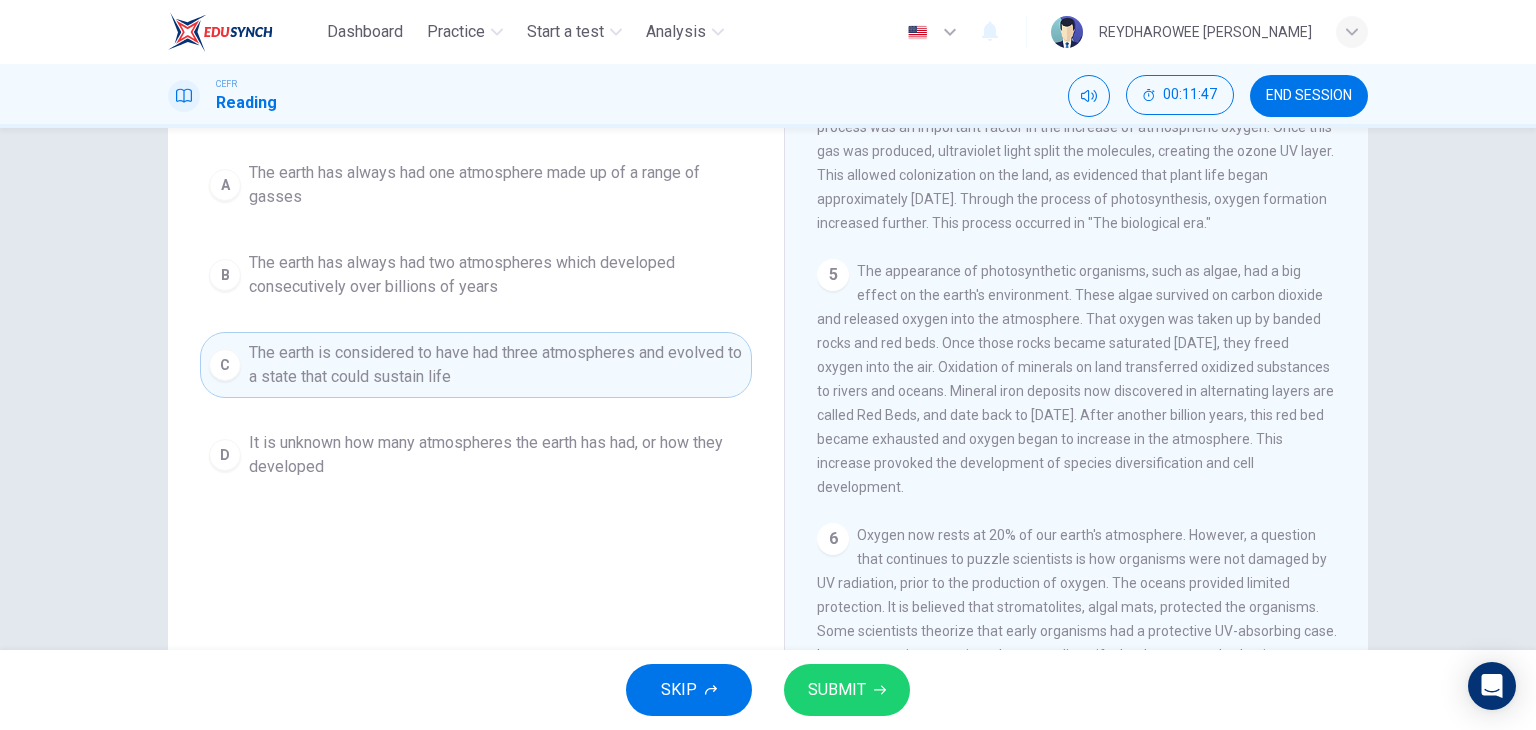 click on "SUBMIT" at bounding box center (847, 690) 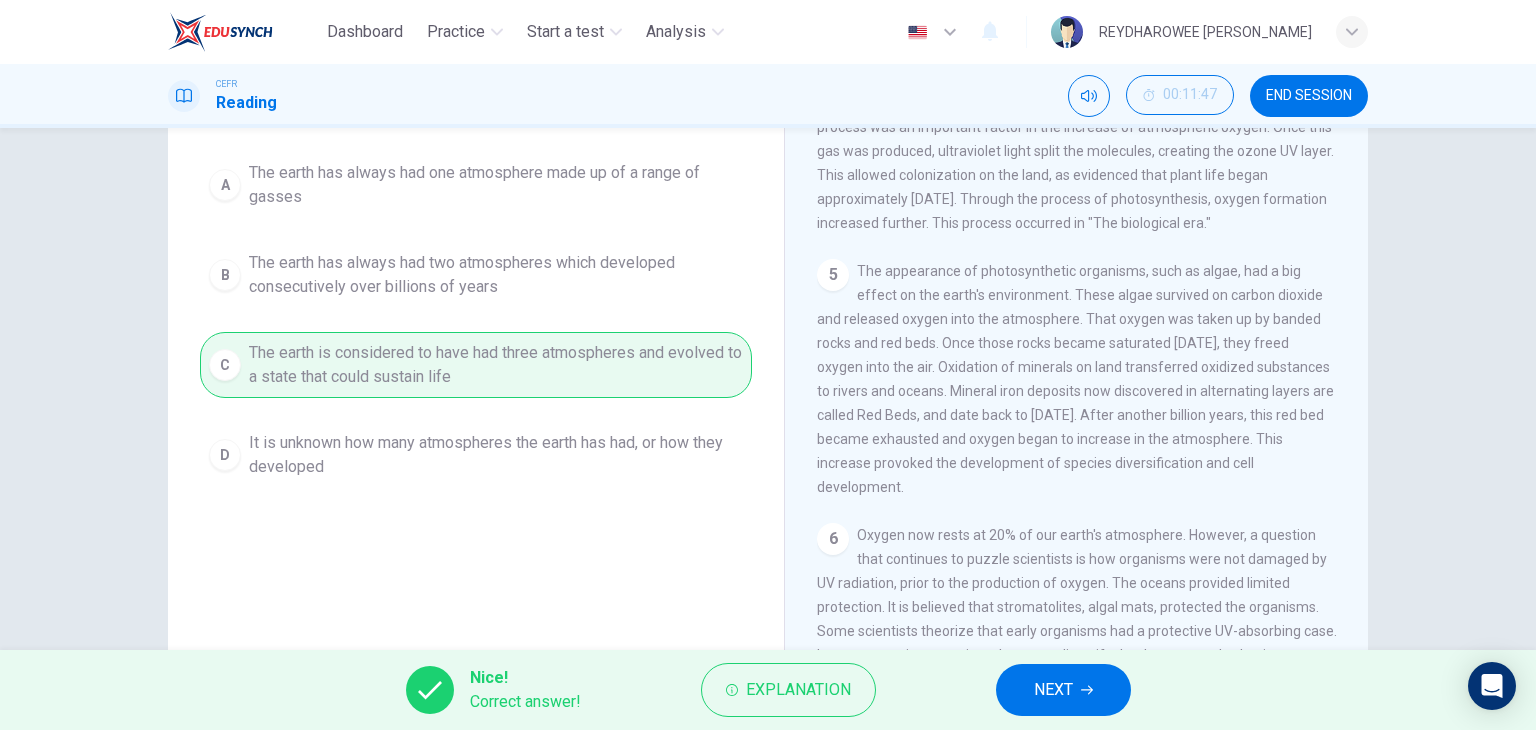 click on "NEXT" at bounding box center (1063, 690) 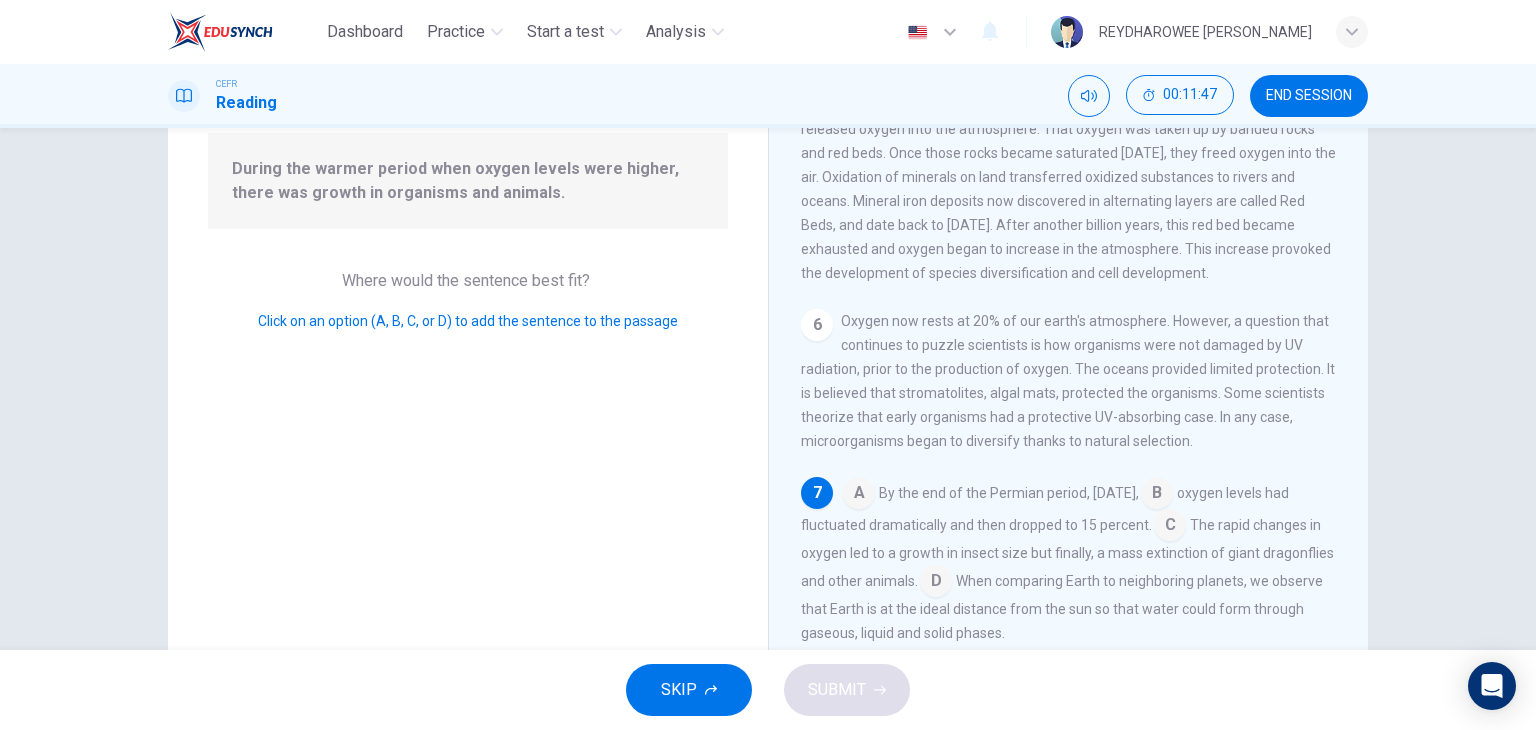 scroll, scrollTop: 728, scrollLeft: 0, axis: vertical 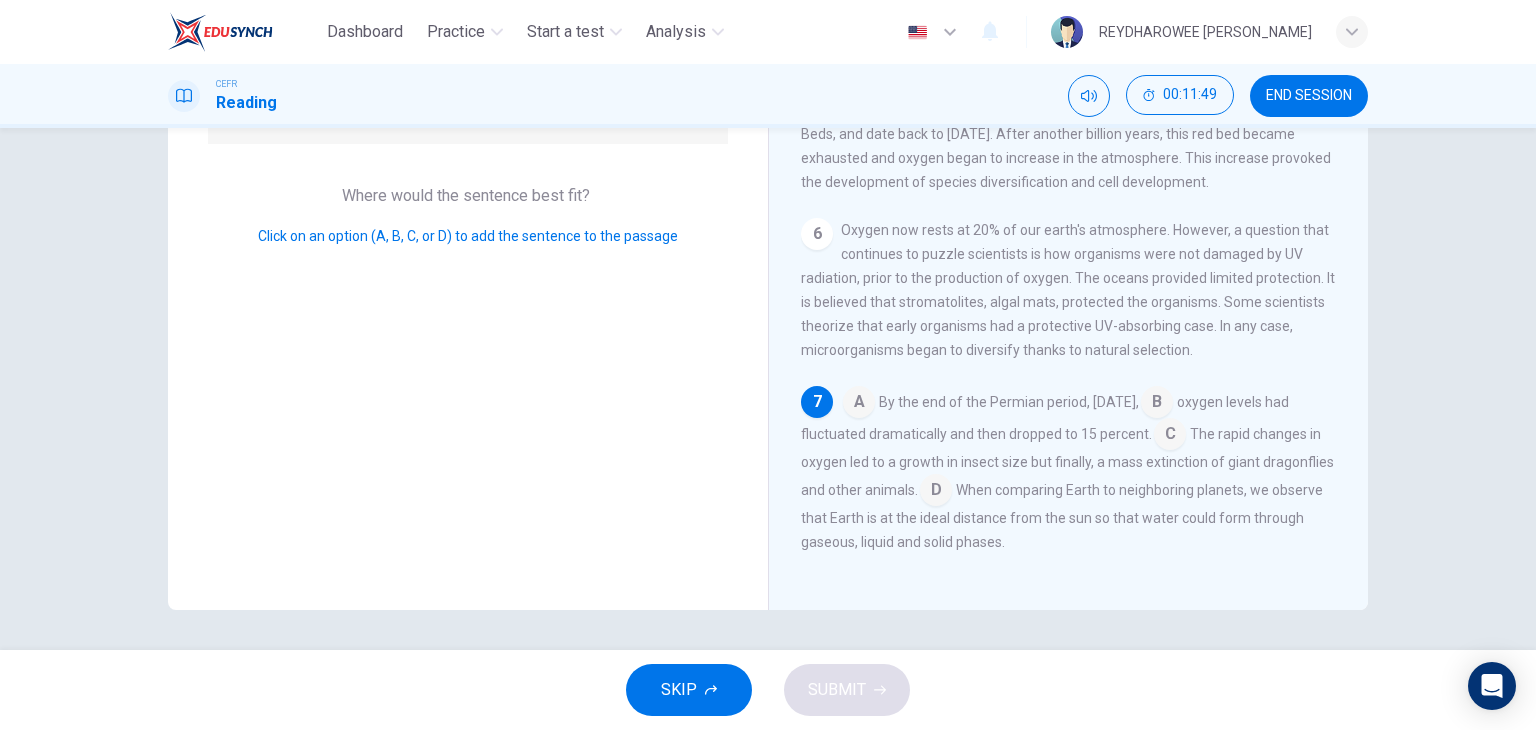 click at bounding box center (859, 404) 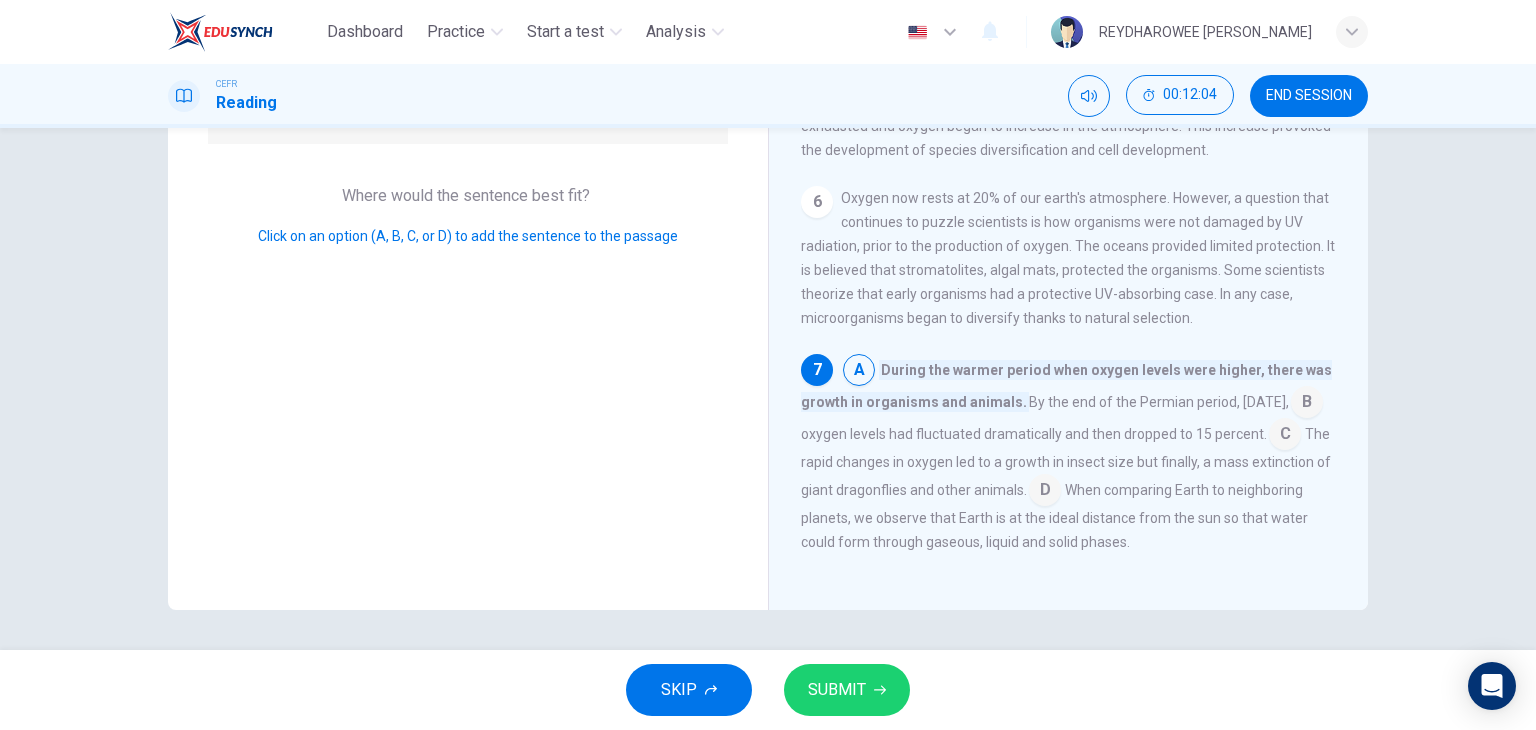 scroll, scrollTop: 760, scrollLeft: 0, axis: vertical 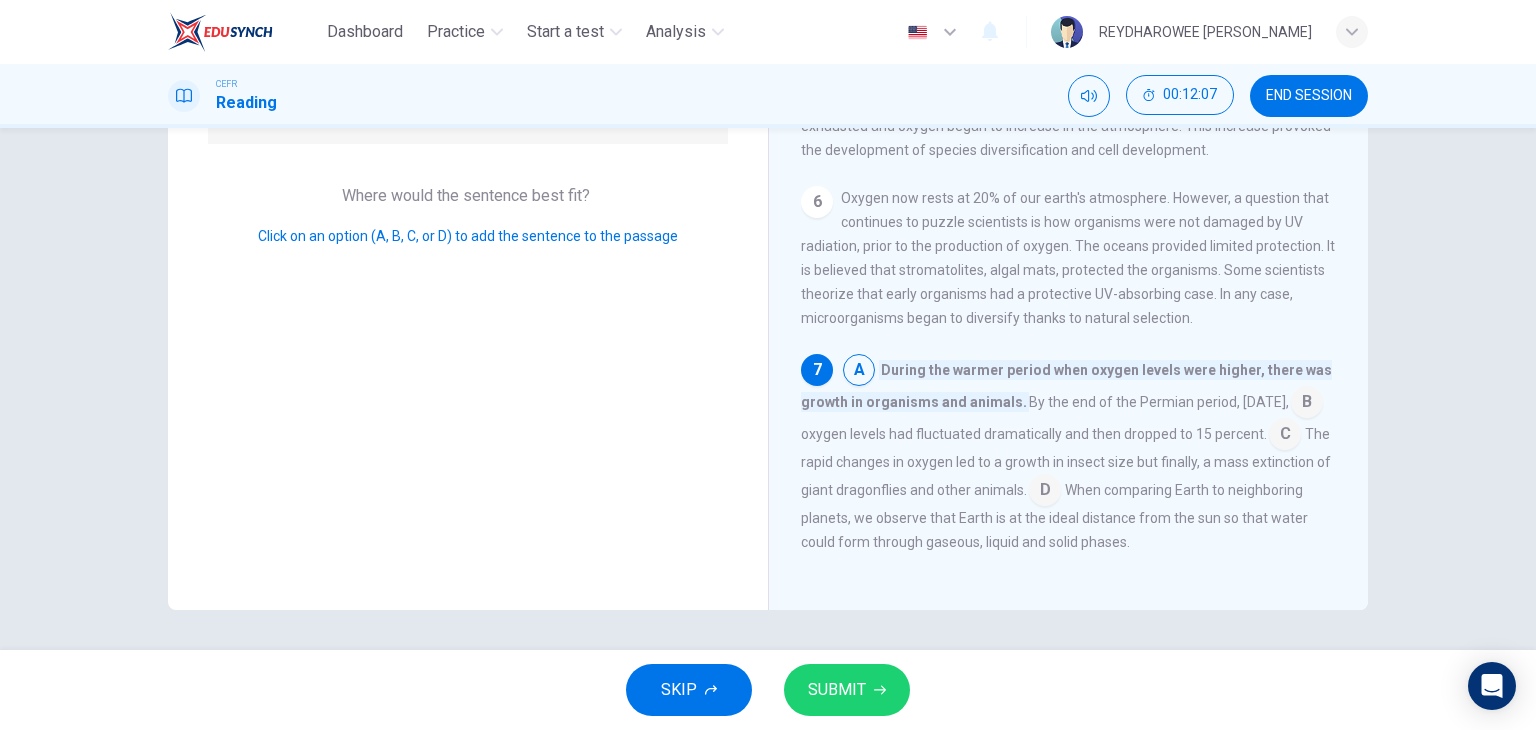 click at bounding box center [1307, 404] 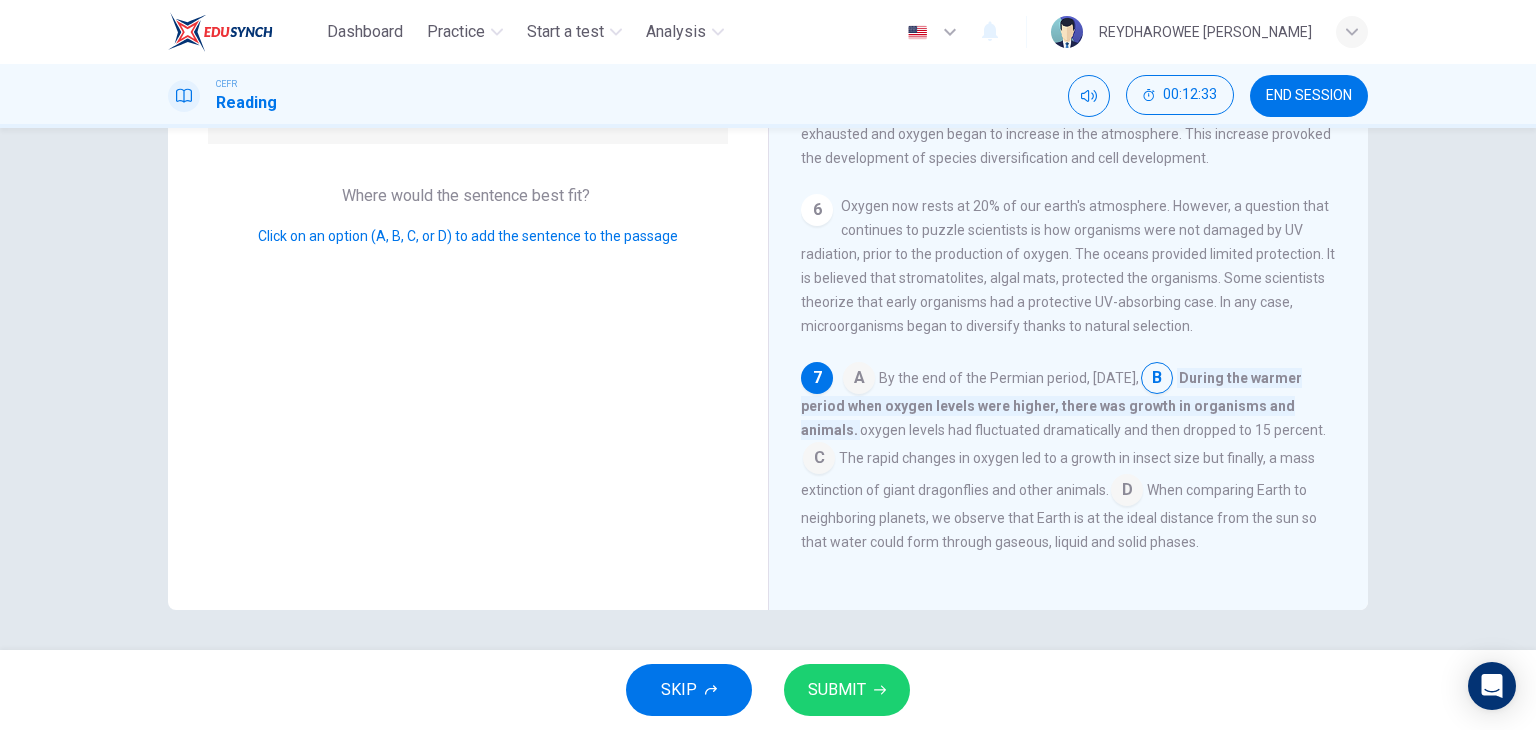 click at bounding box center (819, 460) 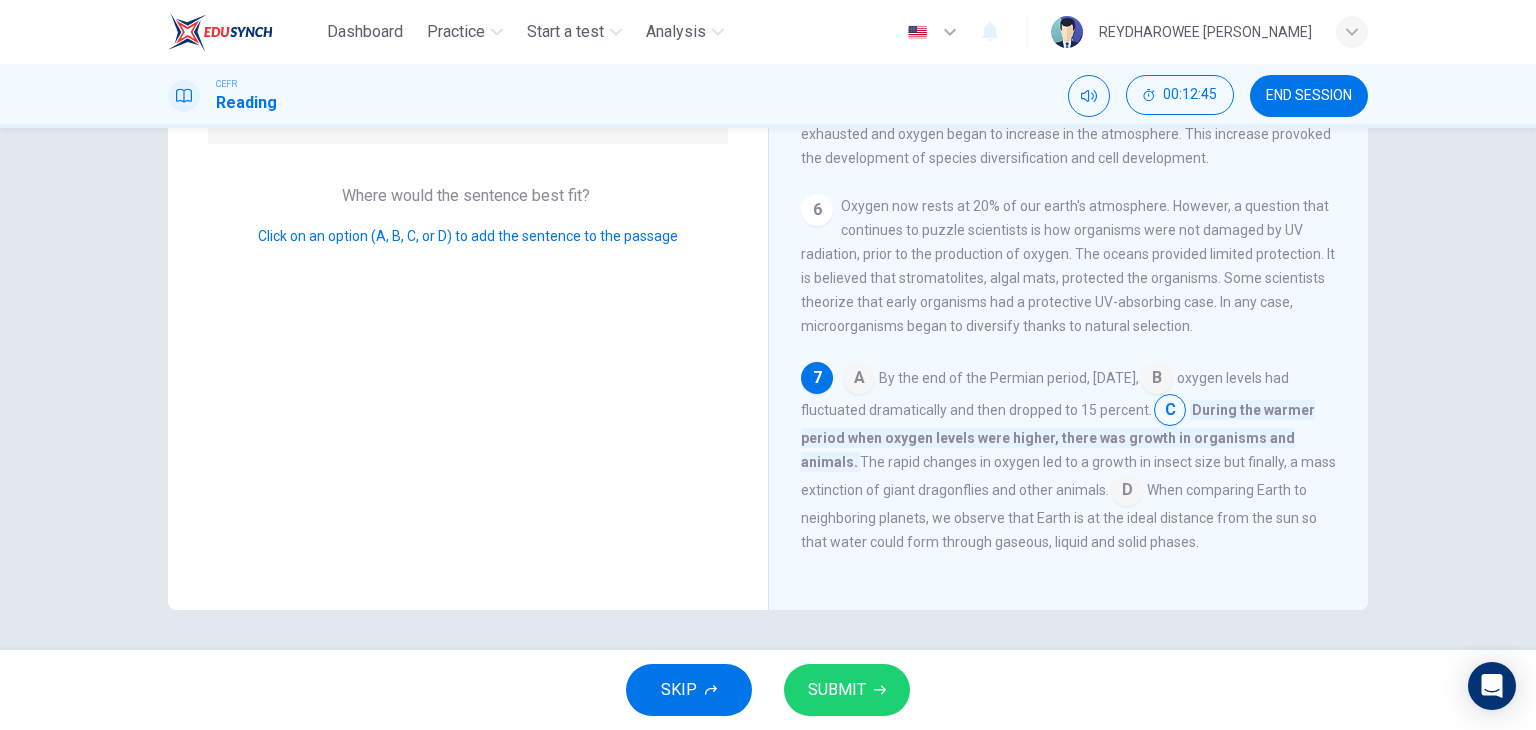 click at bounding box center (859, 380) 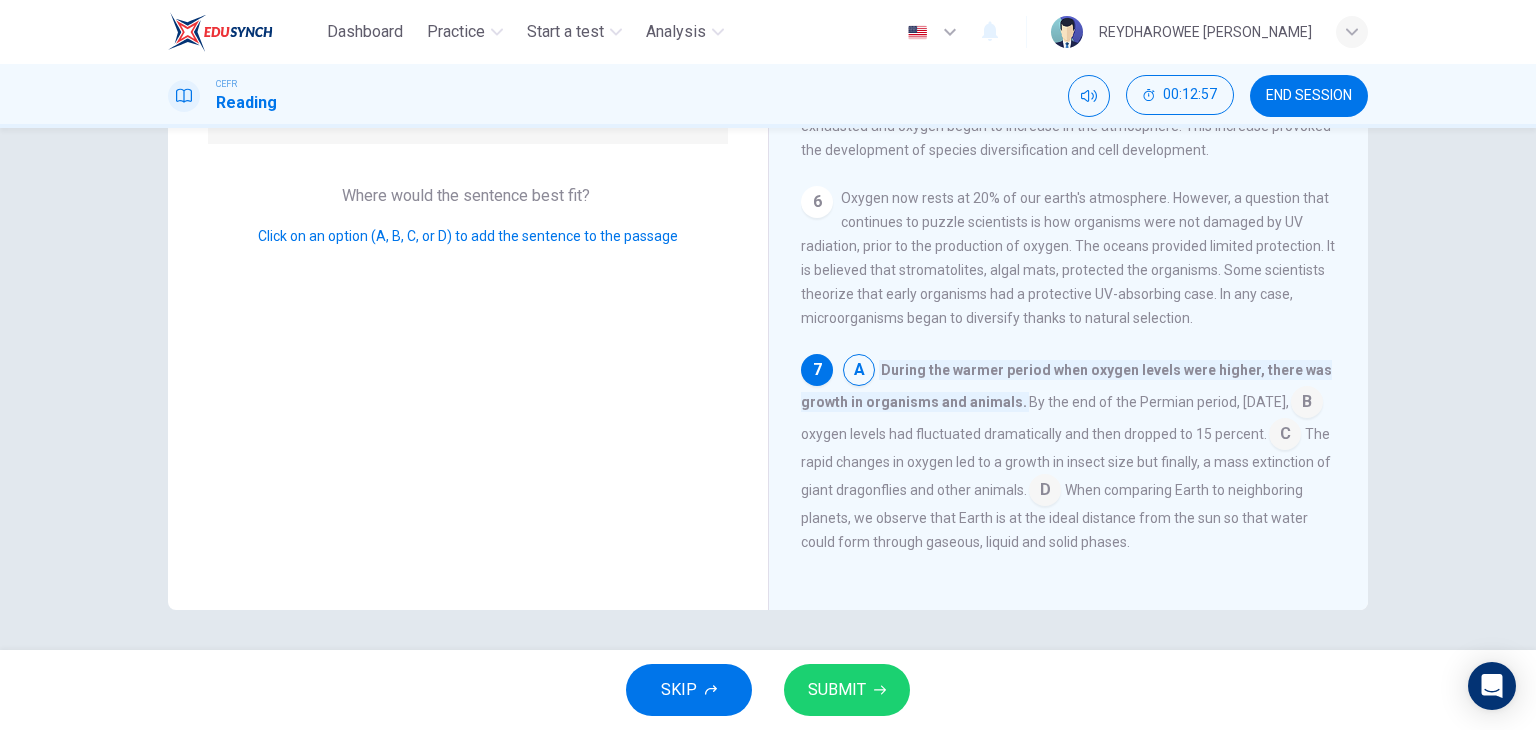 click at bounding box center [1307, 404] 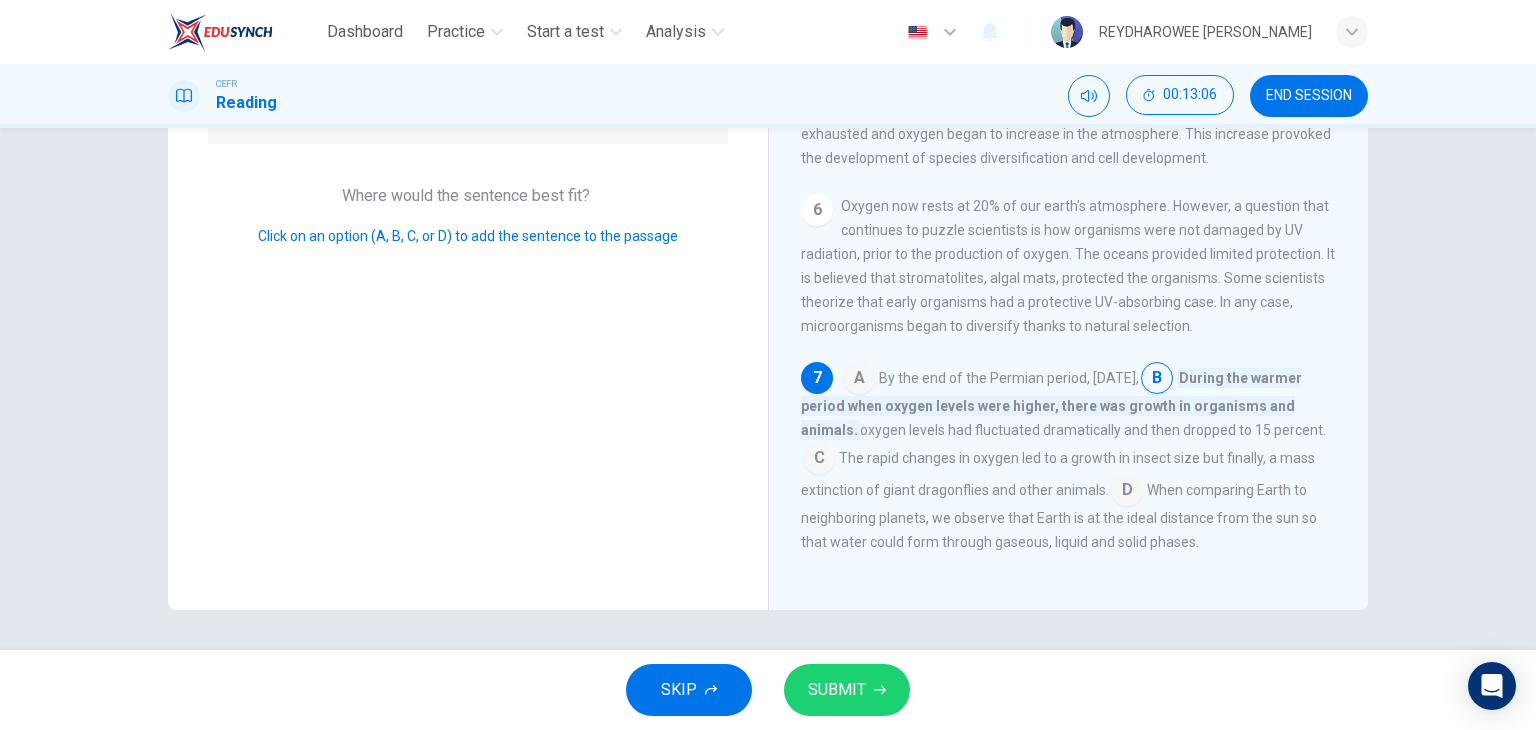 click at bounding box center [819, 460] 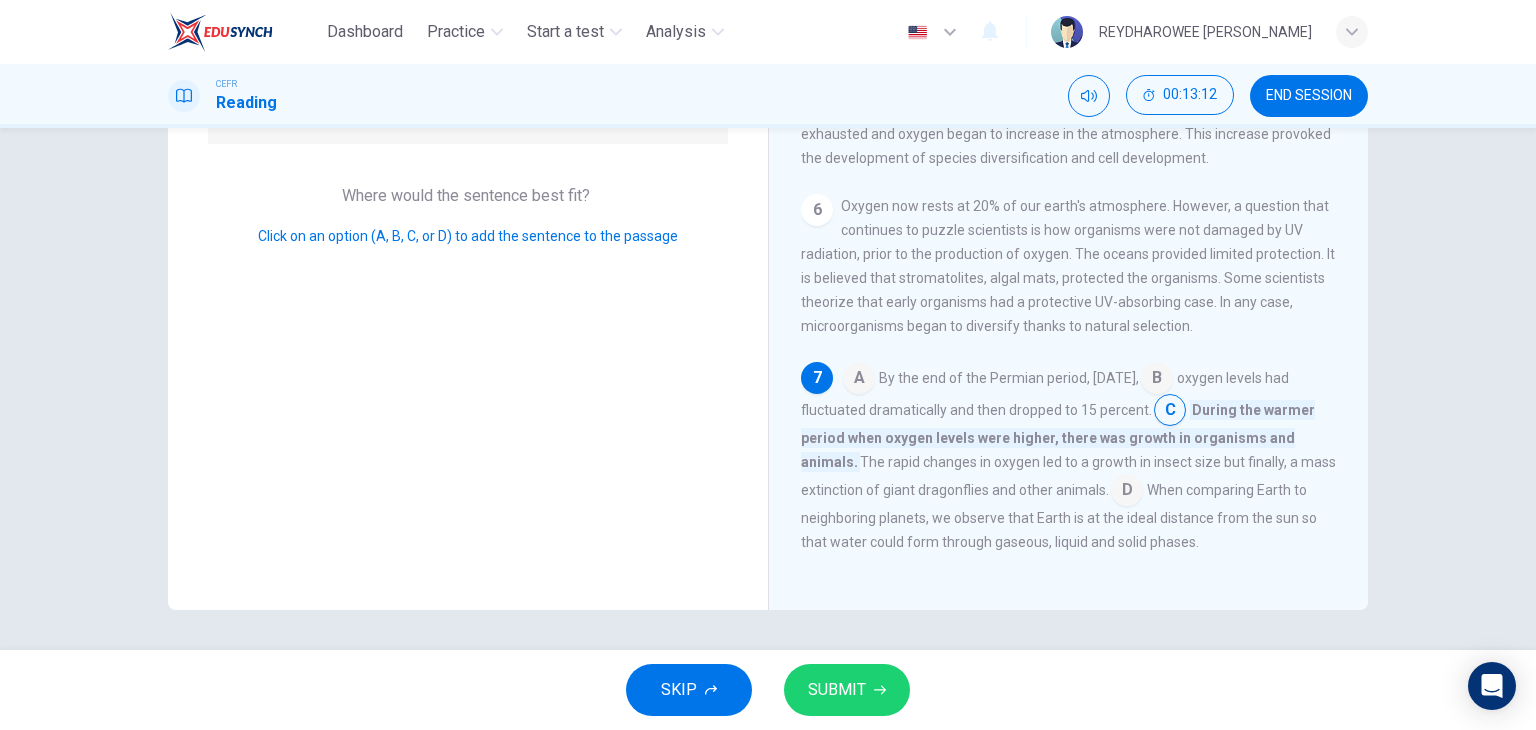 click at bounding box center (859, 380) 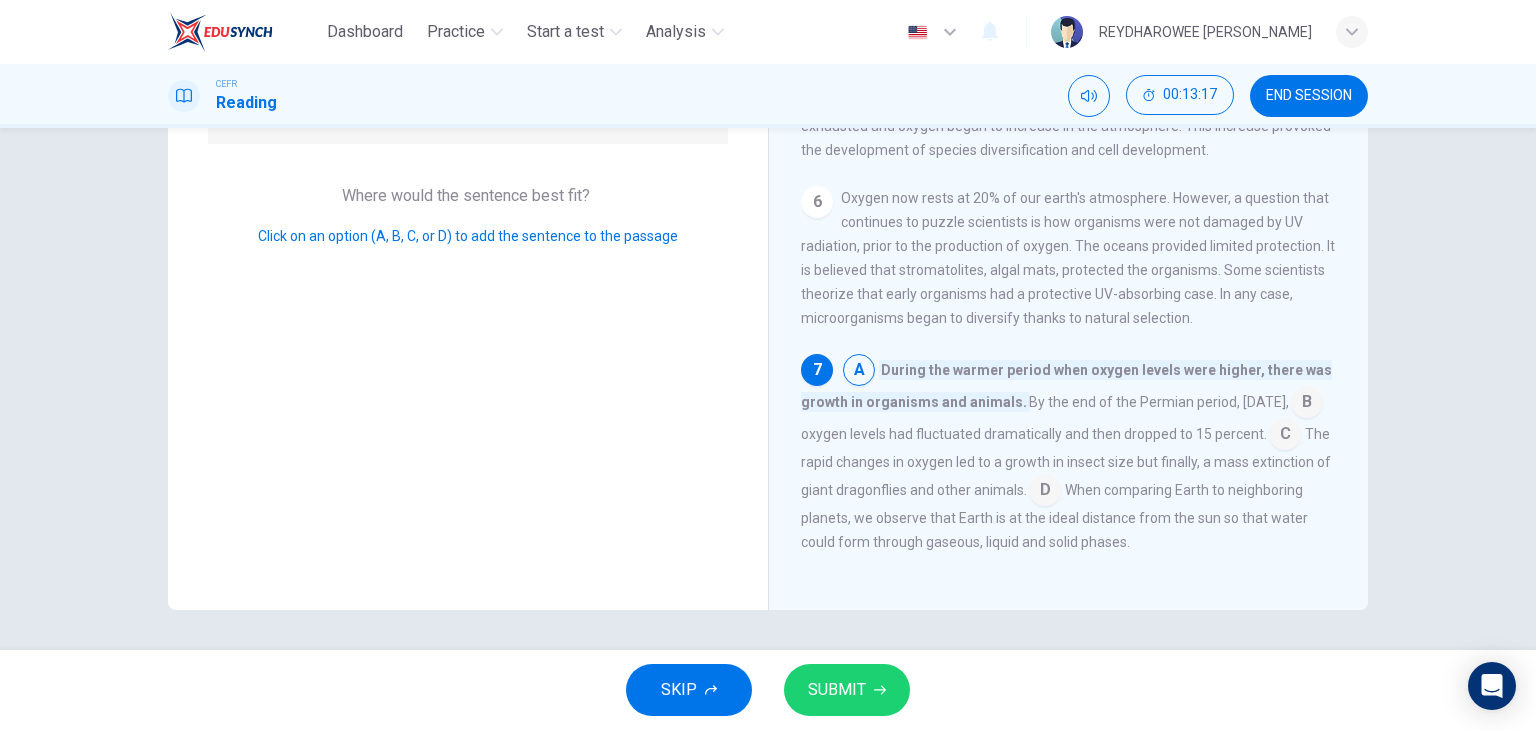 click on "SUBMIT" at bounding box center [847, 690] 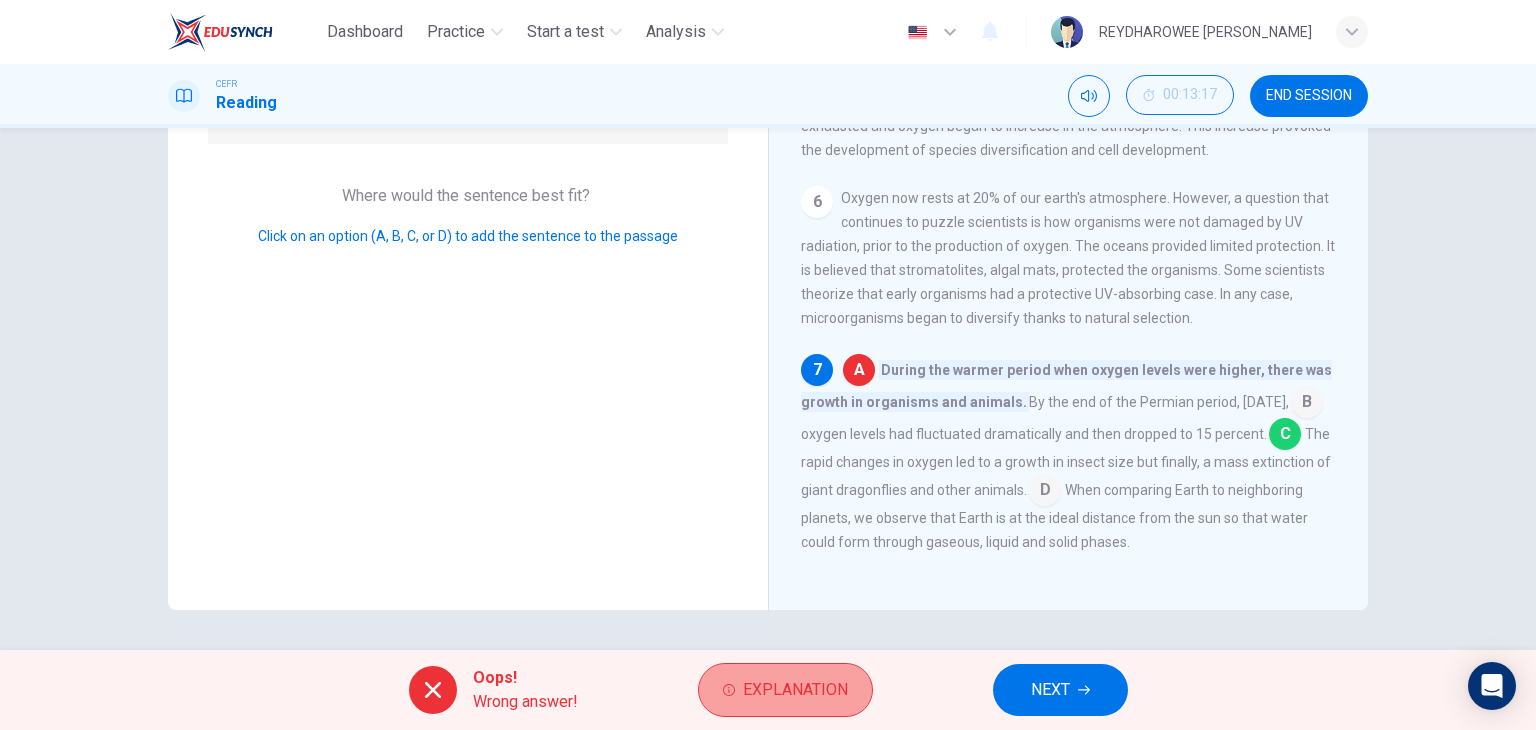 click on "Explanation" at bounding box center [795, 690] 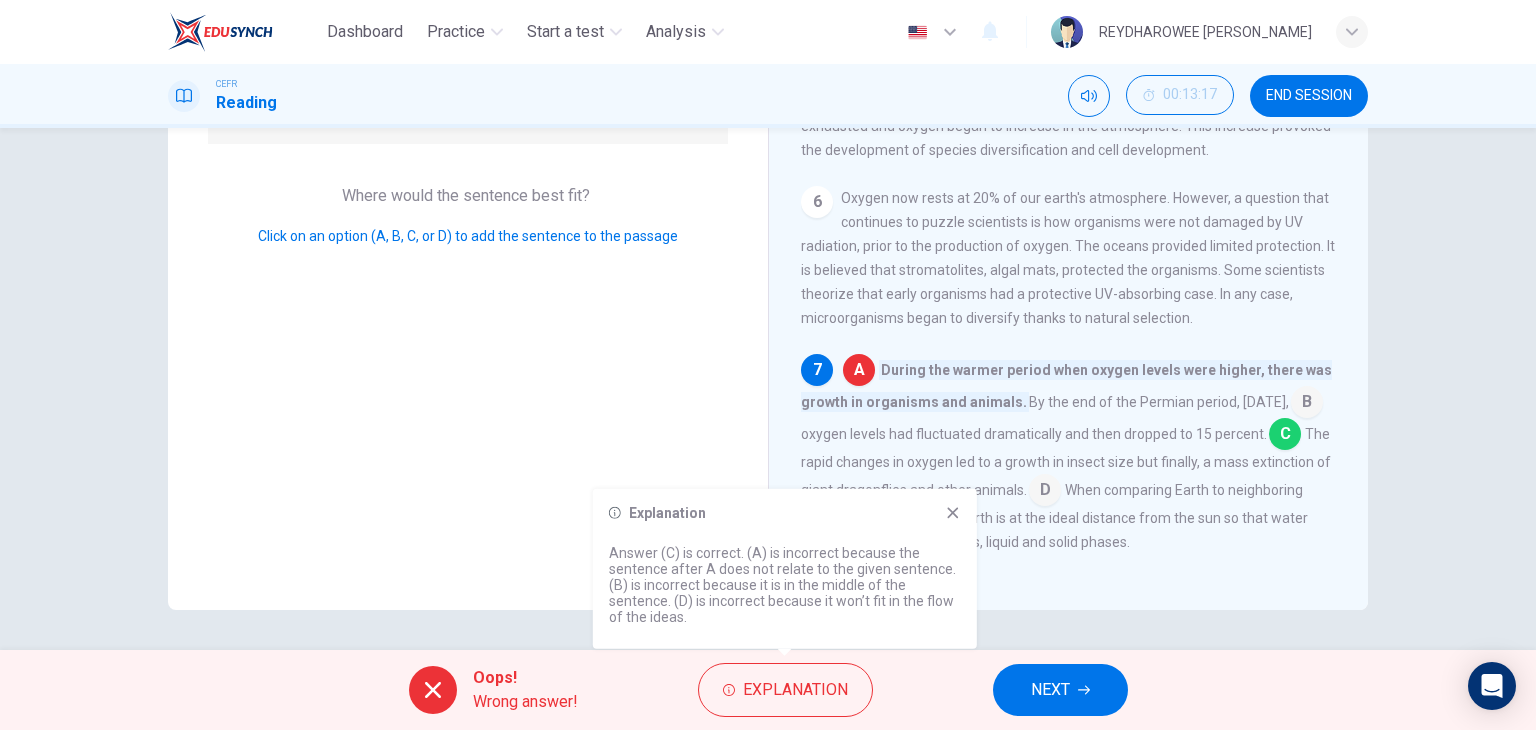 click 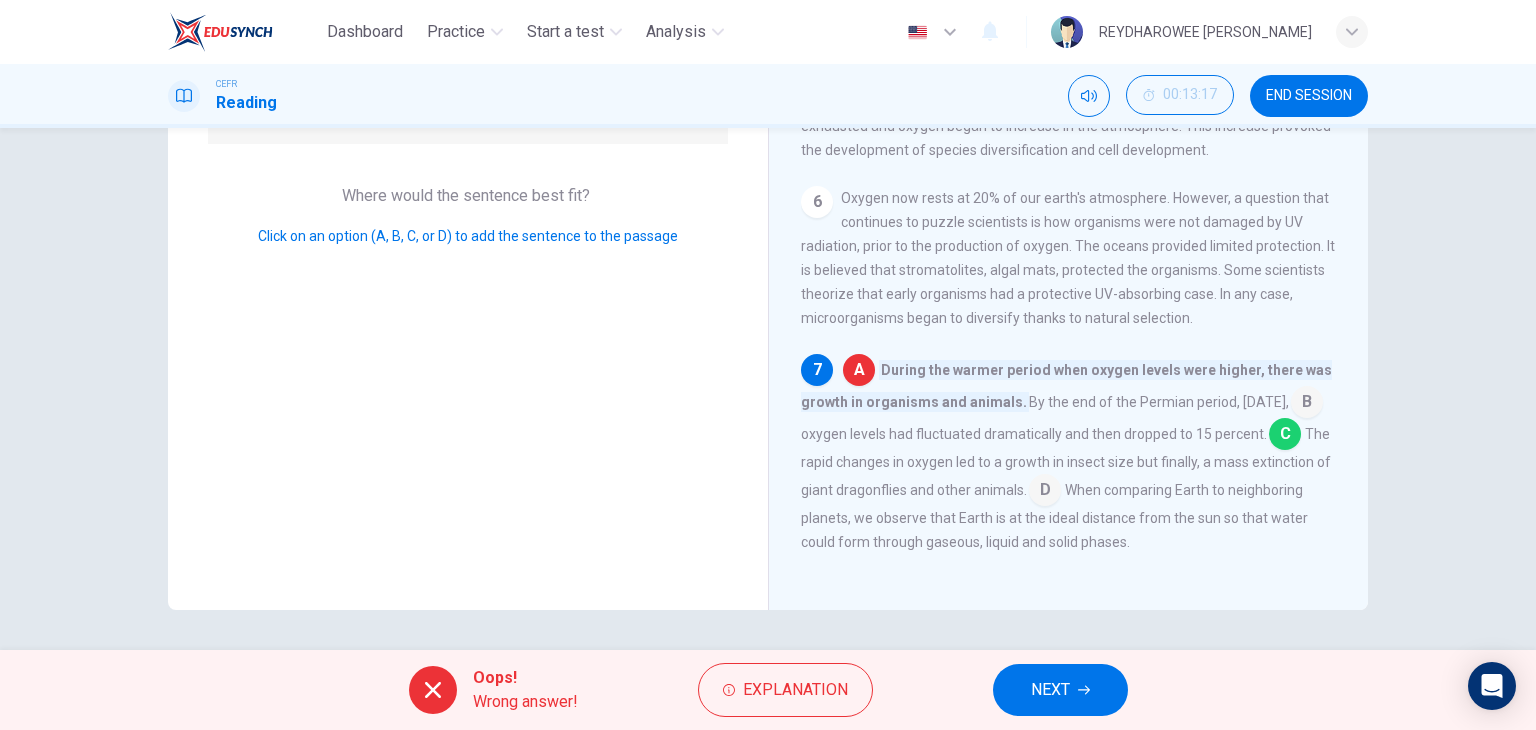click at bounding box center [1285, 436] 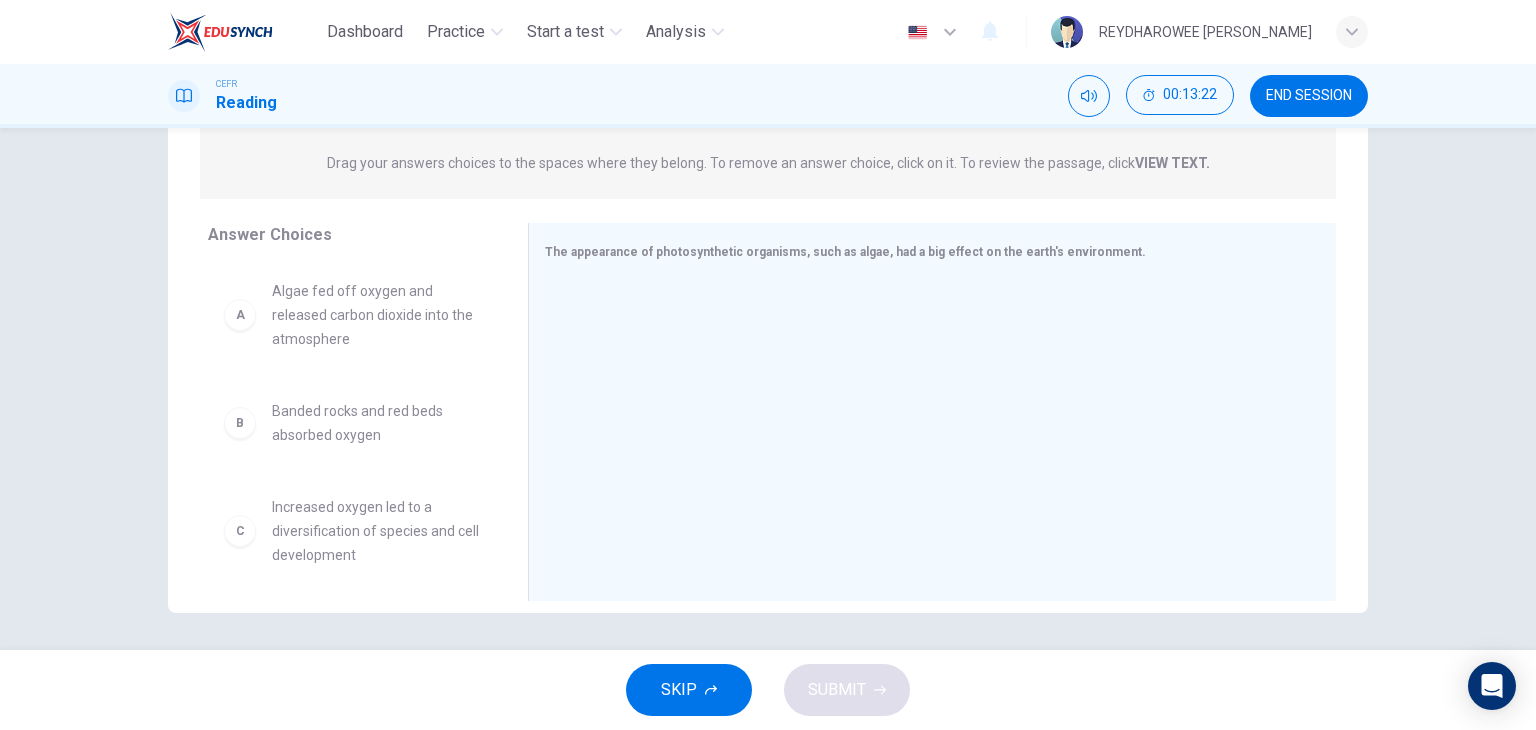 scroll, scrollTop: 253, scrollLeft: 0, axis: vertical 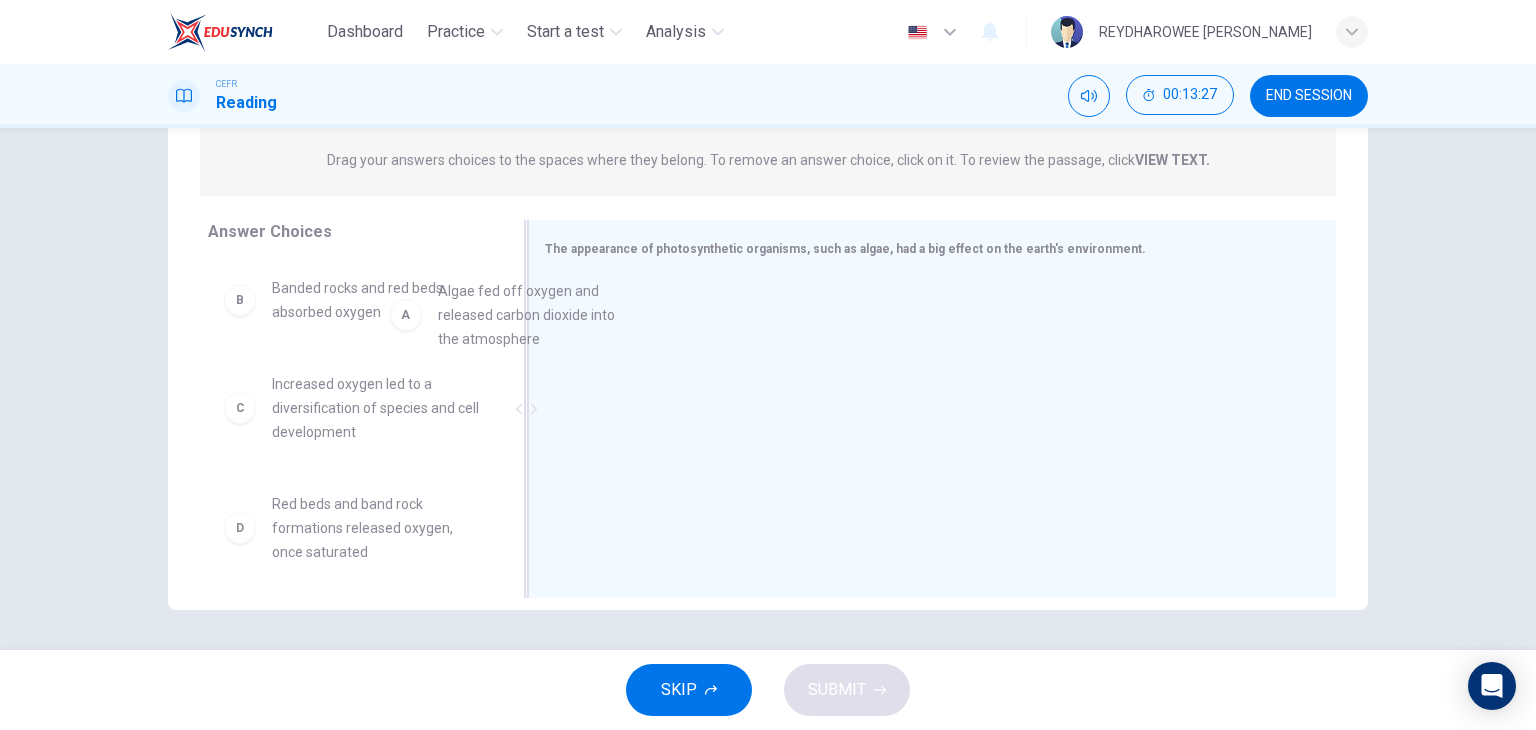 drag, startPoint x: 568, startPoint y: 343, endPoint x: 658, endPoint y: 335, distance: 90.35486 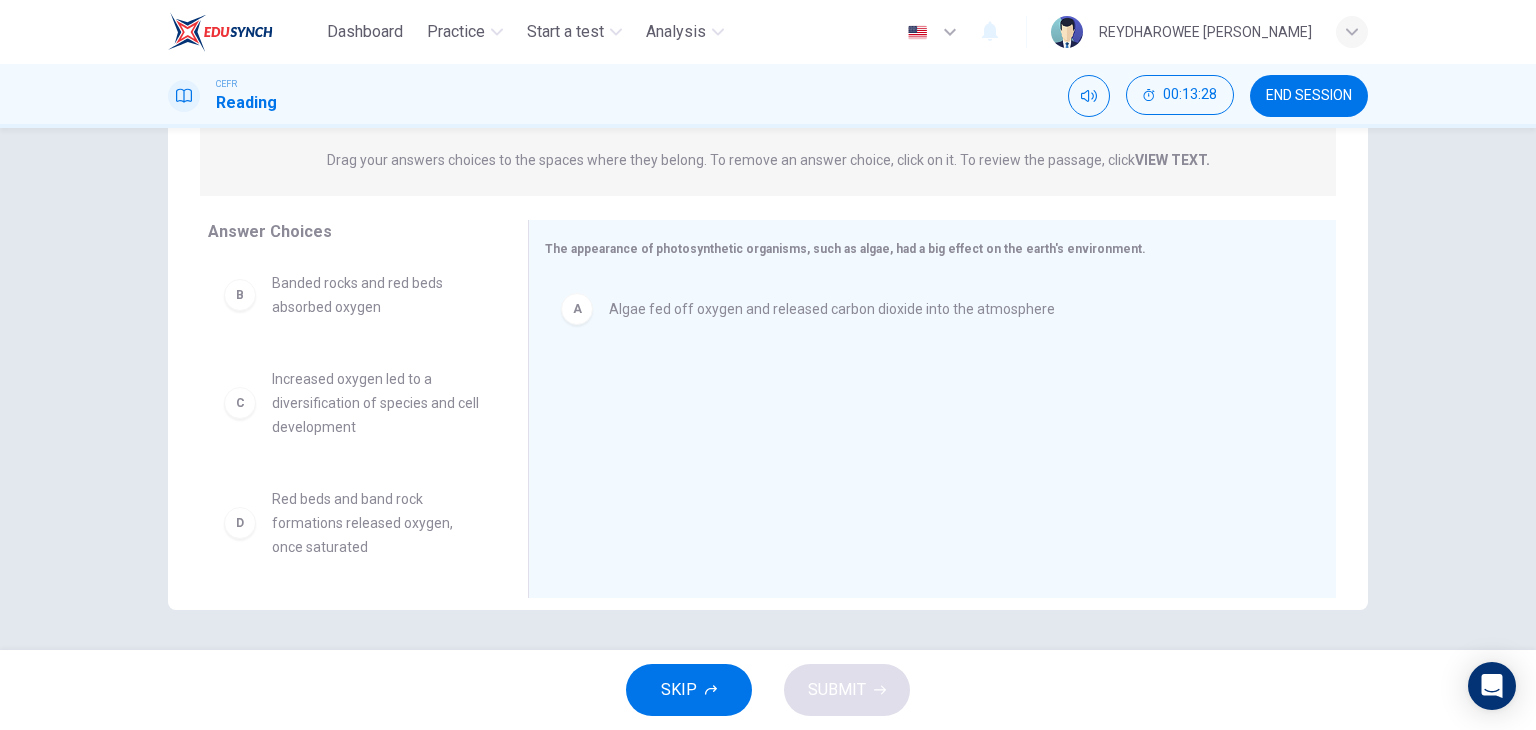 scroll, scrollTop: 0, scrollLeft: 0, axis: both 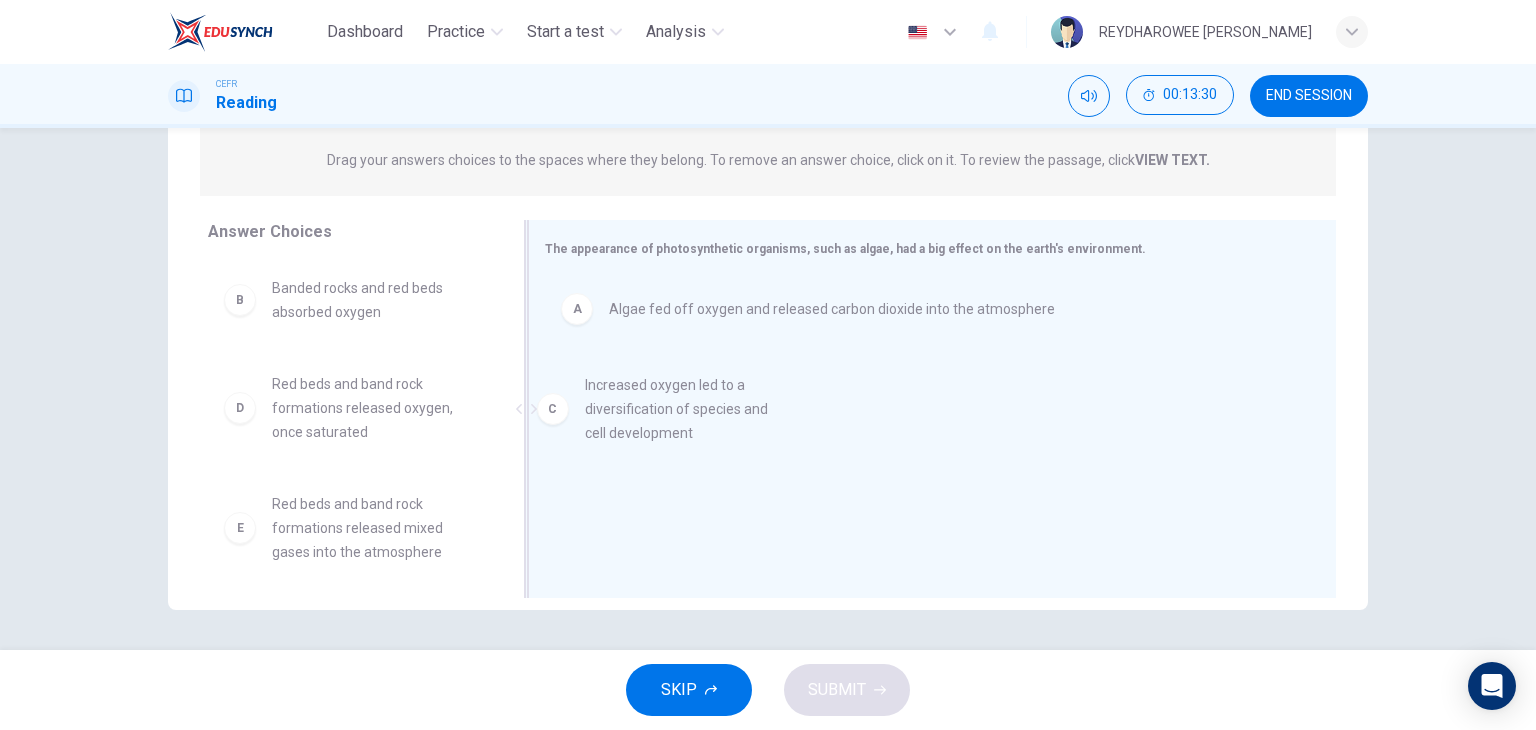 drag, startPoint x: 418, startPoint y: 401, endPoint x: 740, endPoint y: 403, distance: 322.00623 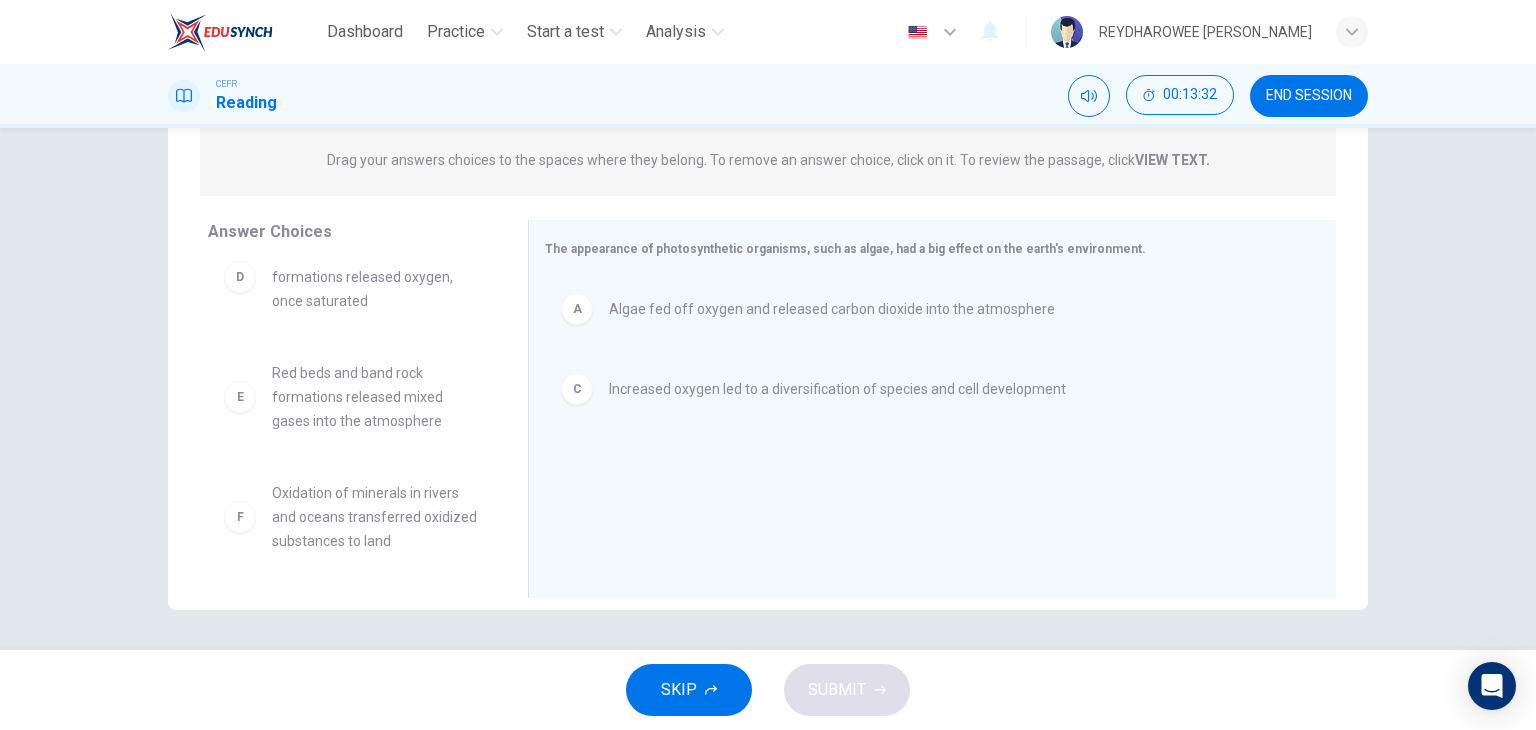 scroll, scrollTop: 132, scrollLeft: 0, axis: vertical 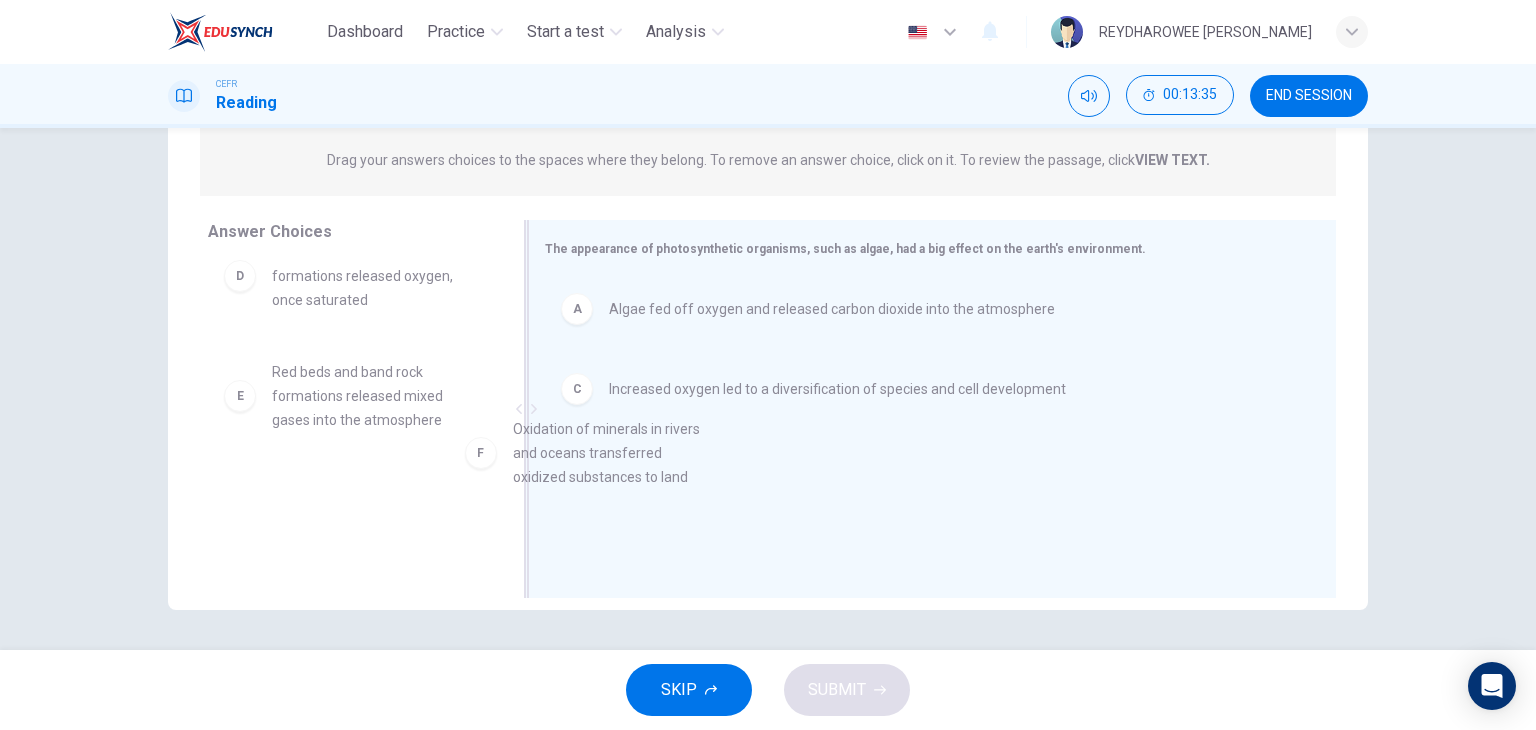drag, startPoint x: 422, startPoint y: 500, endPoint x: 738, endPoint y: 441, distance: 321.46072 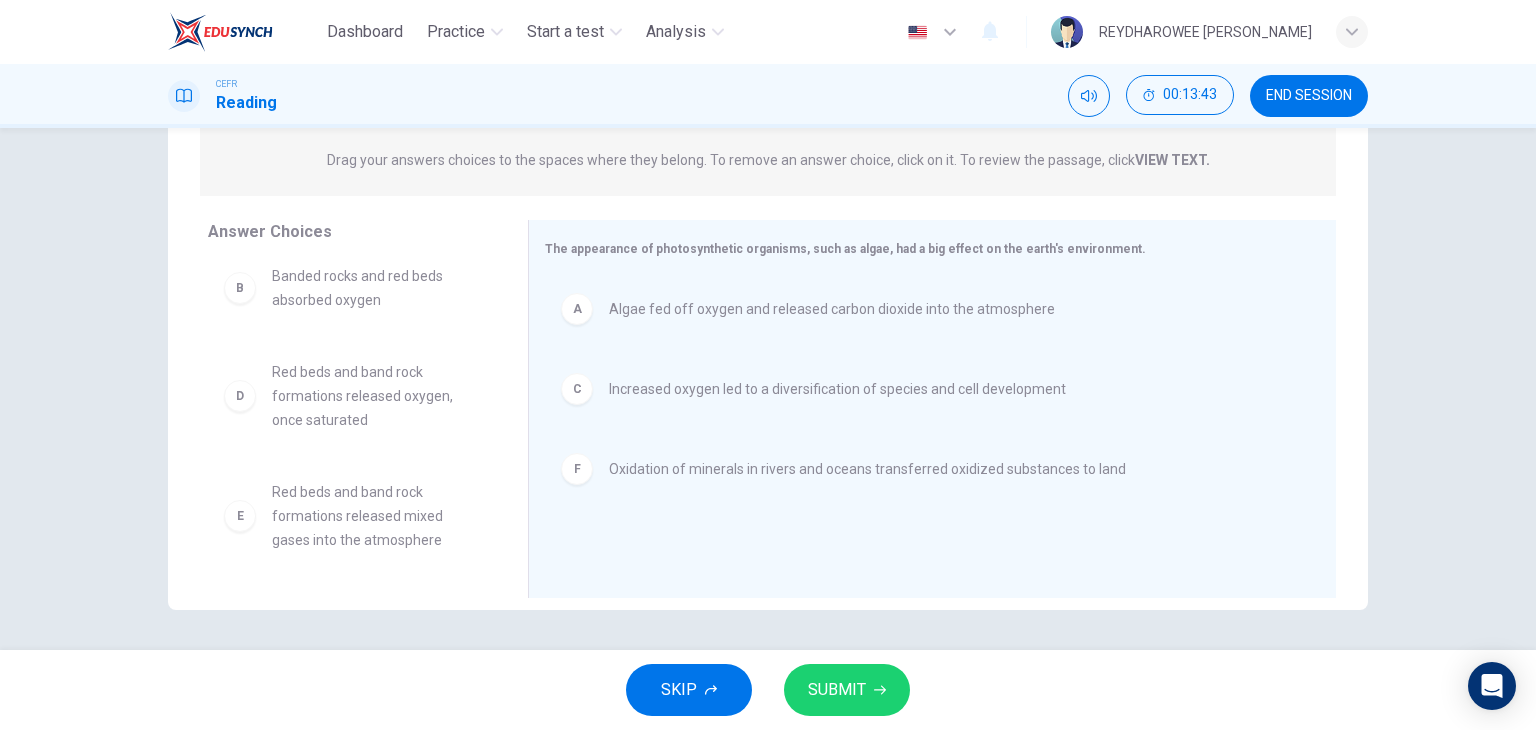 scroll, scrollTop: 0, scrollLeft: 0, axis: both 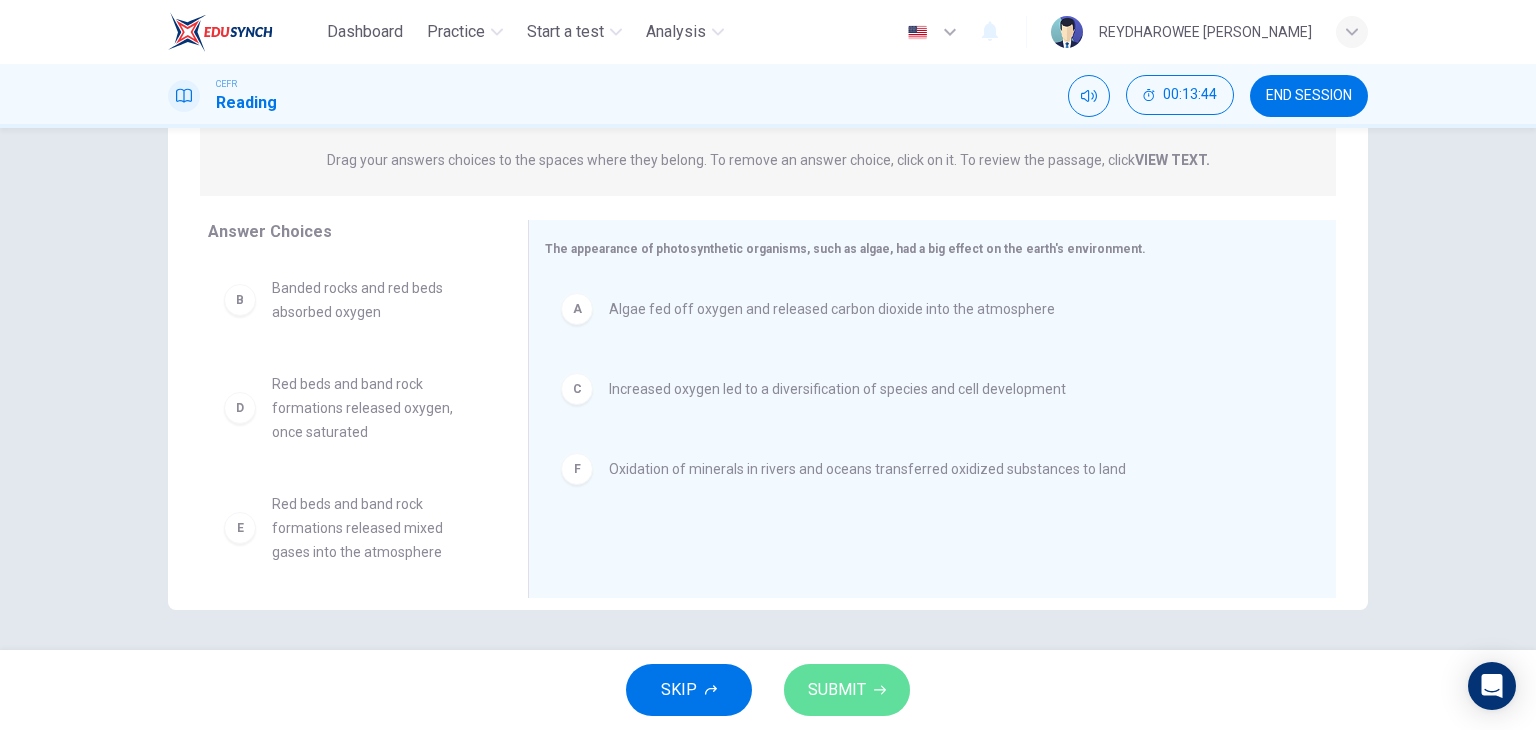 click on "SUBMIT" at bounding box center (837, 690) 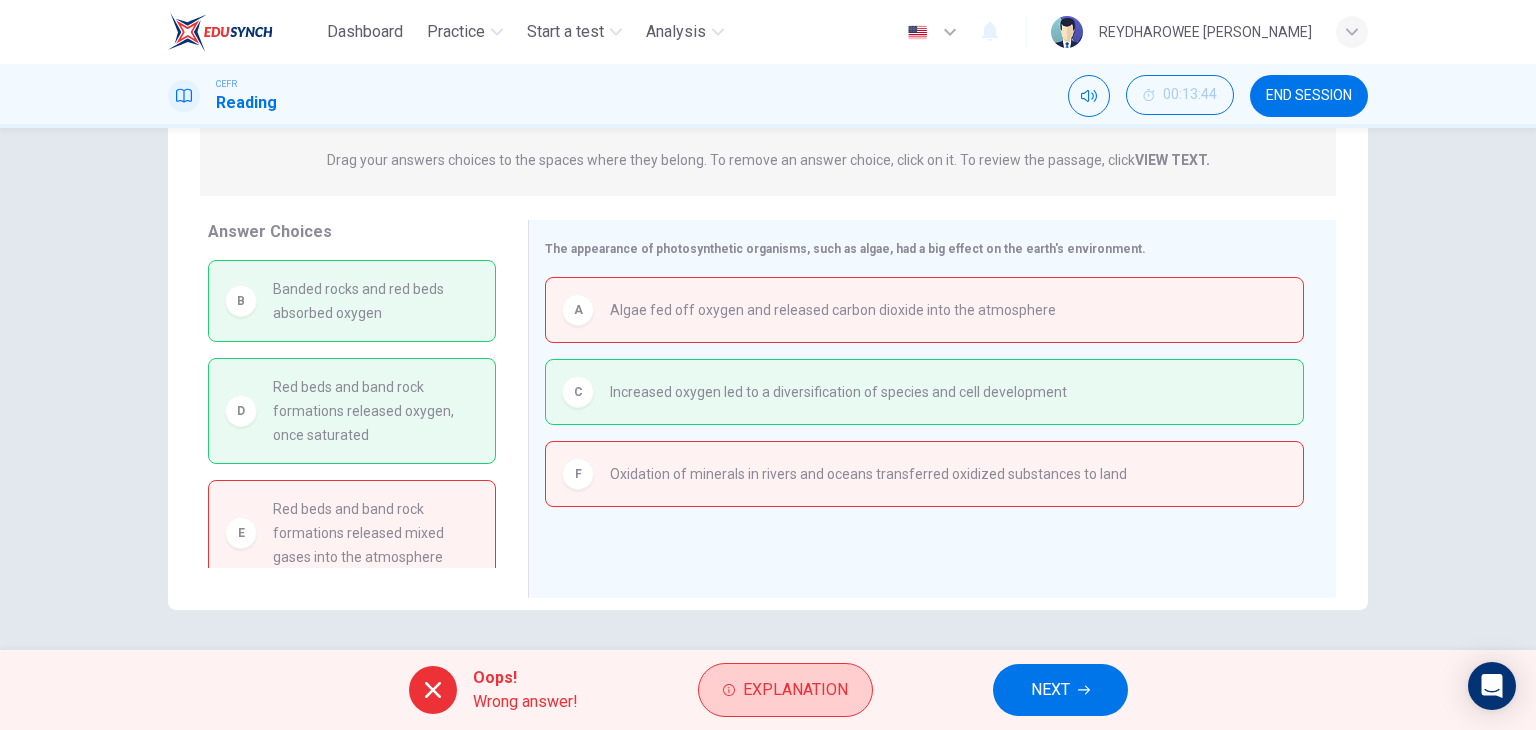 click on "Explanation" at bounding box center (795, 690) 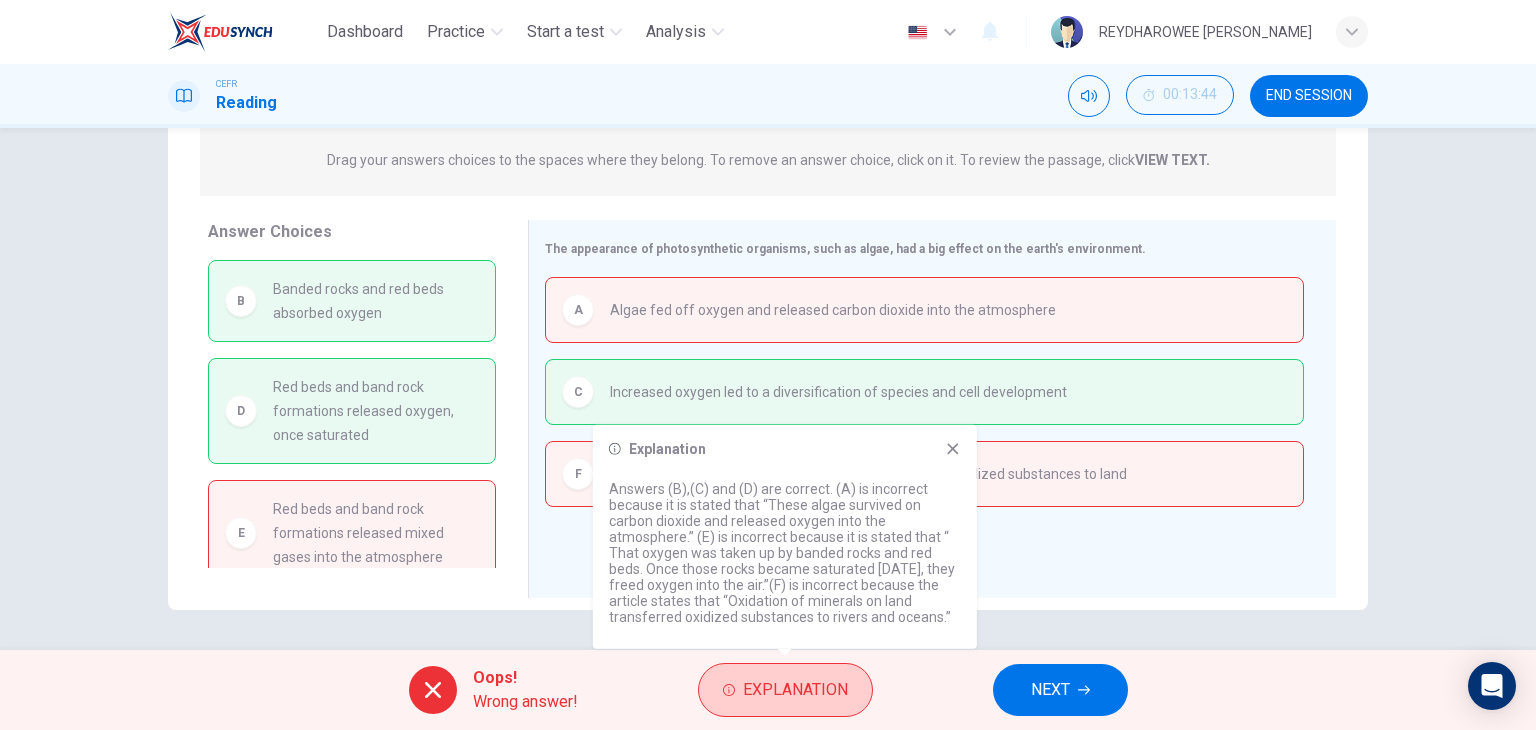 click on "Explanation" at bounding box center [795, 690] 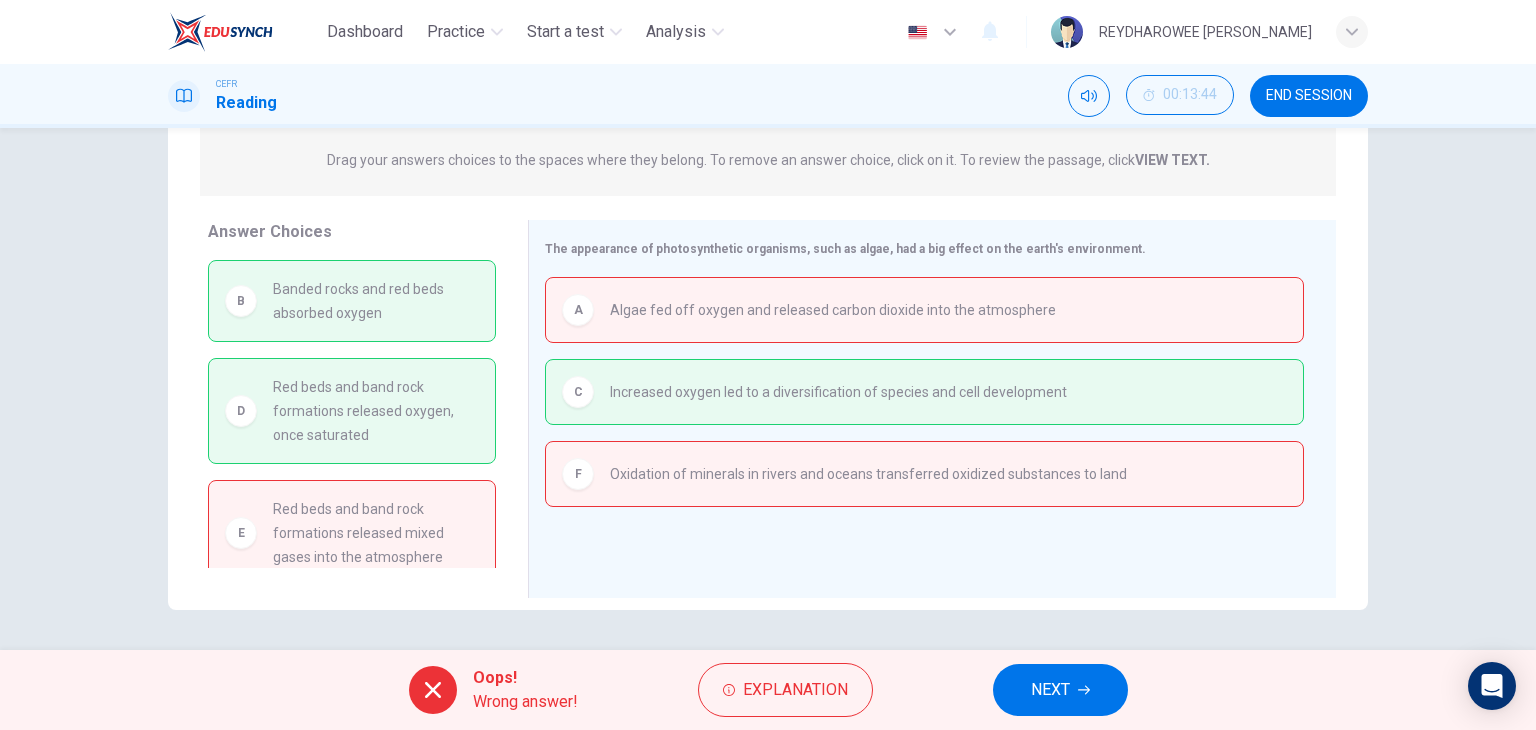 click on "NEXT" at bounding box center (1050, 690) 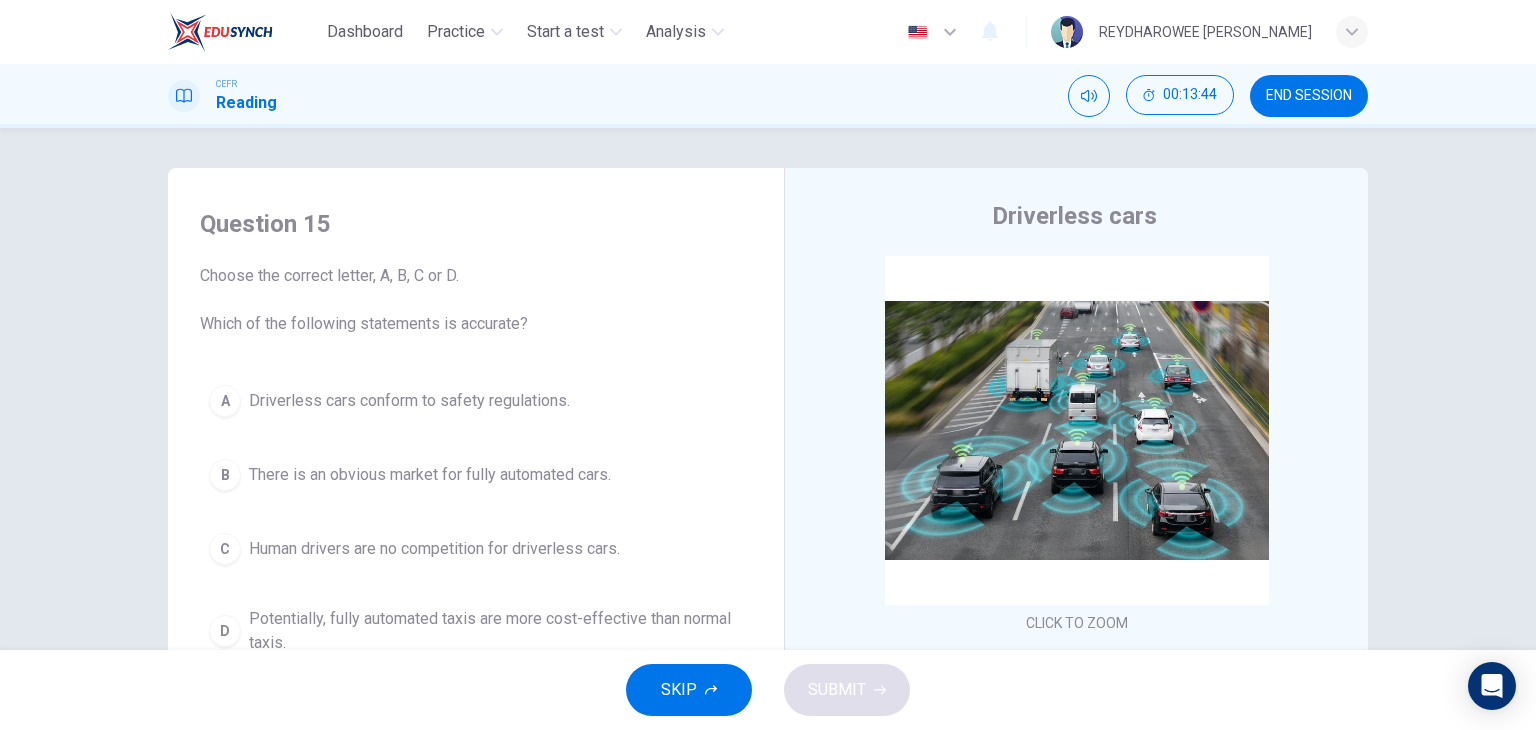 click on "END SESSION" at bounding box center (1309, 96) 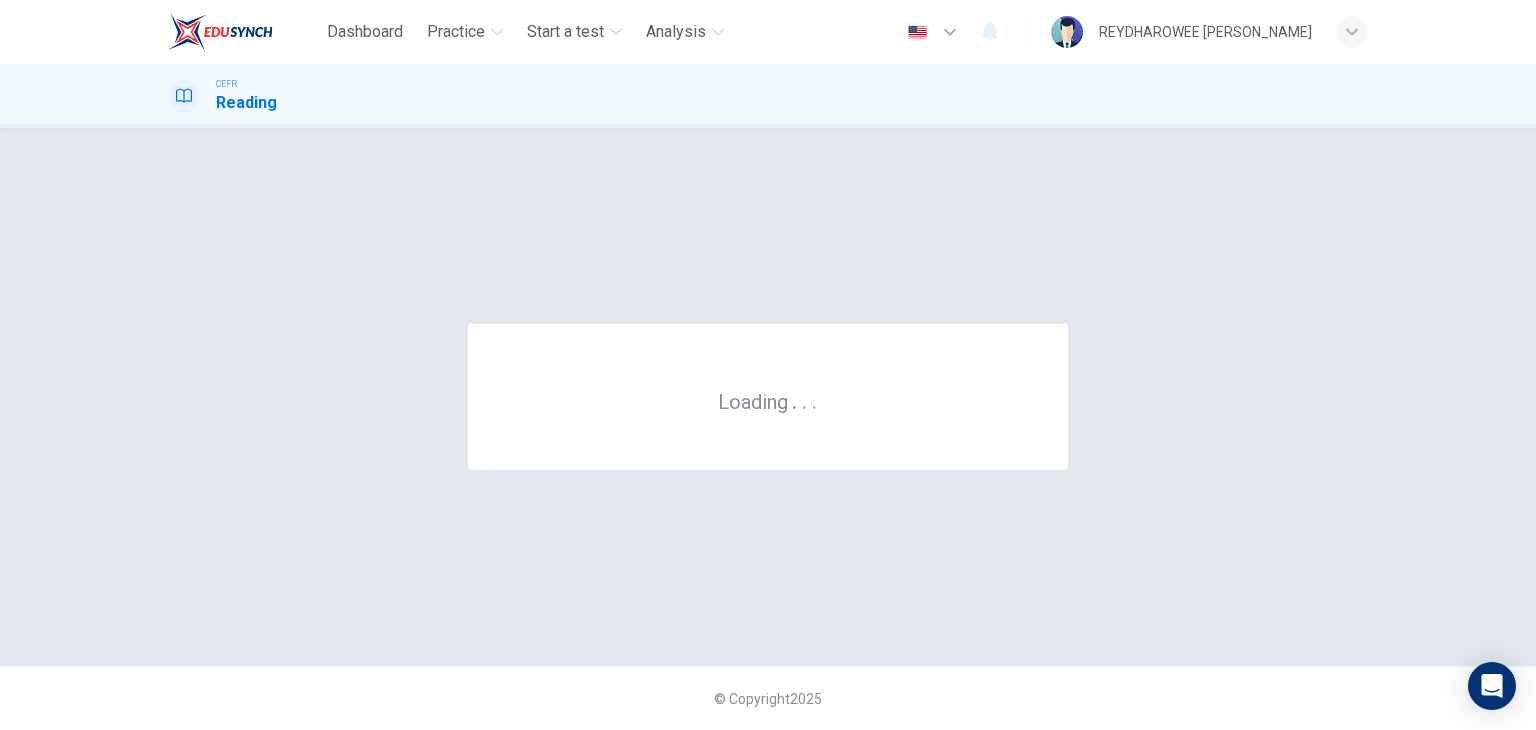 scroll, scrollTop: 0, scrollLeft: 0, axis: both 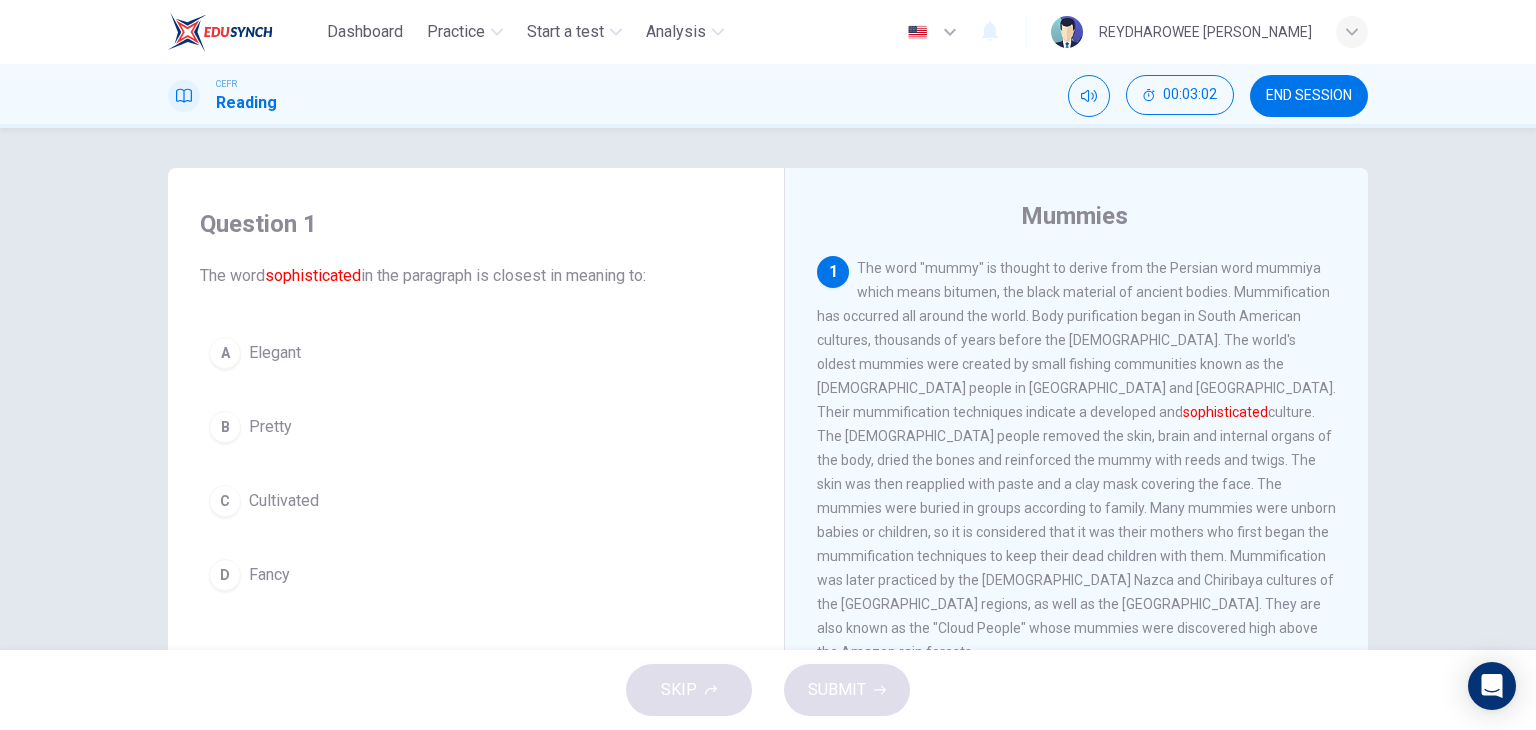 click on "A Elegant" at bounding box center [476, 353] 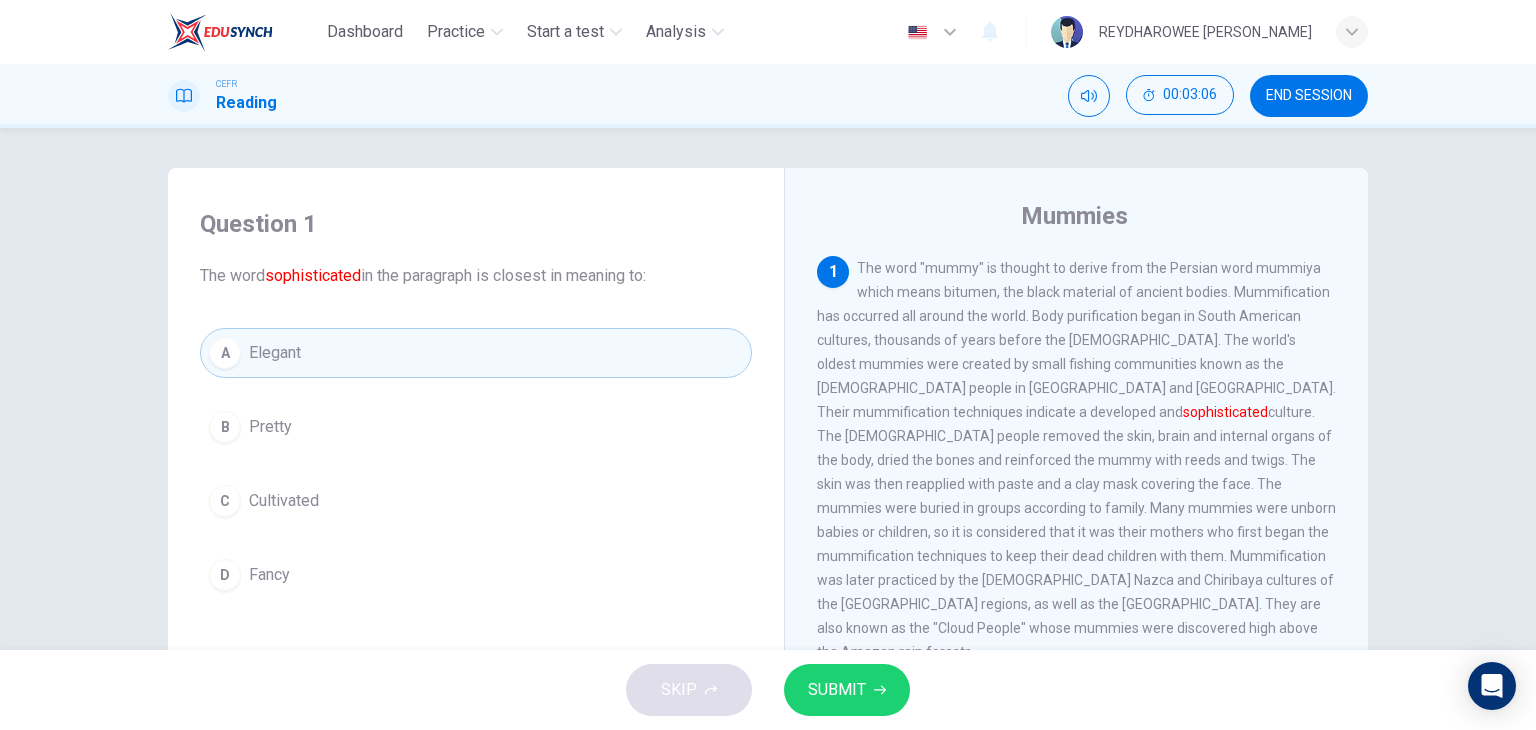 click on "C Cultivated" at bounding box center (476, 501) 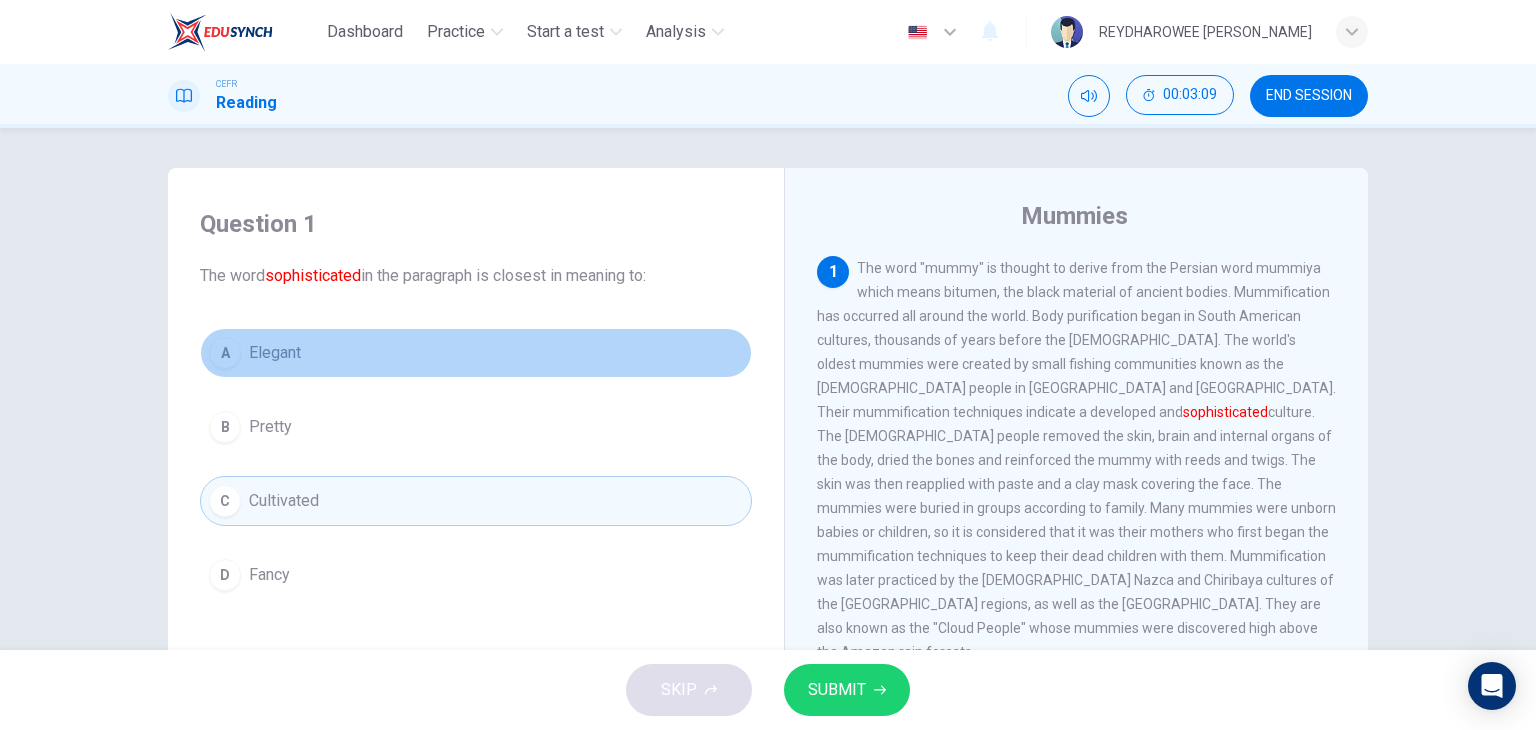 click on "A Elegant" at bounding box center [476, 353] 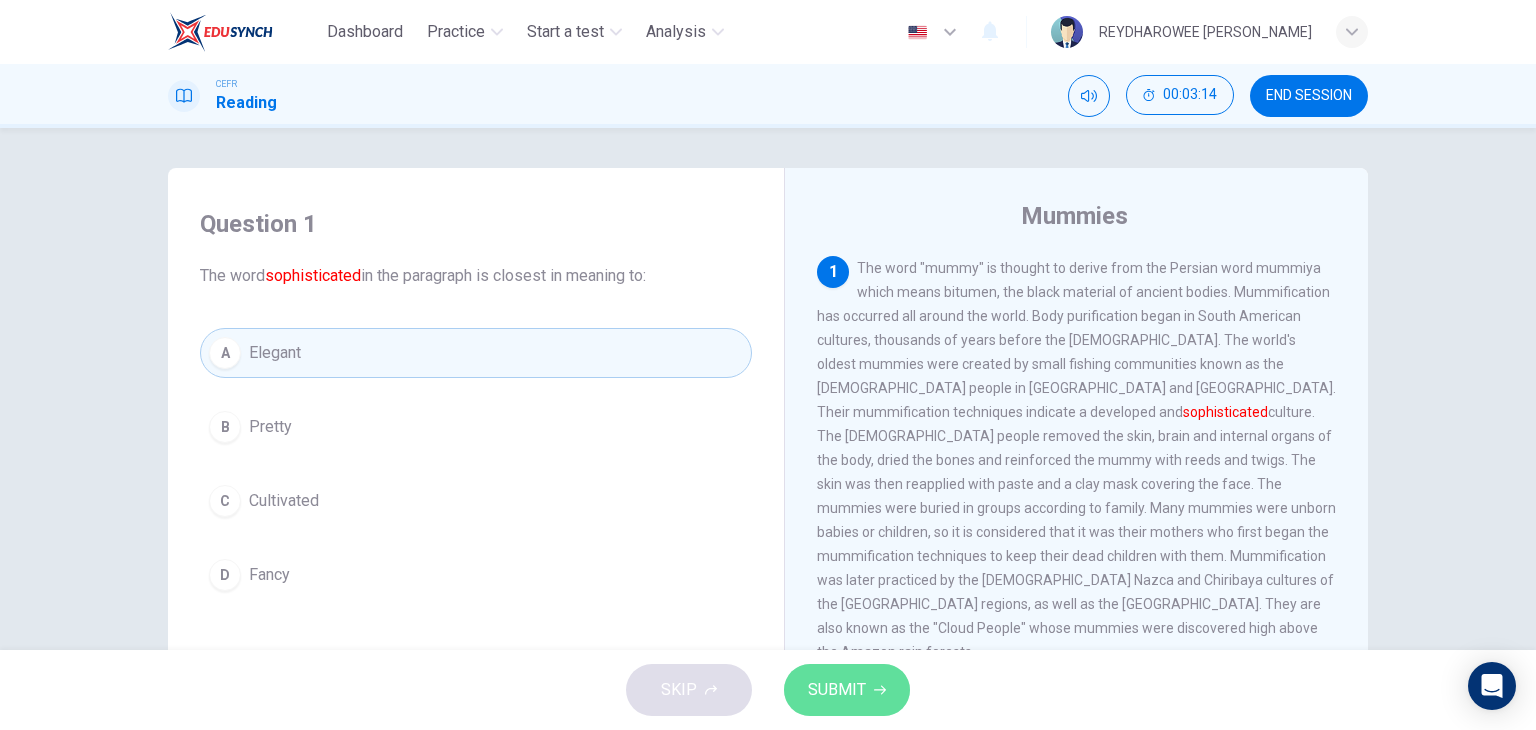 click on "SUBMIT" at bounding box center (837, 690) 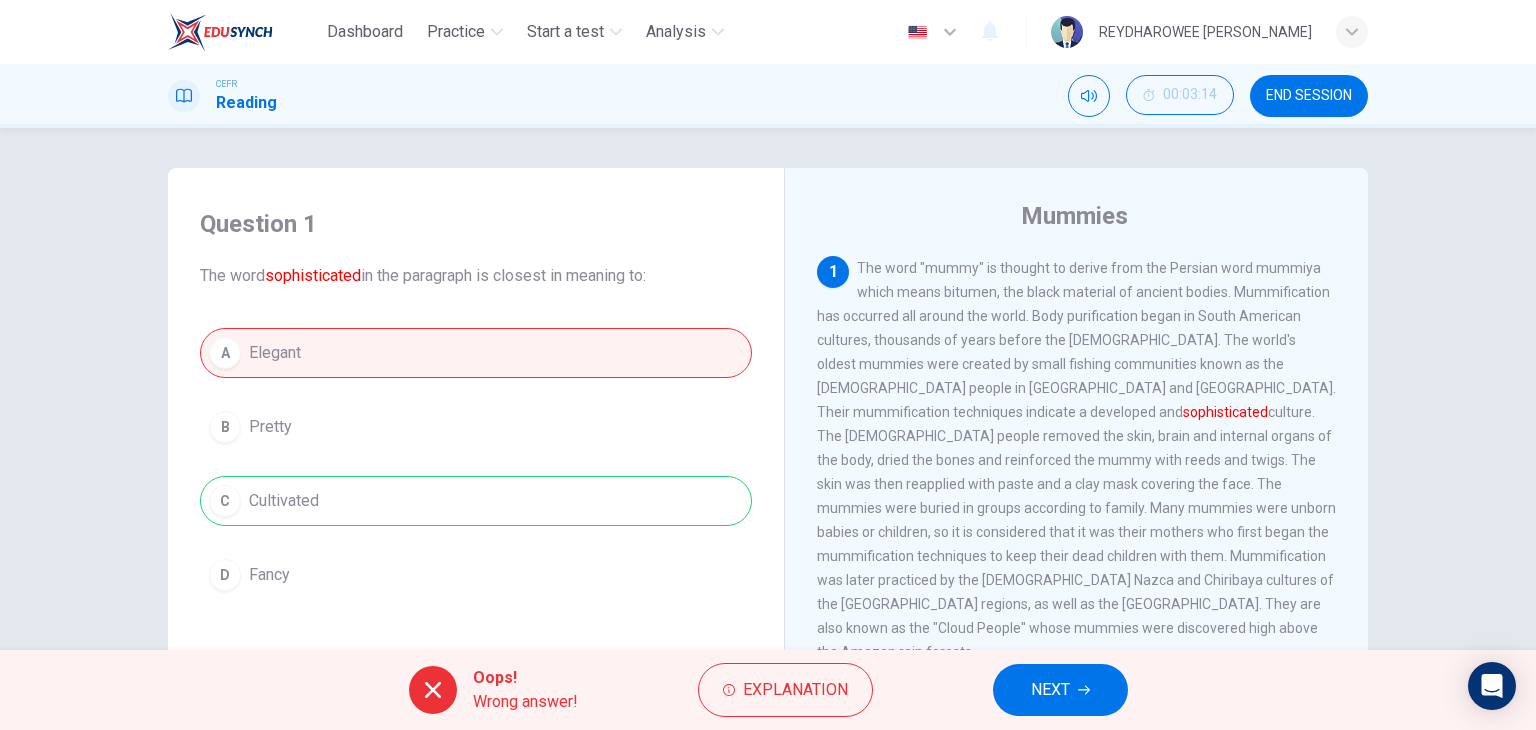 click on "NEXT" at bounding box center (1060, 690) 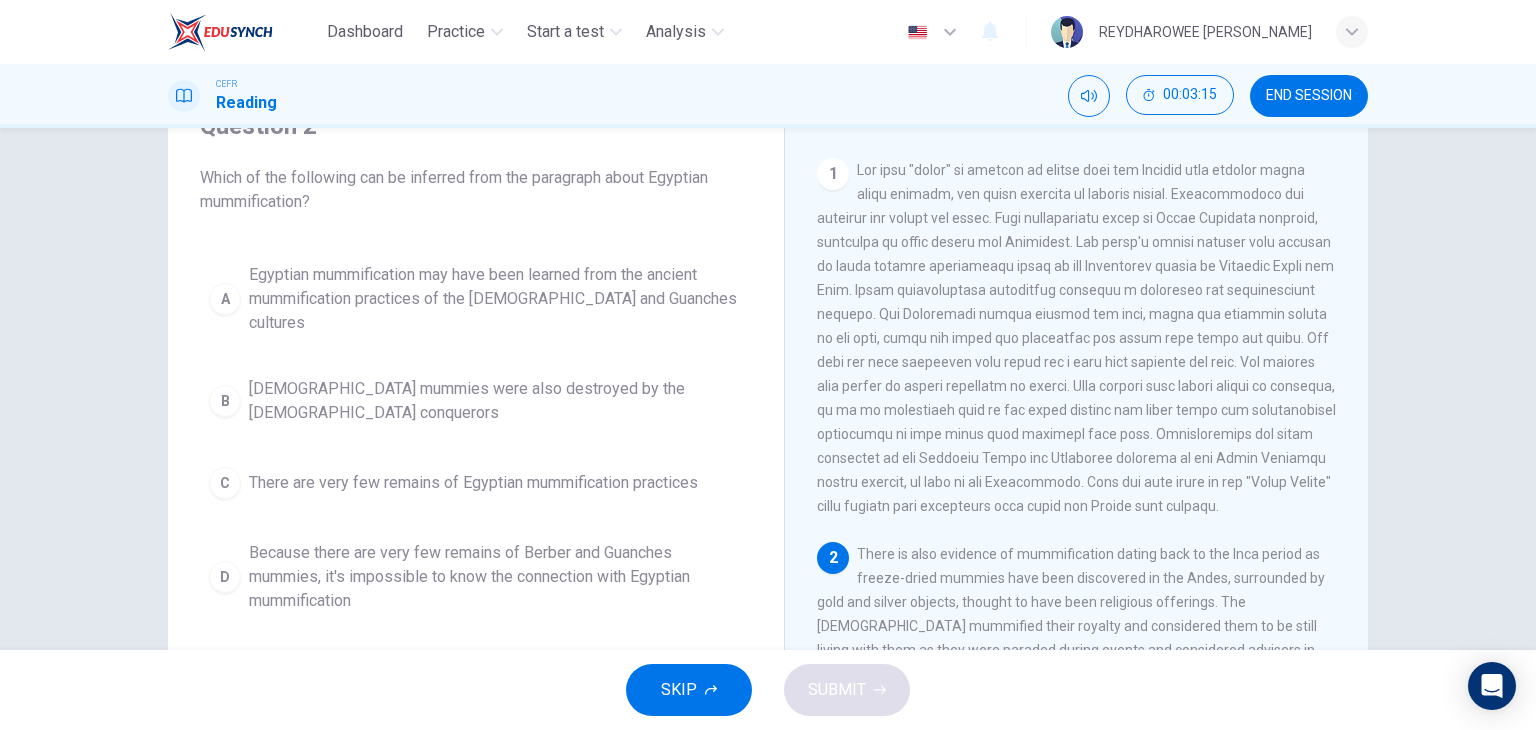 scroll, scrollTop: 100, scrollLeft: 0, axis: vertical 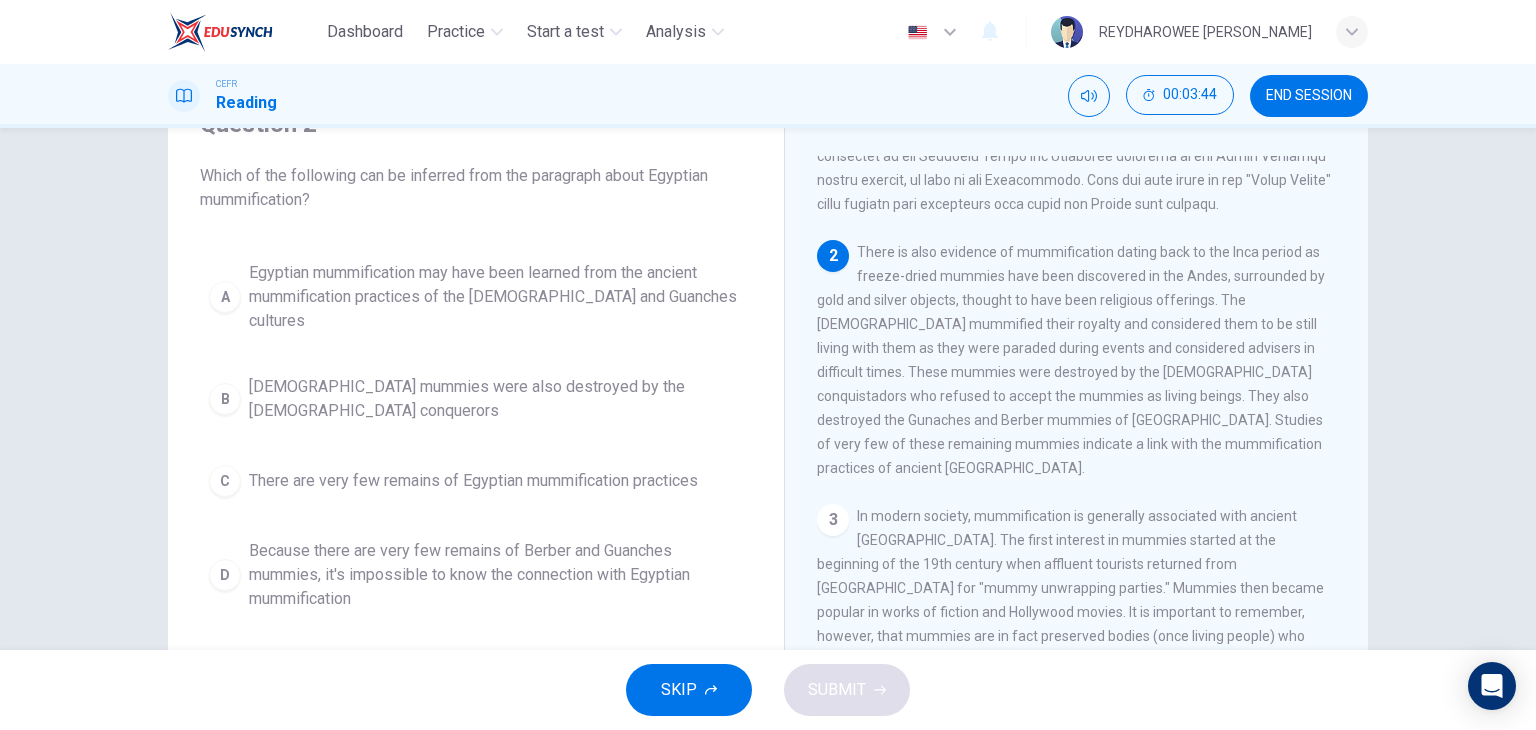click on "Egyptian mummification may have been learned from the ancient mummification practices of the Berber and Guanches cultures" at bounding box center [496, 297] 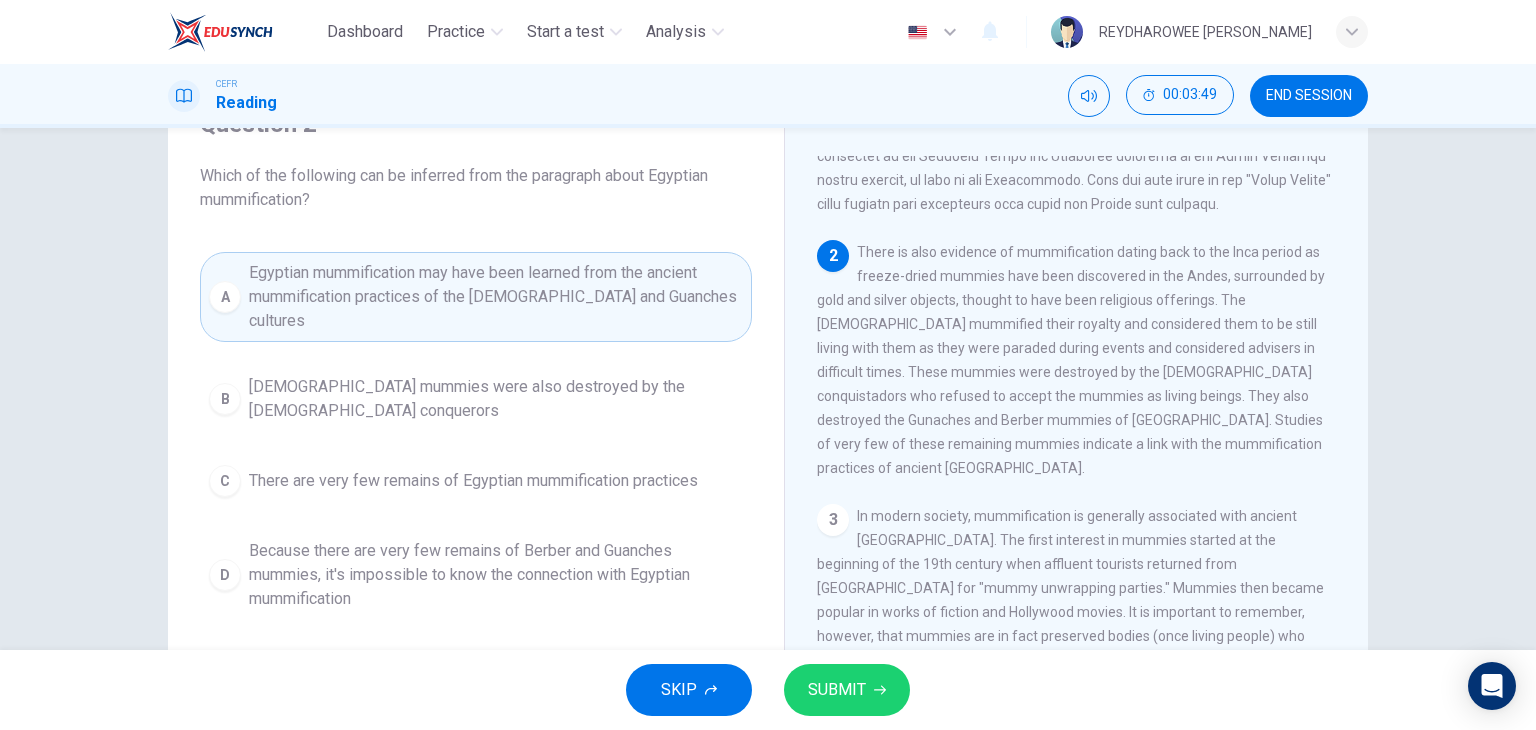 click on "SUBMIT" at bounding box center [837, 690] 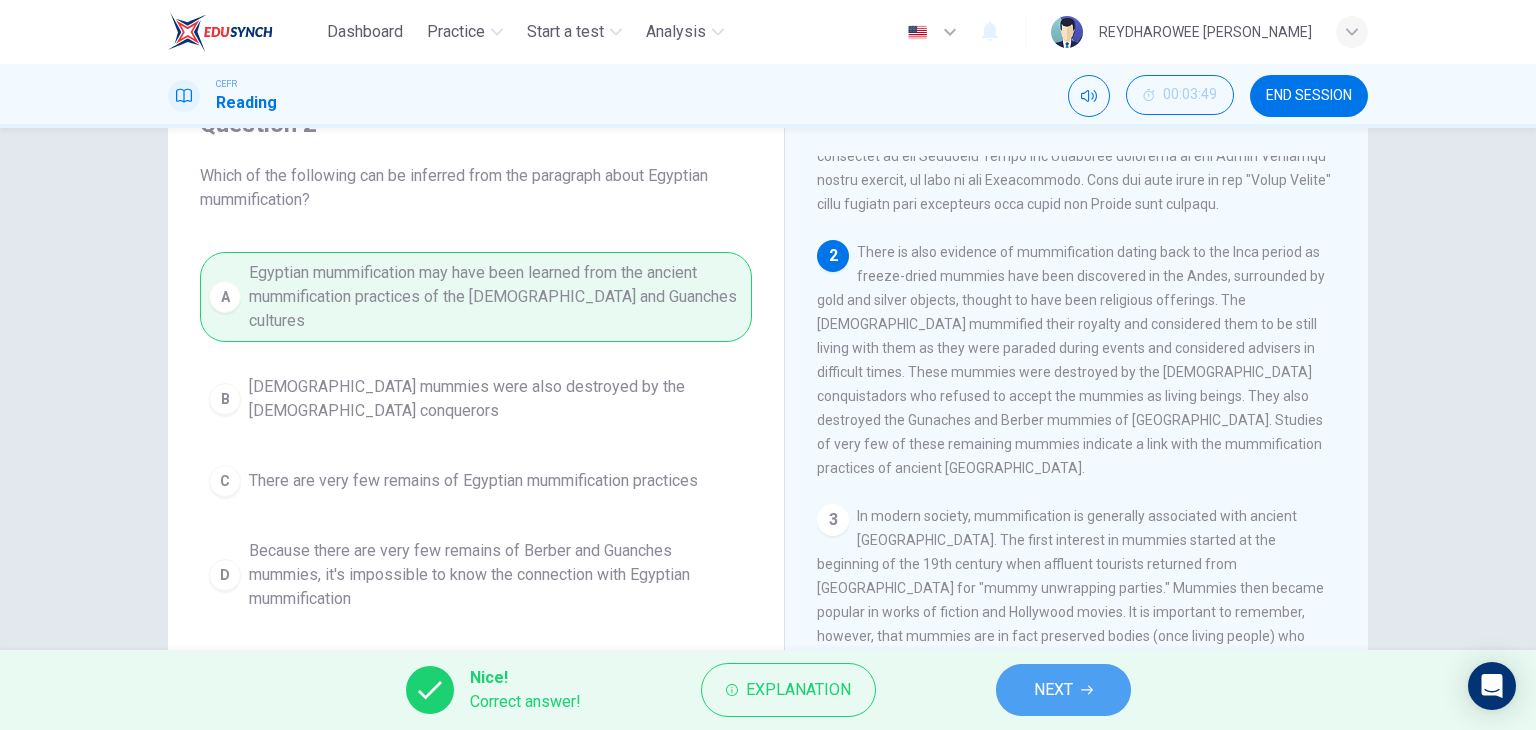 click on "NEXT" at bounding box center [1063, 690] 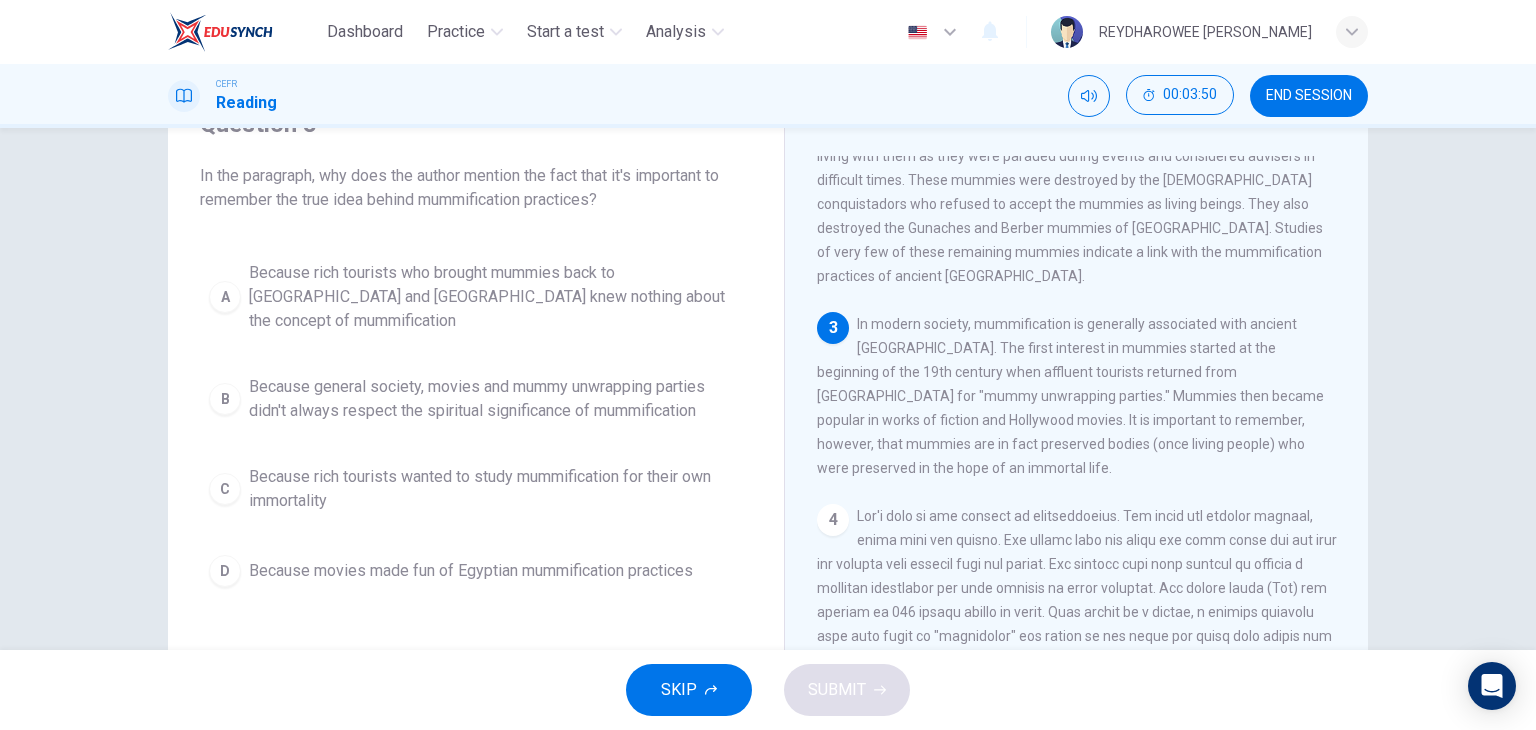 scroll, scrollTop: 500, scrollLeft: 0, axis: vertical 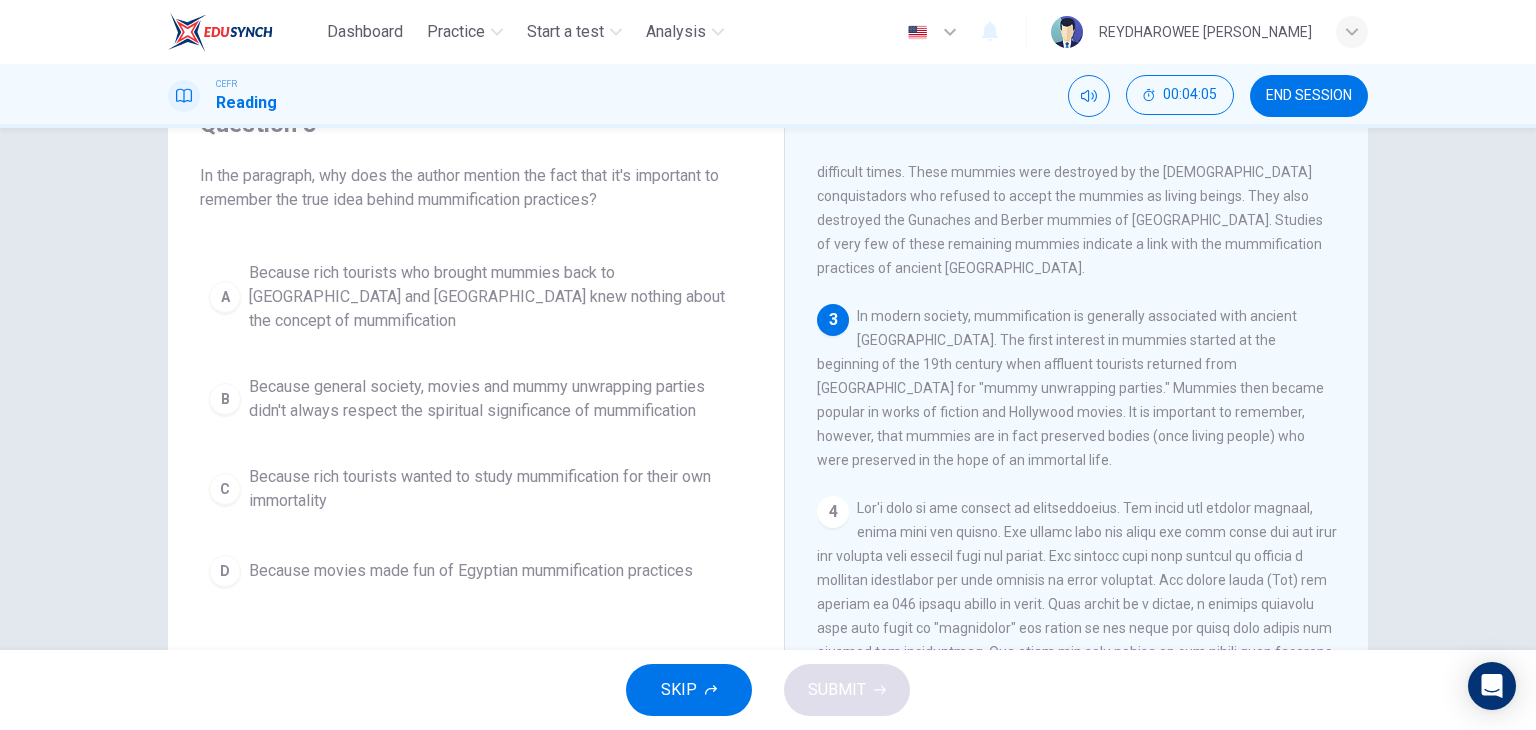 click on "Because general society, movies and mummy unwrapping parties didn't always respect the spiritual significance of mummification" at bounding box center [496, 399] 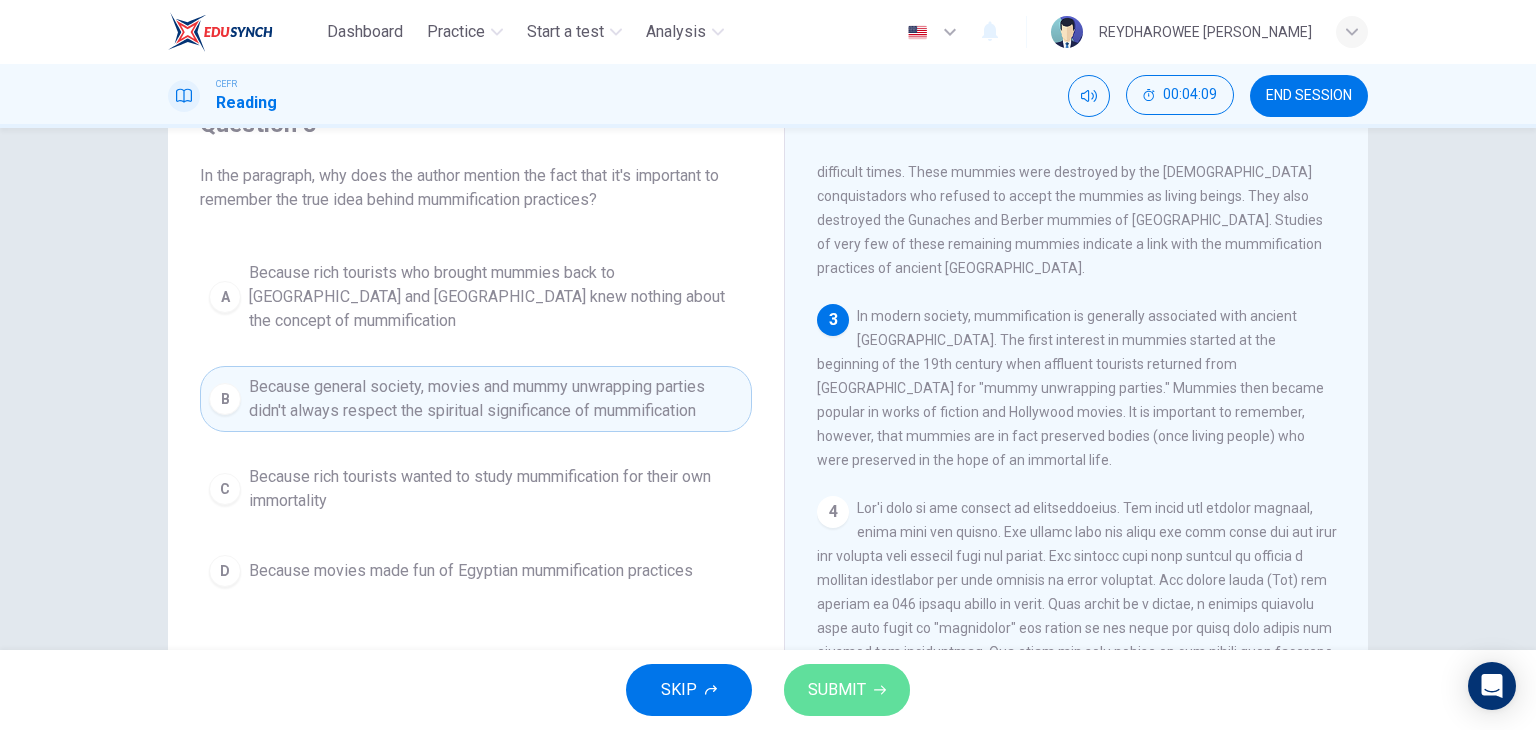 click on "SUBMIT" at bounding box center [837, 690] 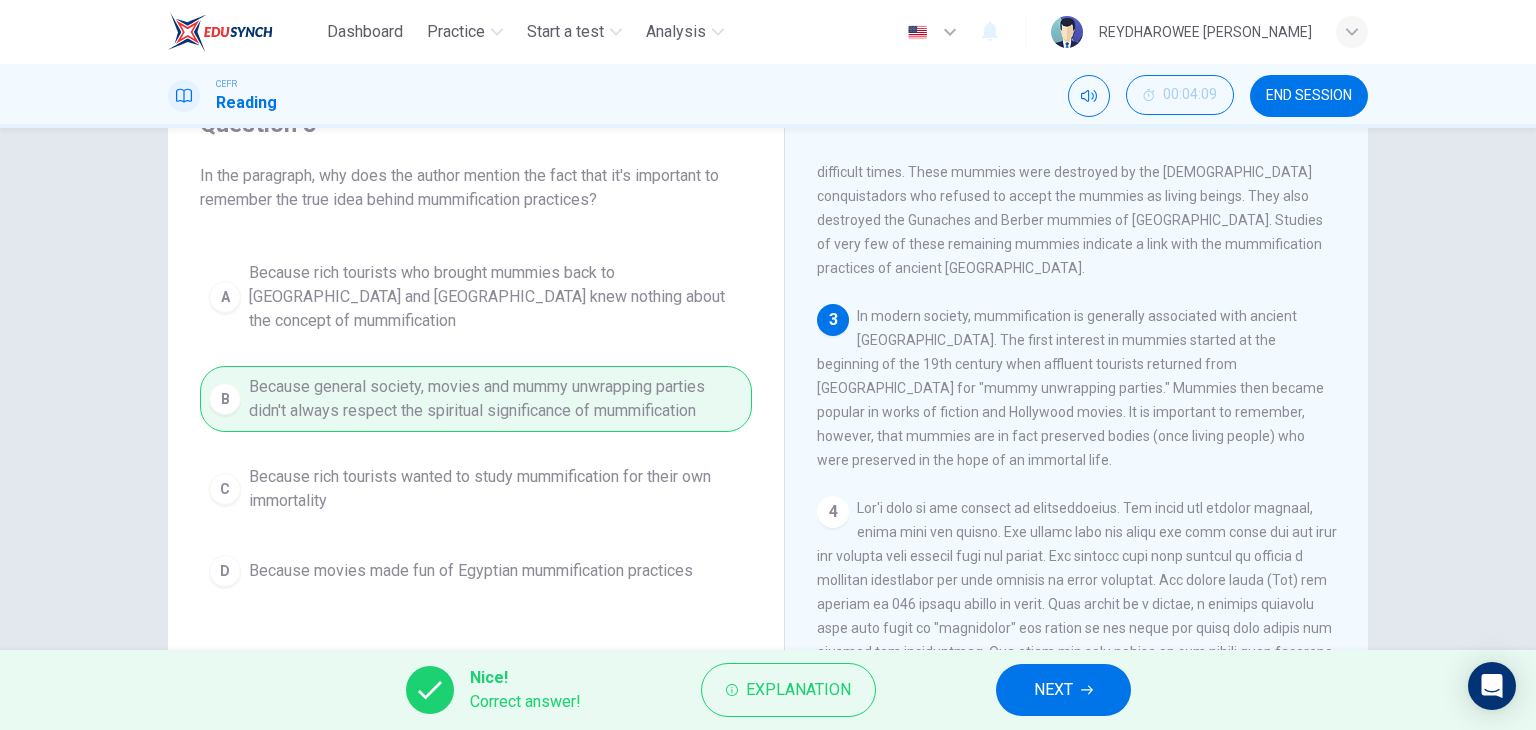 click on "NEXT" at bounding box center [1053, 690] 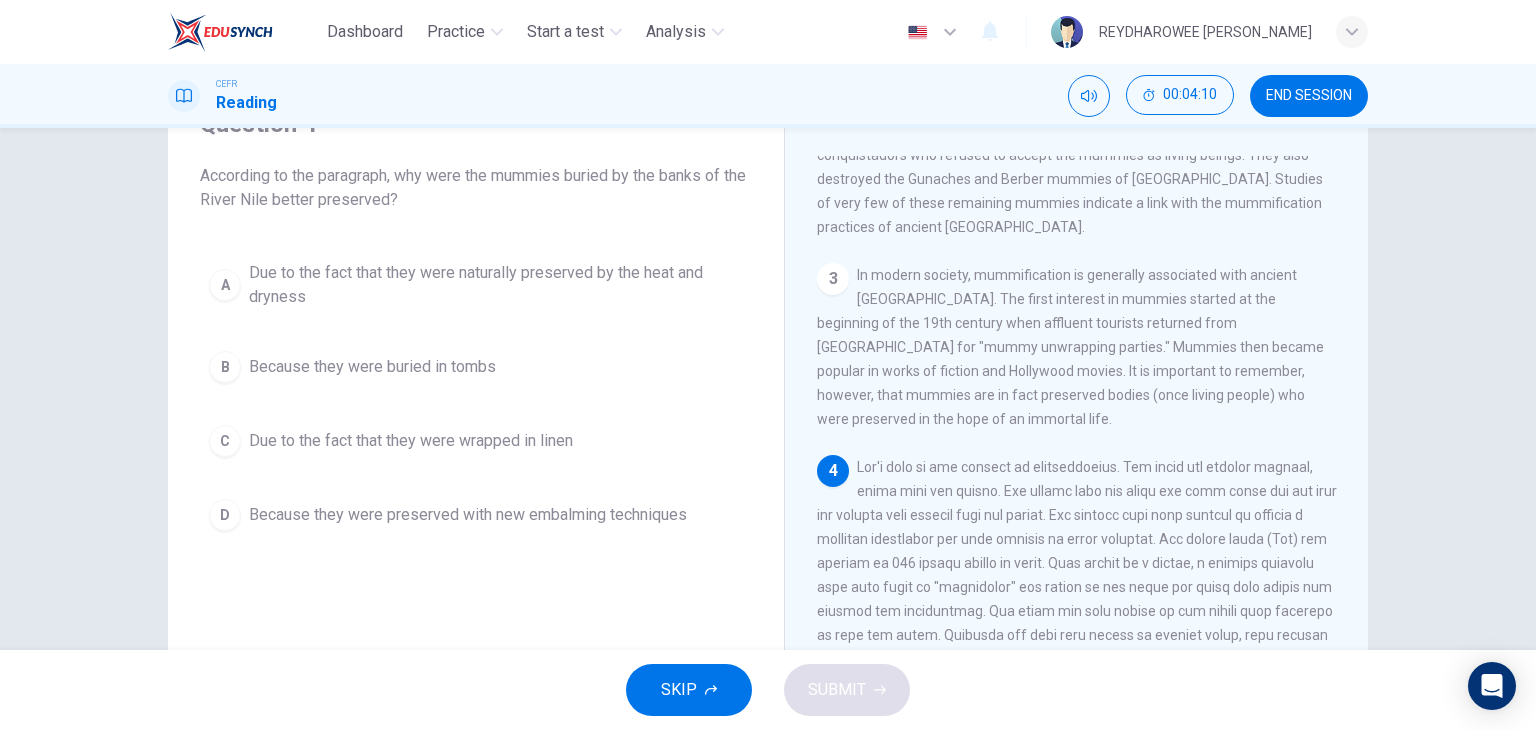 scroll, scrollTop: 700, scrollLeft: 0, axis: vertical 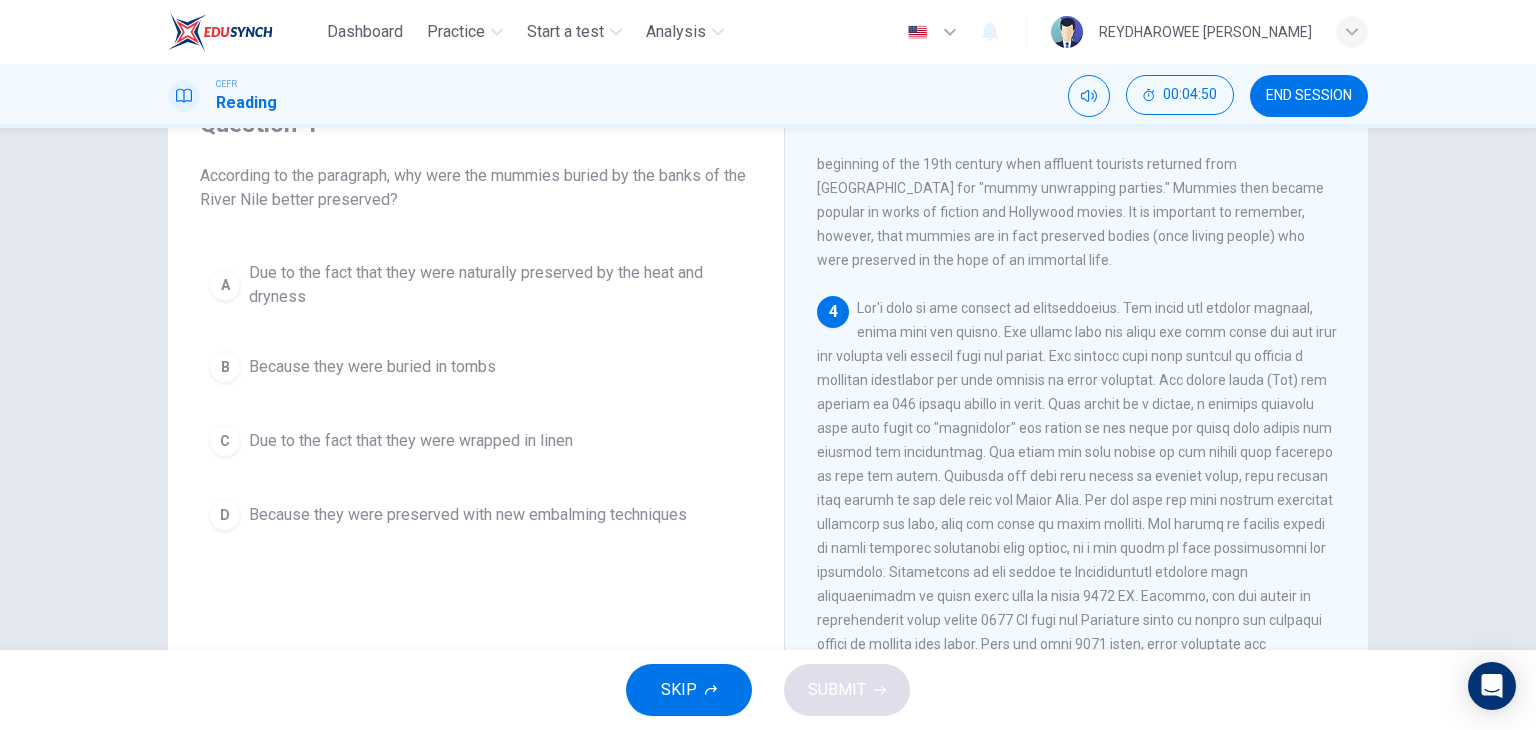 click on "Due to the fact that they were naturally preserved by the heat and dryness" at bounding box center [496, 285] 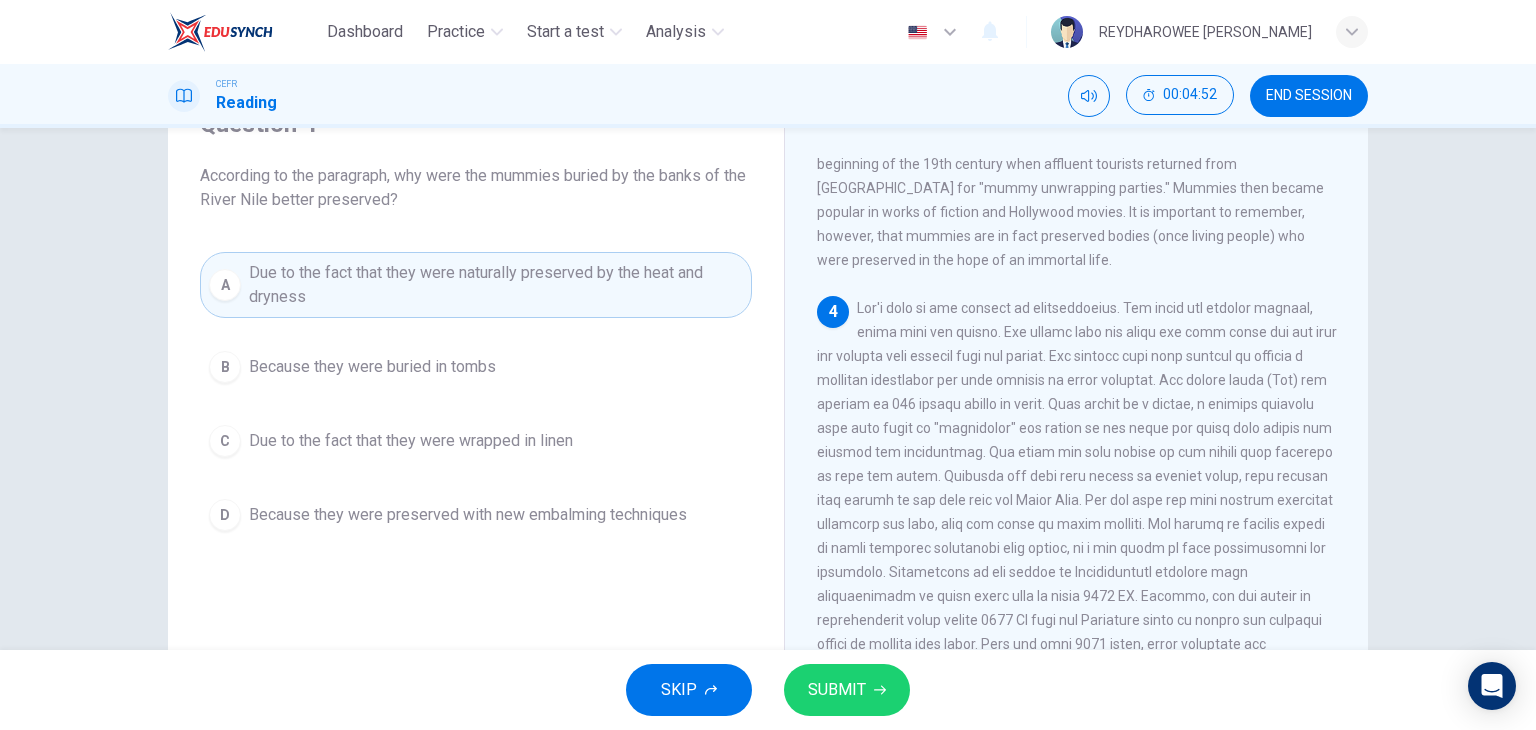 click on "SUBMIT" at bounding box center [837, 690] 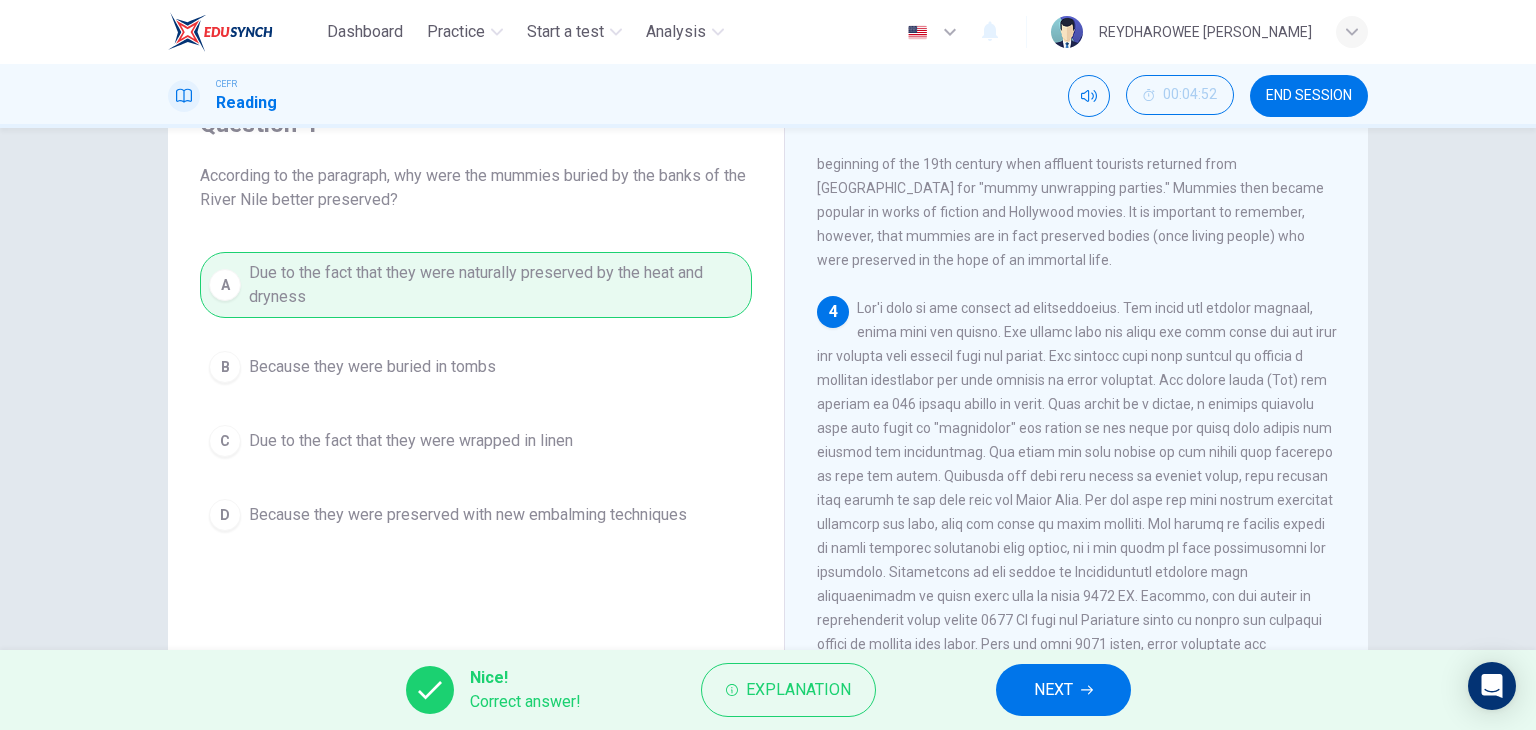 click on "NEXT" at bounding box center [1063, 690] 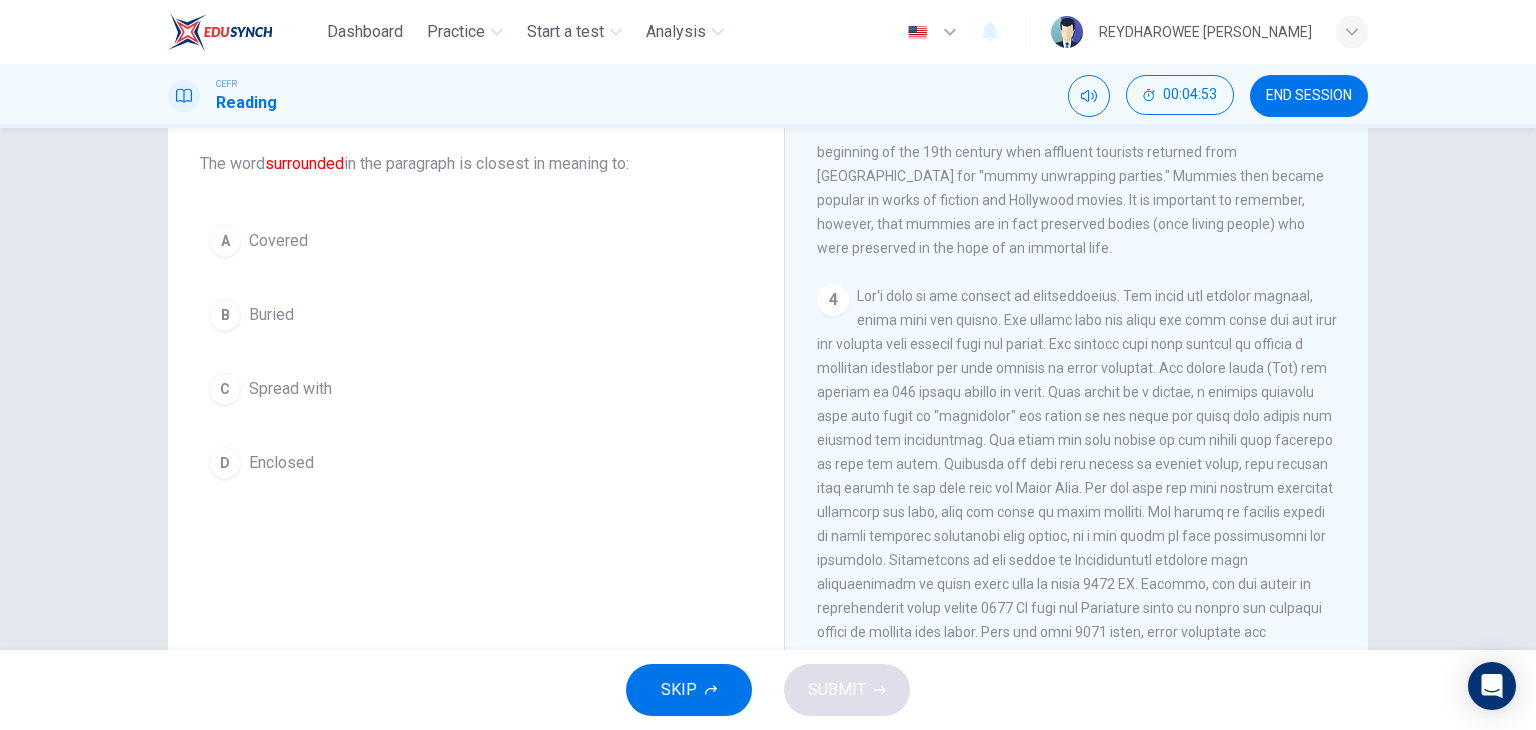 scroll, scrollTop: 253, scrollLeft: 0, axis: vertical 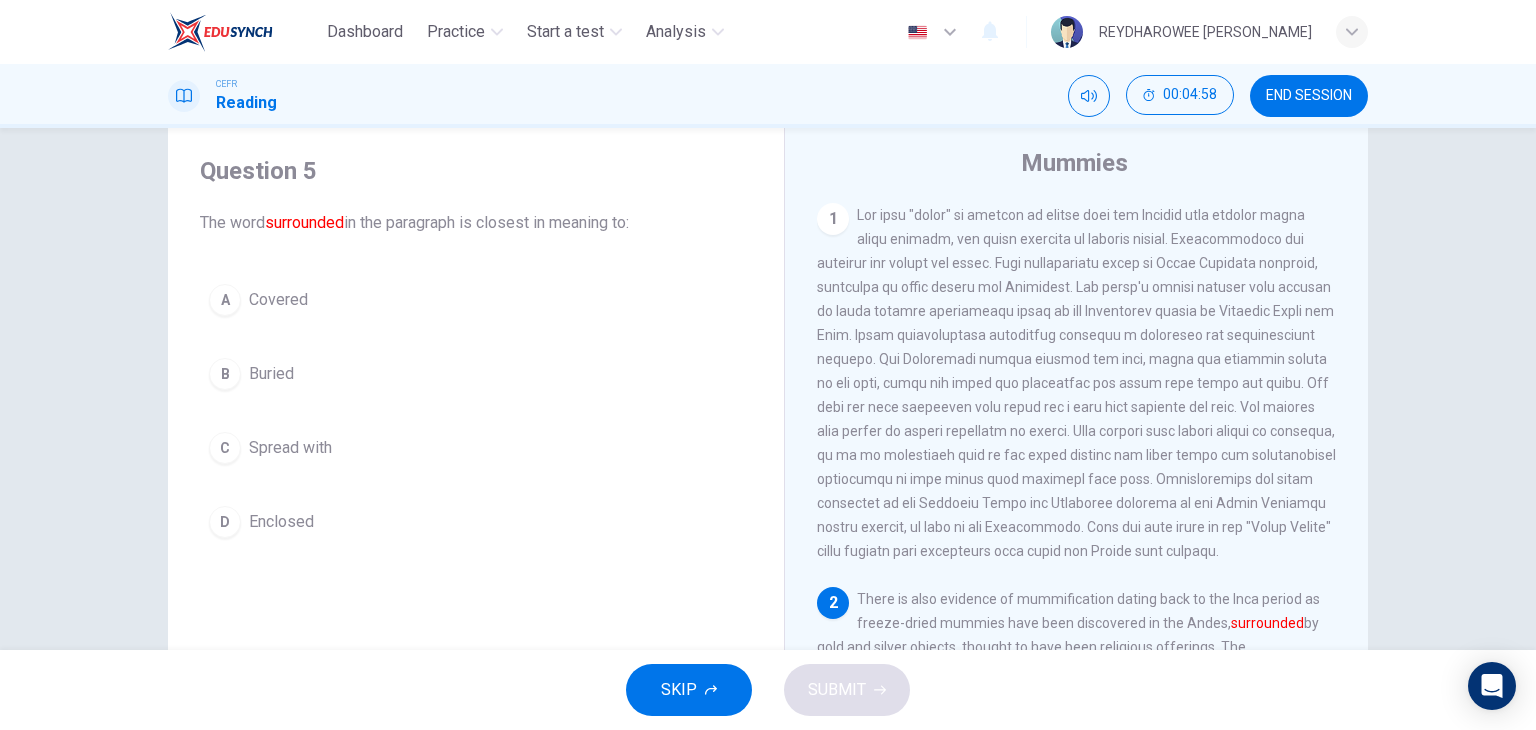 click on "B Buried" at bounding box center [476, 374] 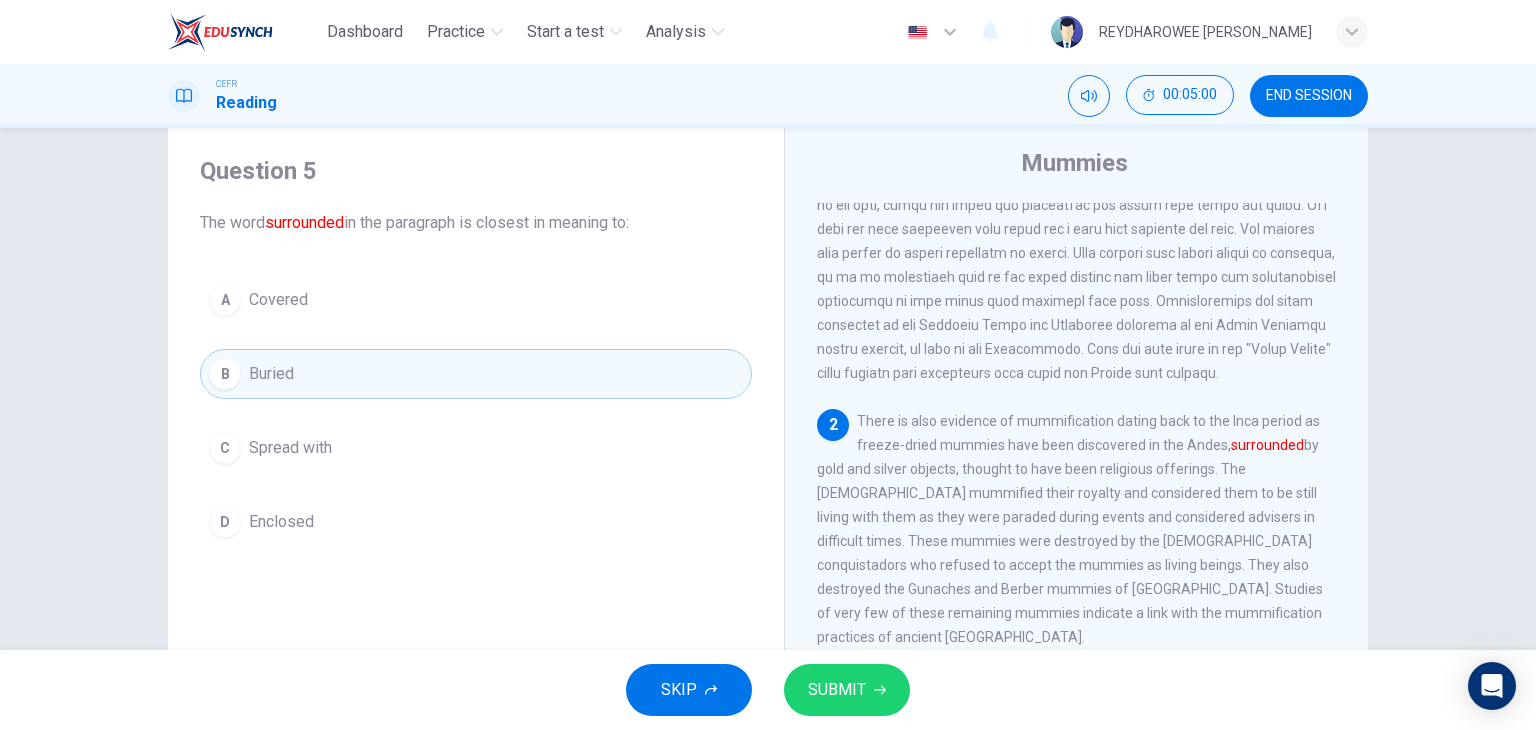 scroll, scrollTop: 200, scrollLeft: 0, axis: vertical 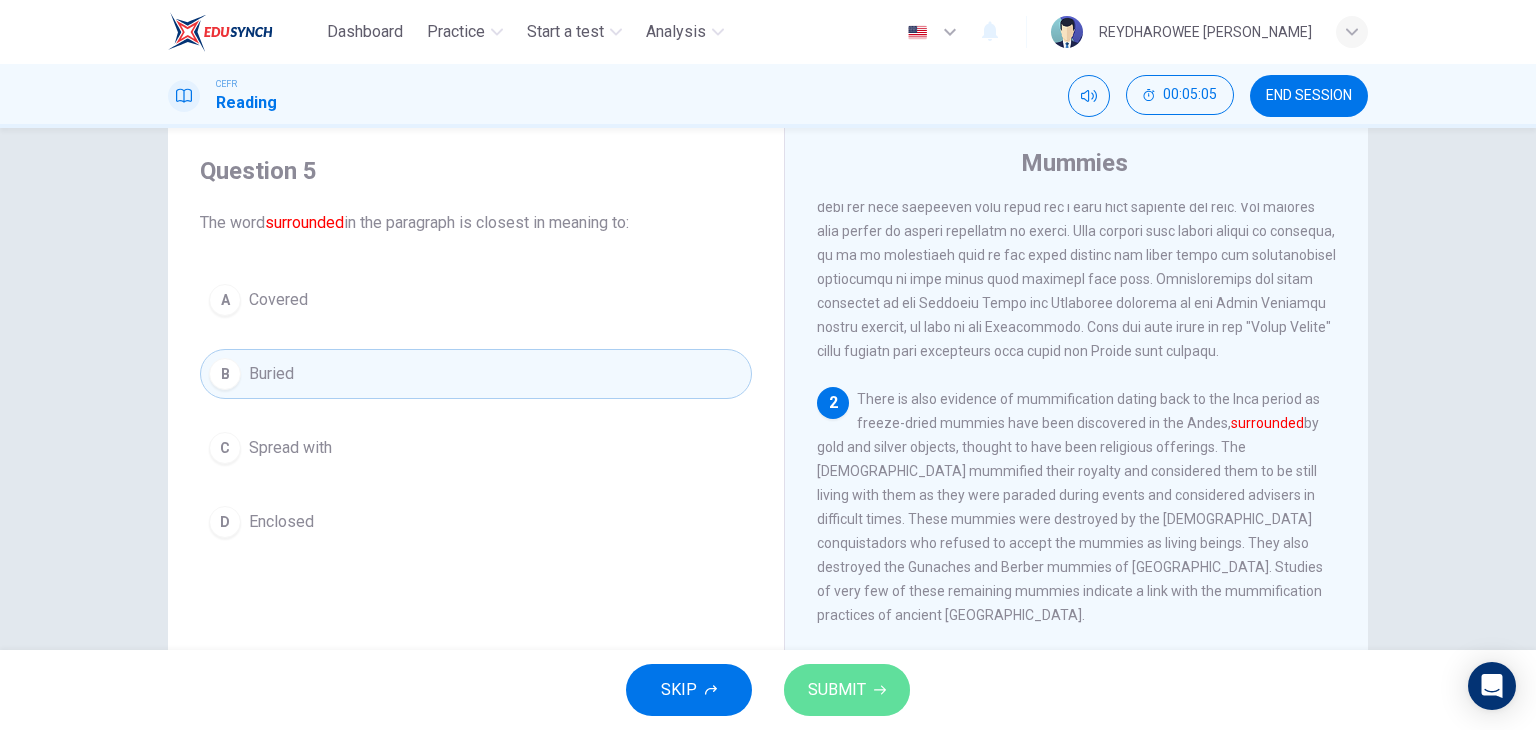 click on "SUBMIT" at bounding box center [847, 690] 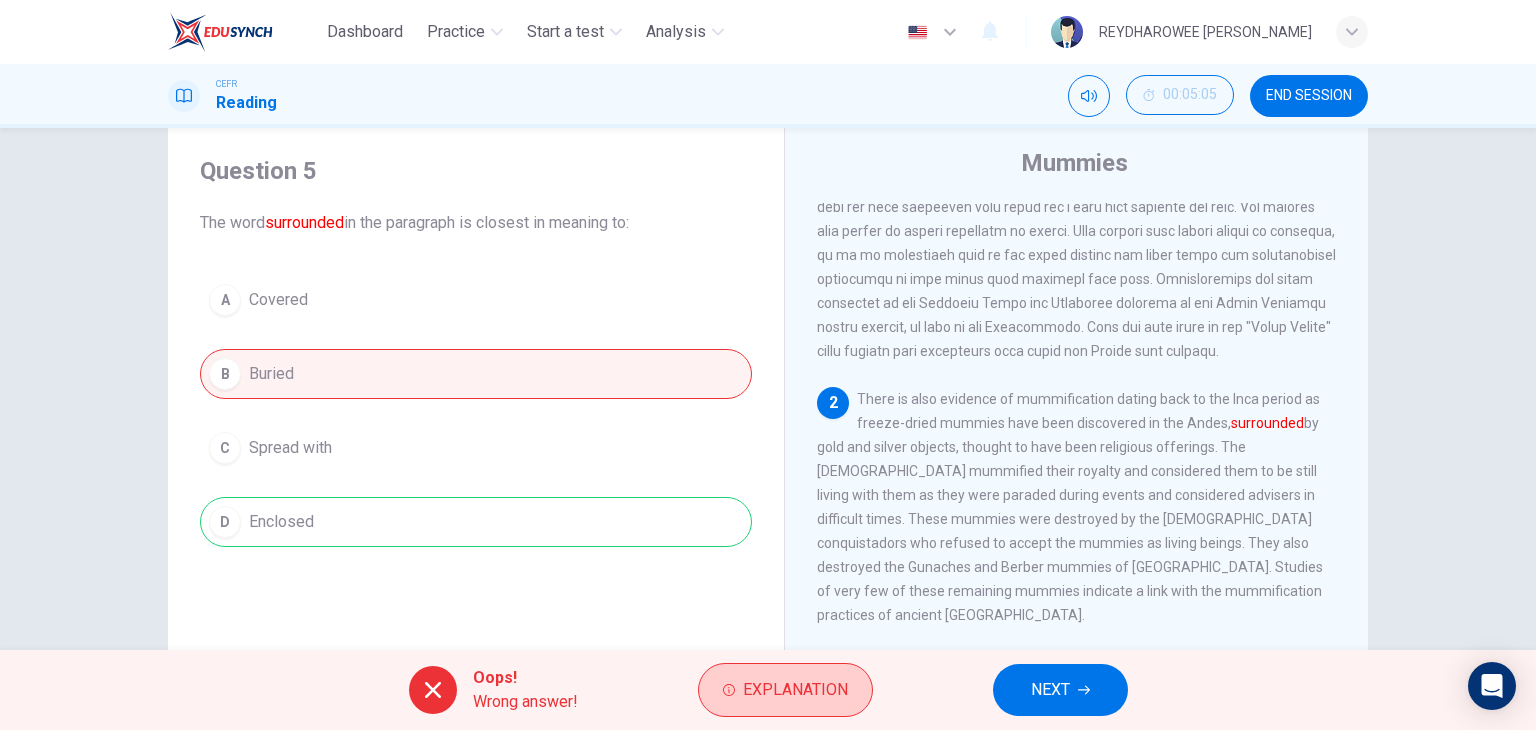 click on "Oops! Wrong answer! Explanation NEXT" at bounding box center (768, 690) 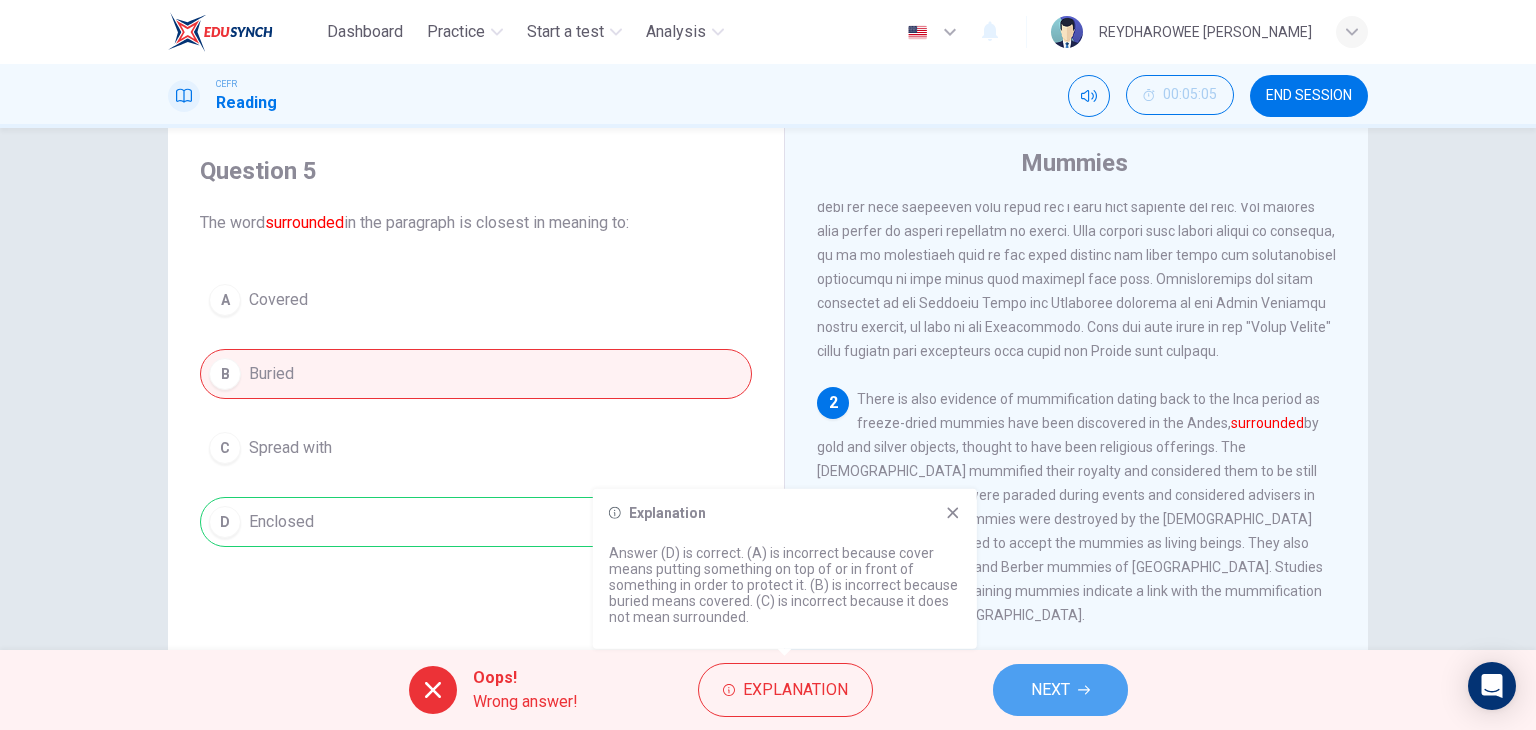 click on "NEXT" at bounding box center (1050, 690) 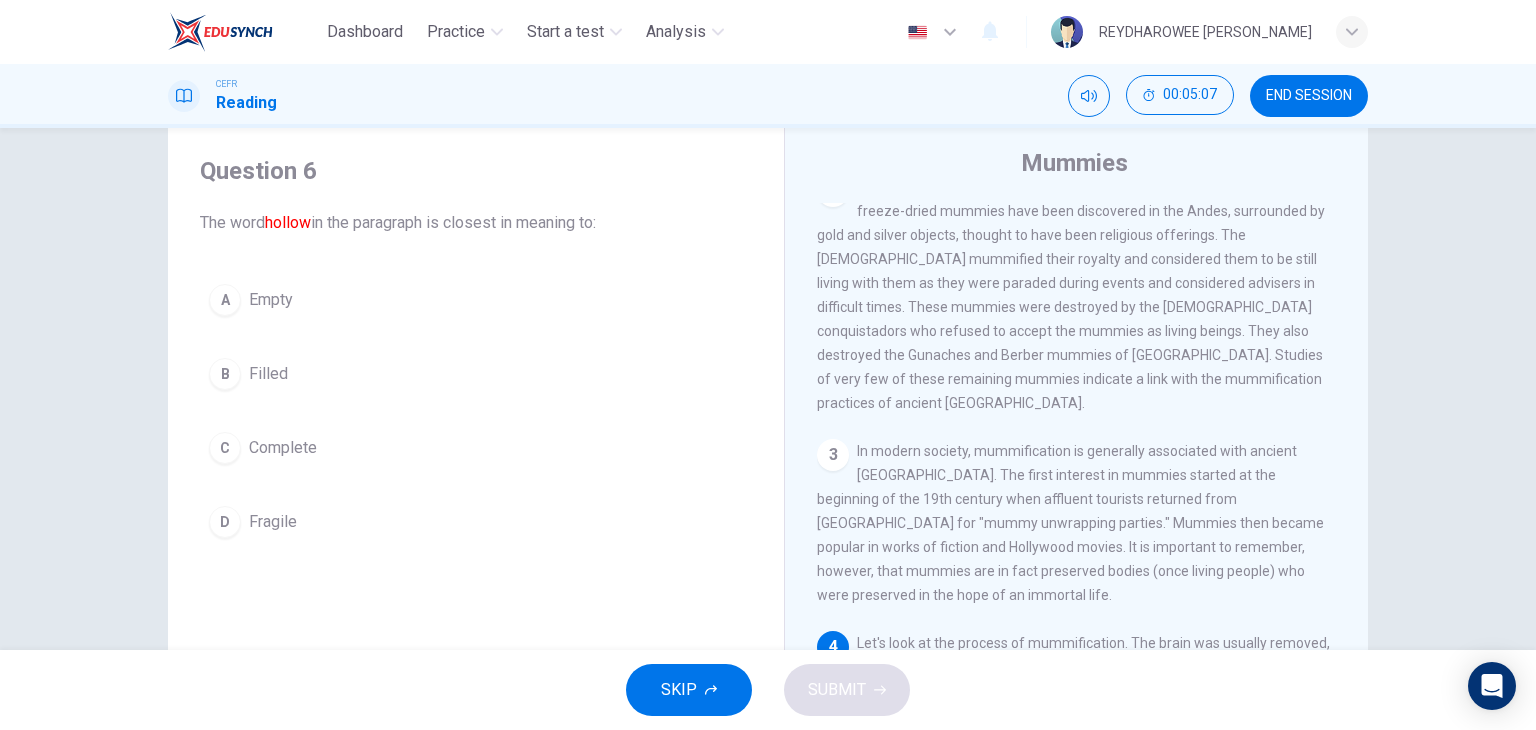 scroll, scrollTop: 700, scrollLeft: 0, axis: vertical 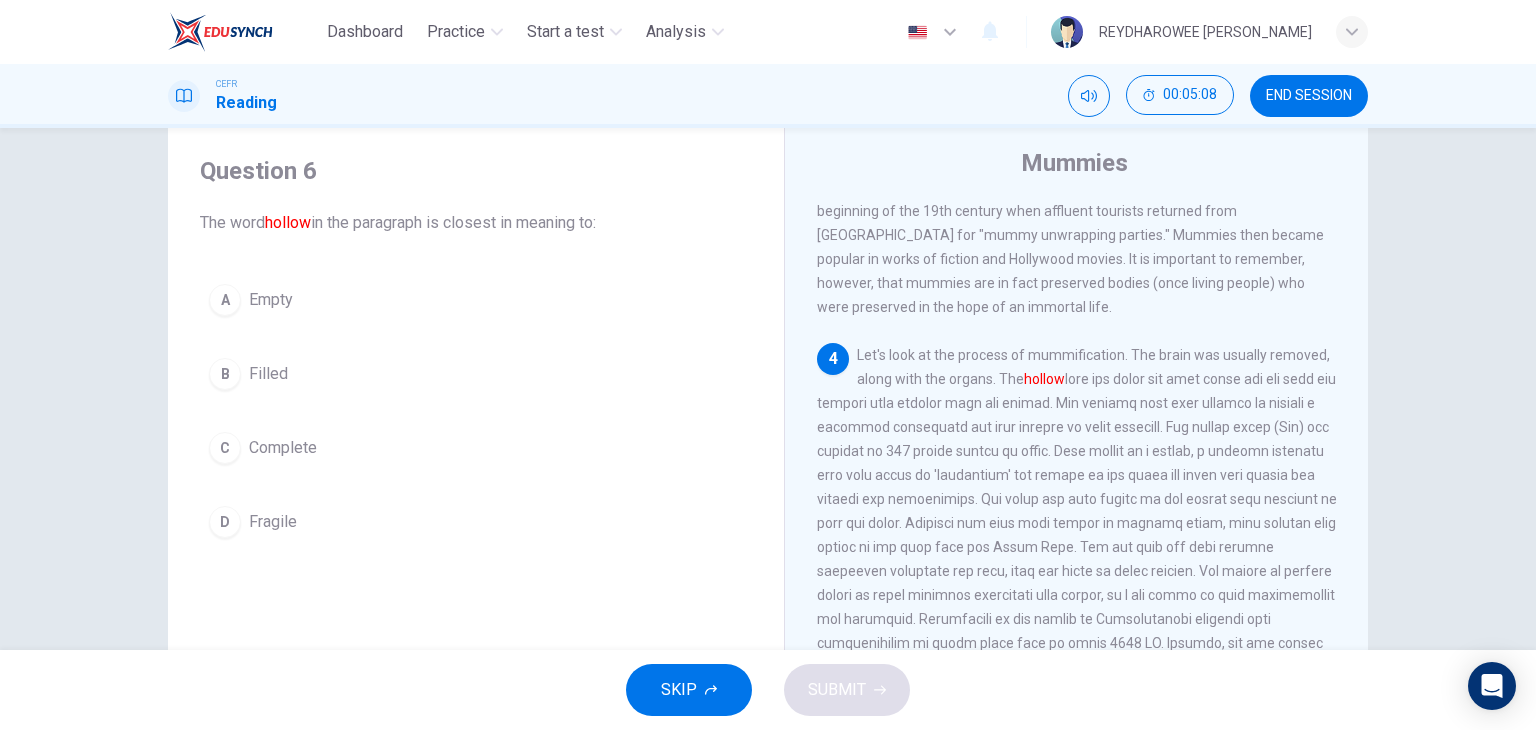 click on "A Empty" at bounding box center [476, 300] 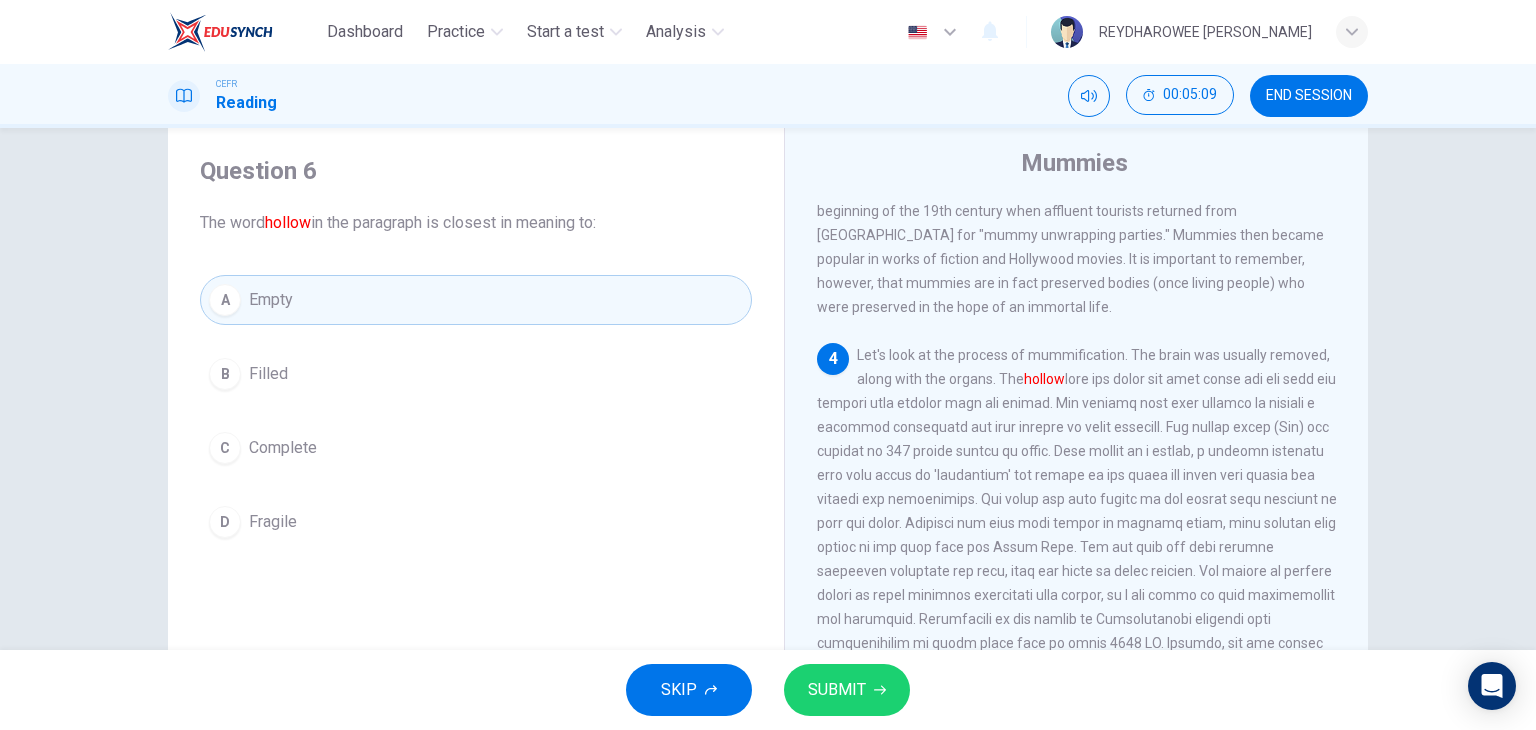 click on "SKIP SUBMIT" at bounding box center [768, 690] 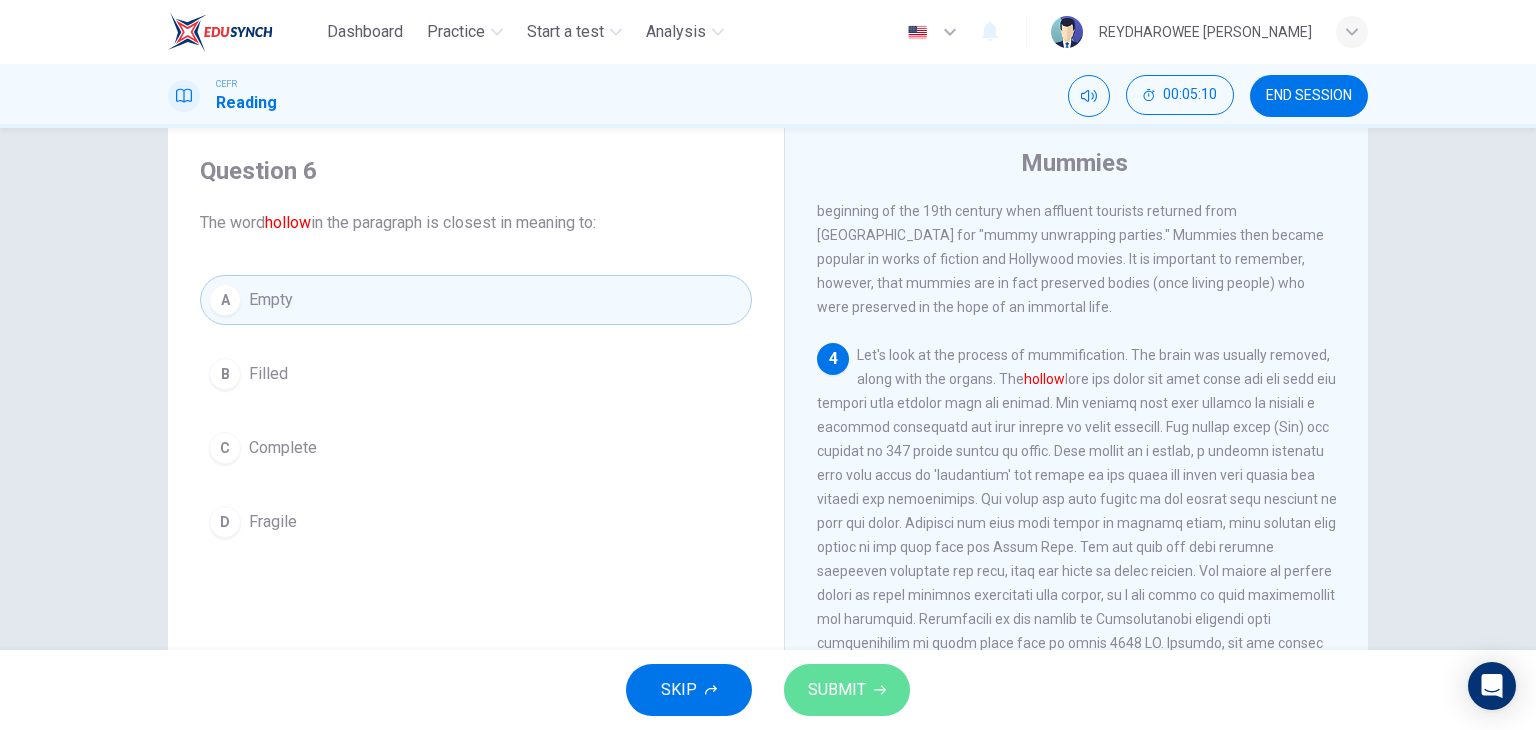 click on "SUBMIT" at bounding box center (847, 690) 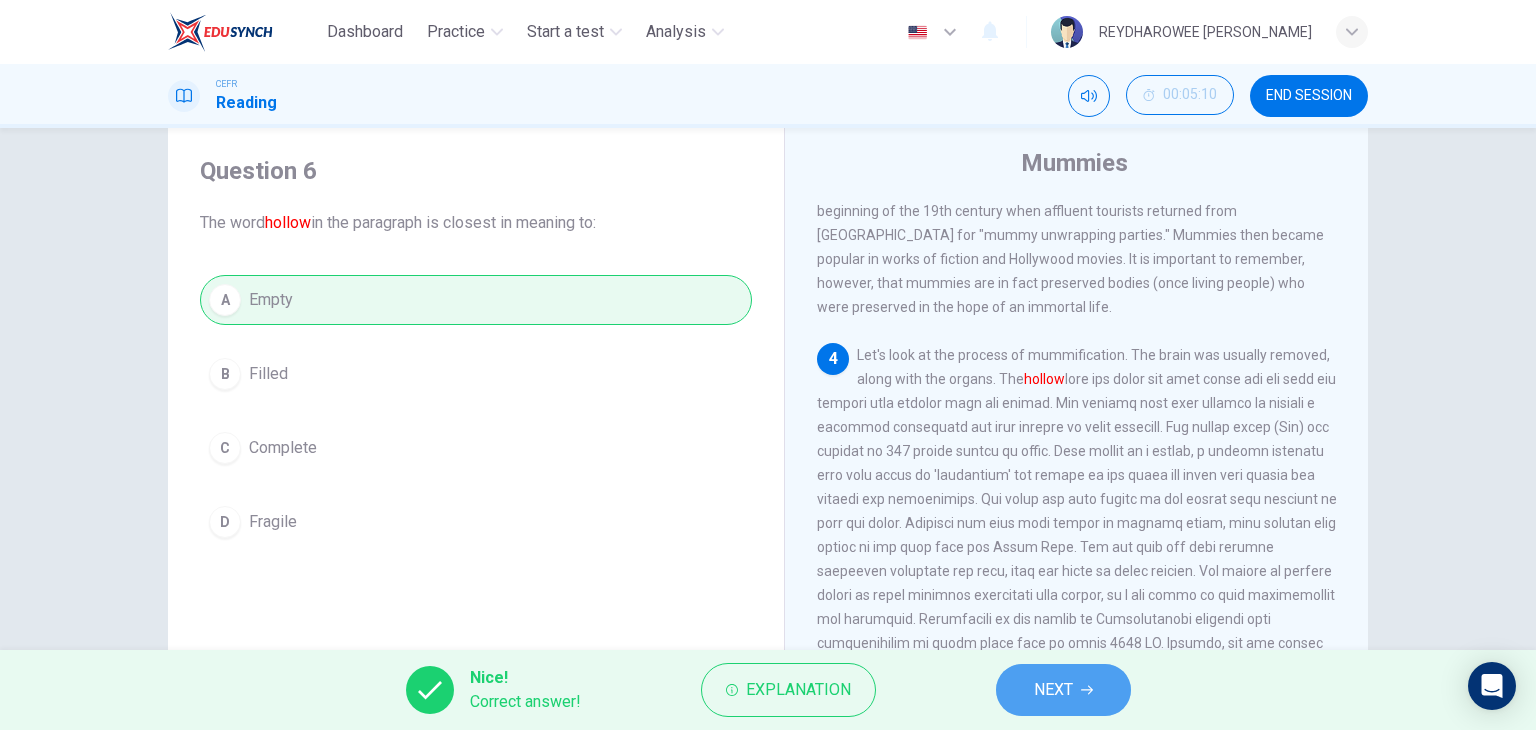click on "NEXT" at bounding box center [1063, 690] 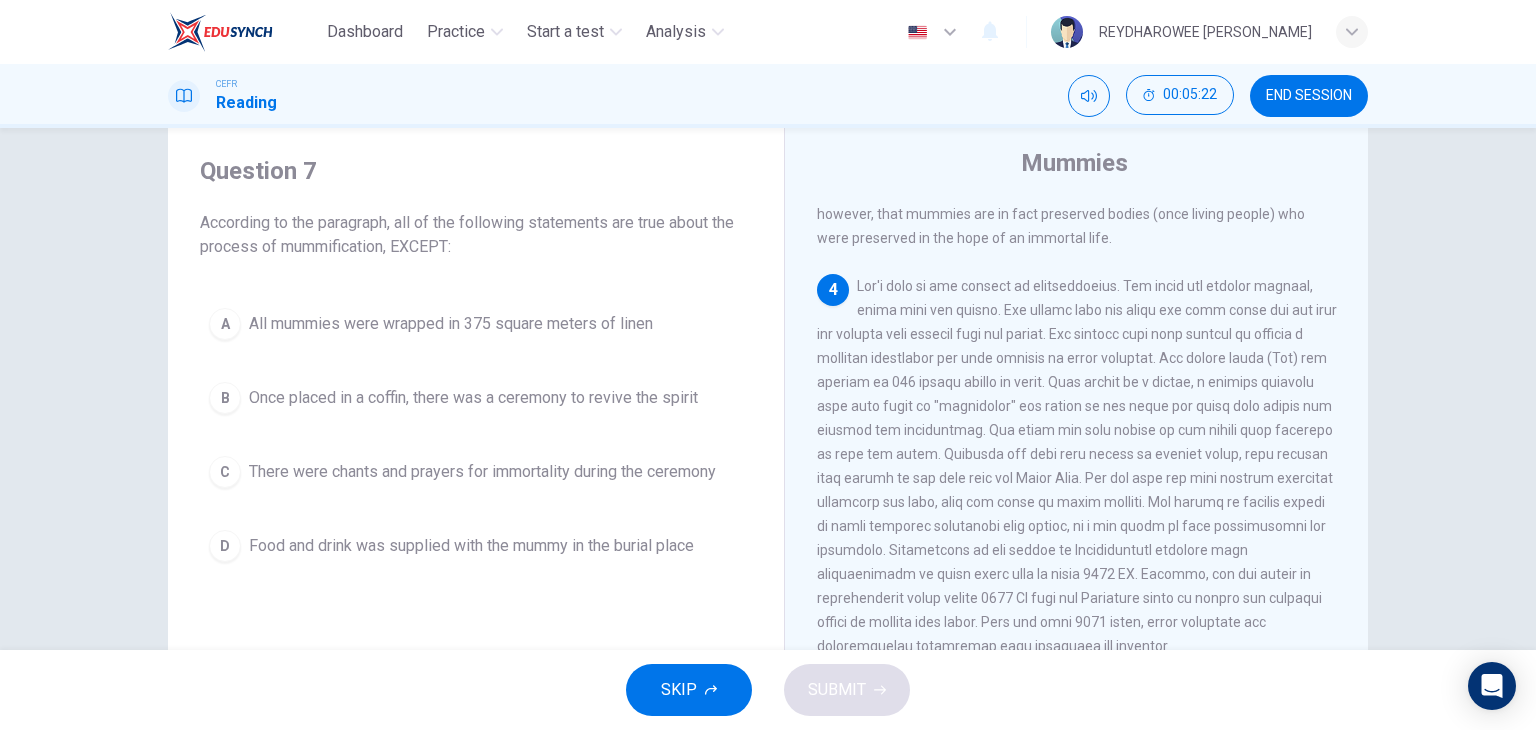 scroll, scrollTop: 724, scrollLeft: 0, axis: vertical 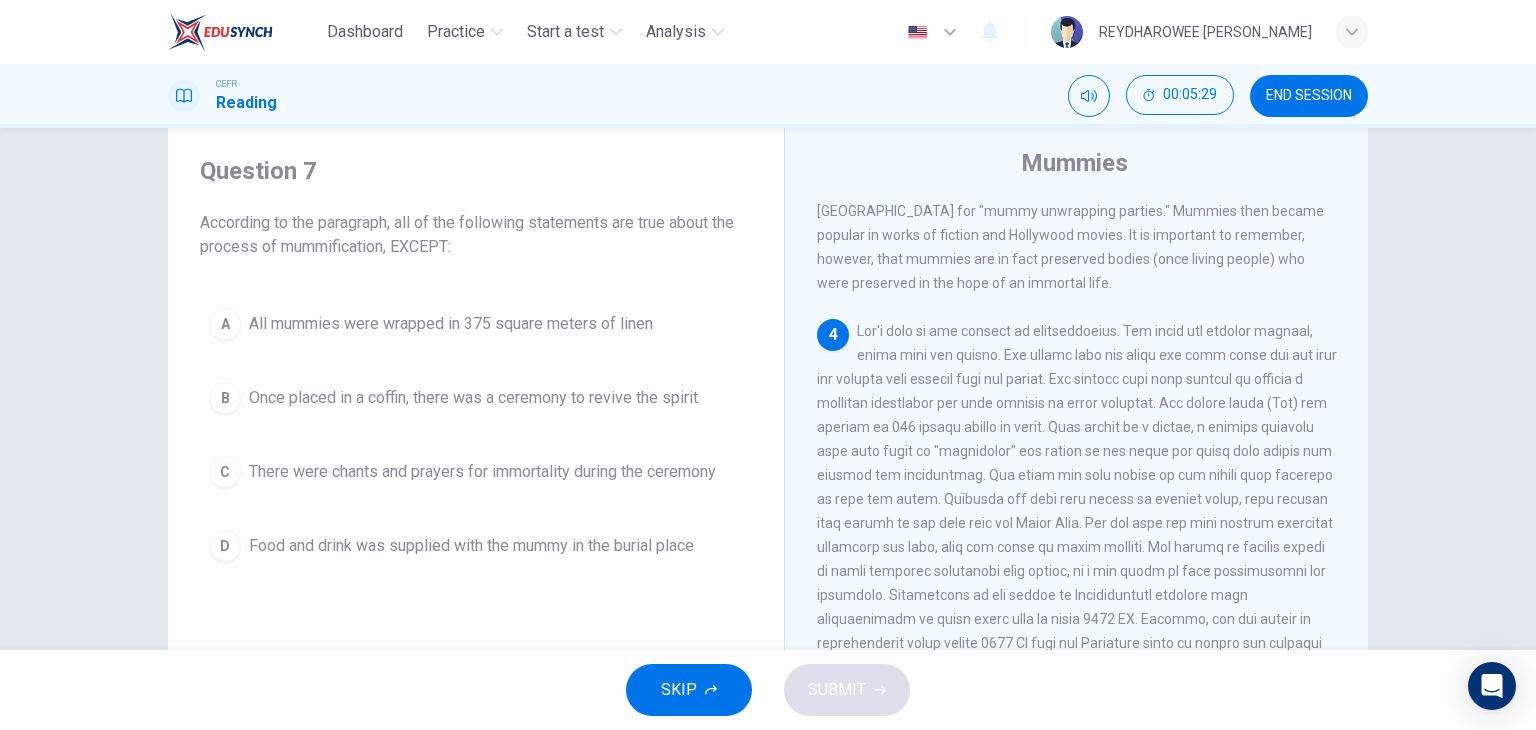 click on "All mummies were wrapped in 375 square meters of linen" at bounding box center (451, 324) 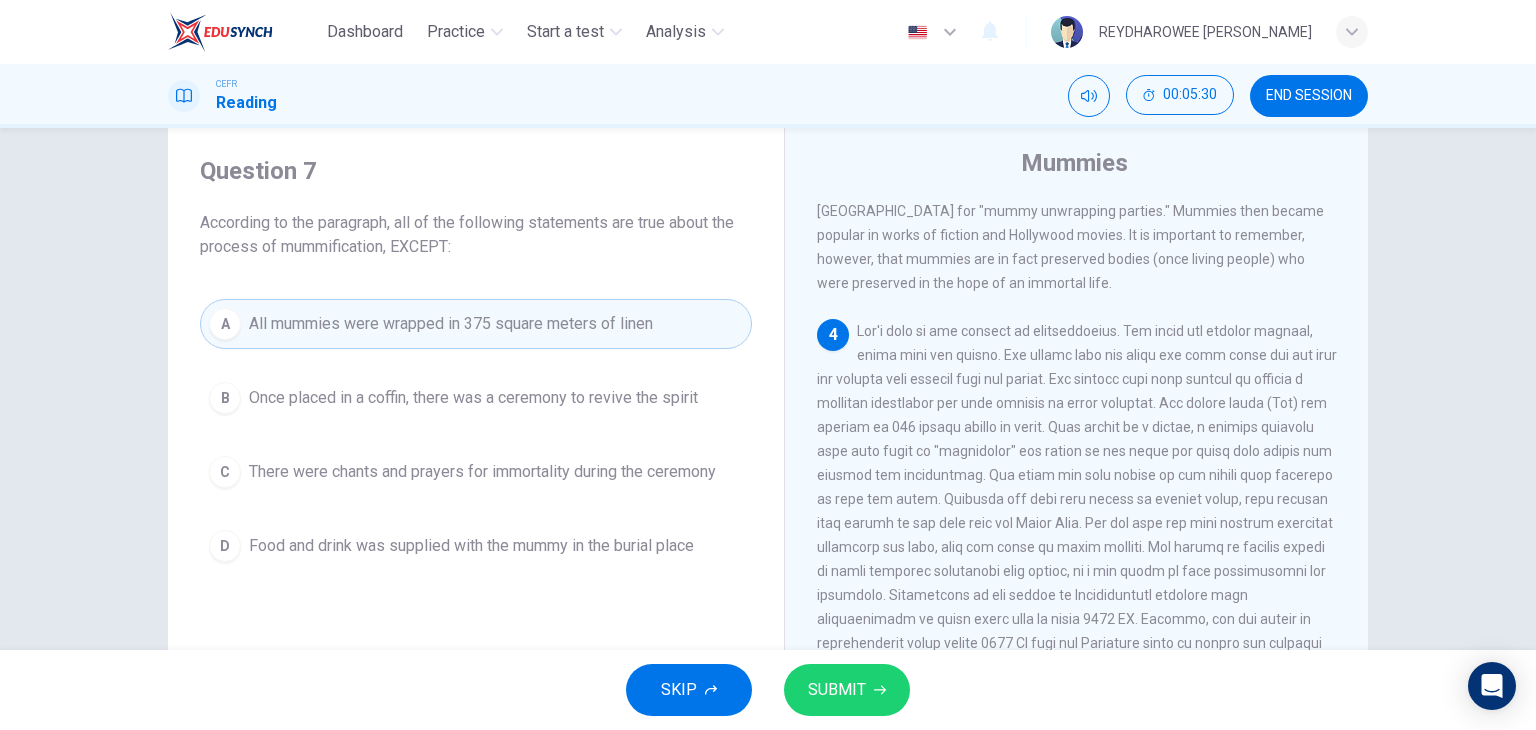 click on "SUBMIT" at bounding box center (837, 690) 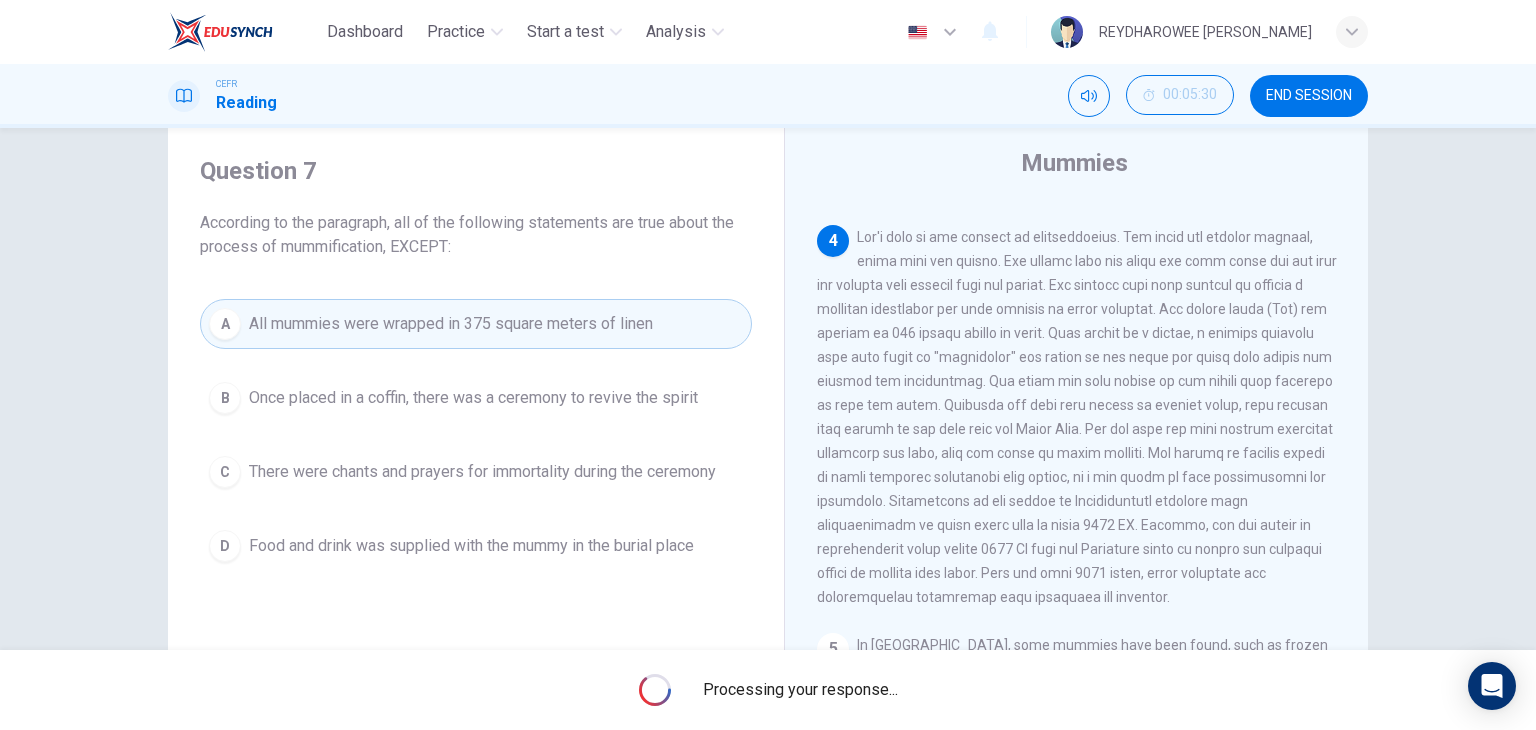 scroll, scrollTop: 824, scrollLeft: 0, axis: vertical 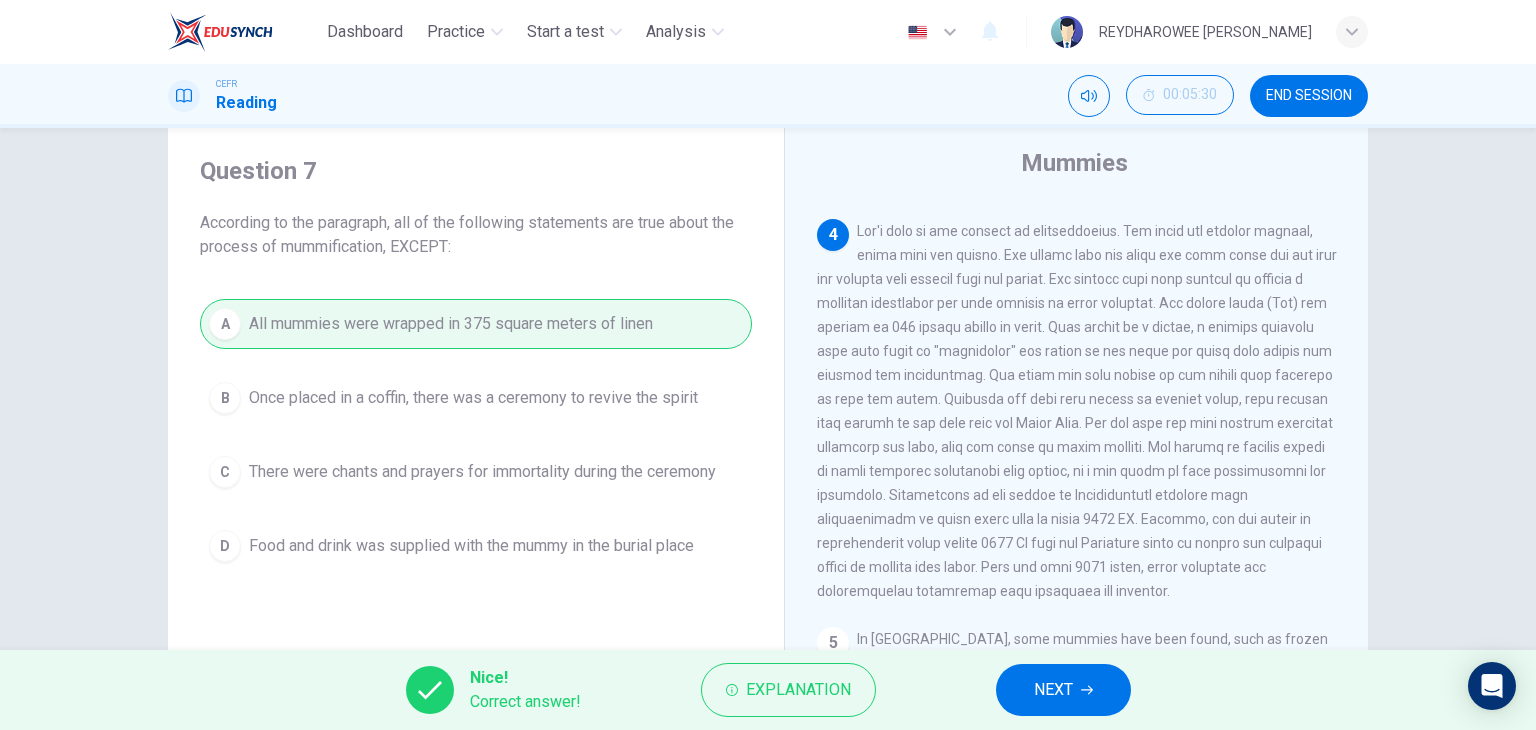 click on "NEXT" at bounding box center (1053, 690) 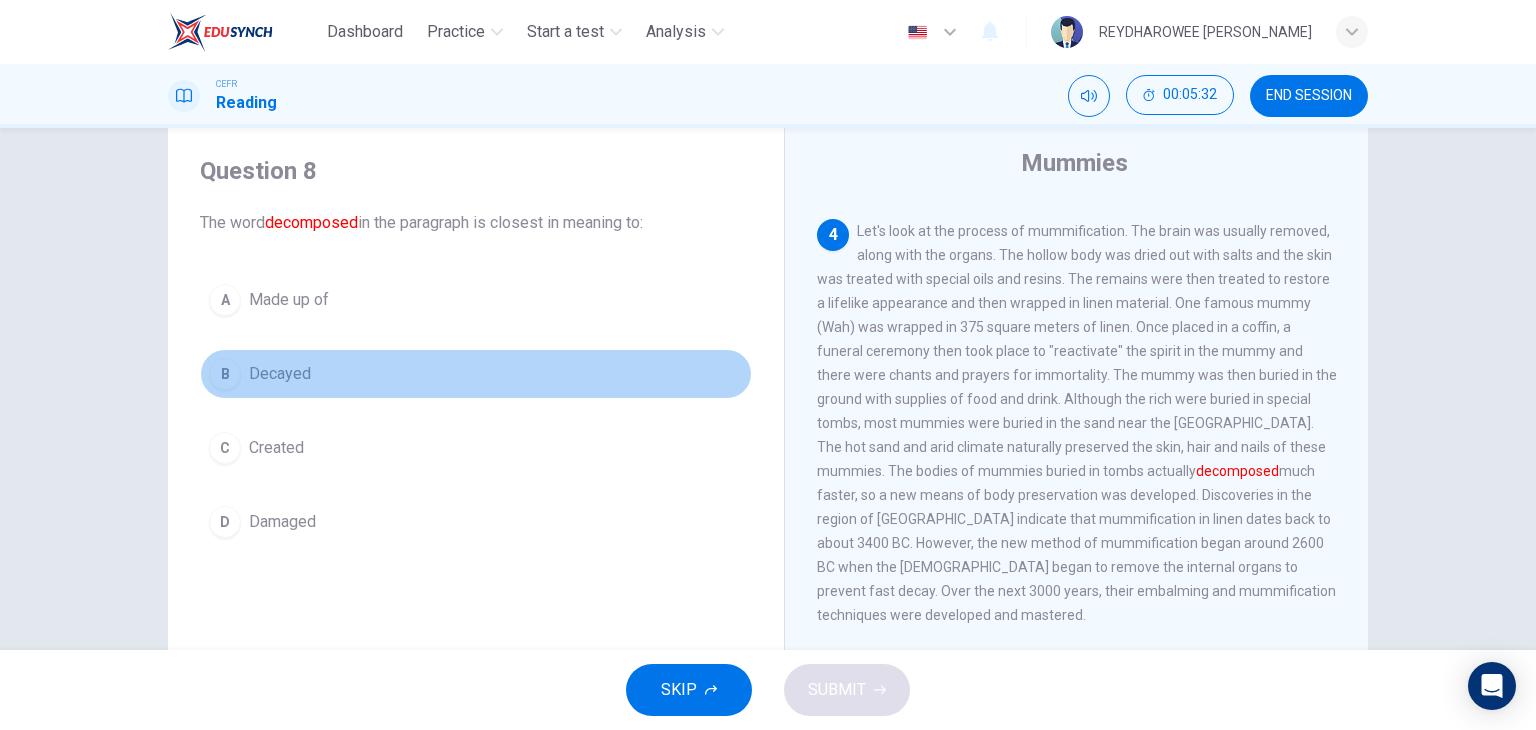 click on "B Decayed" at bounding box center [476, 374] 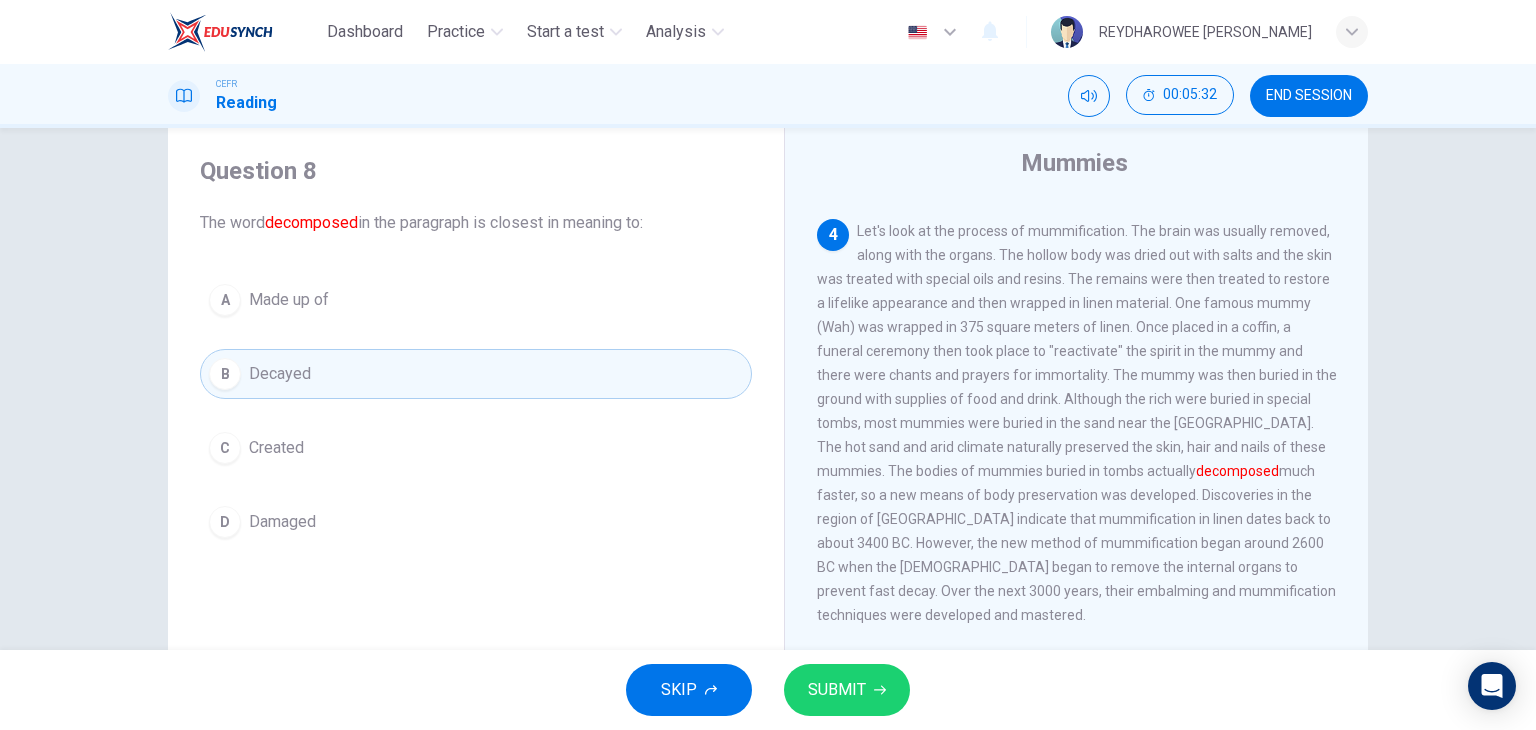 click on "SUBMIT" at bounding box center (837, 690) 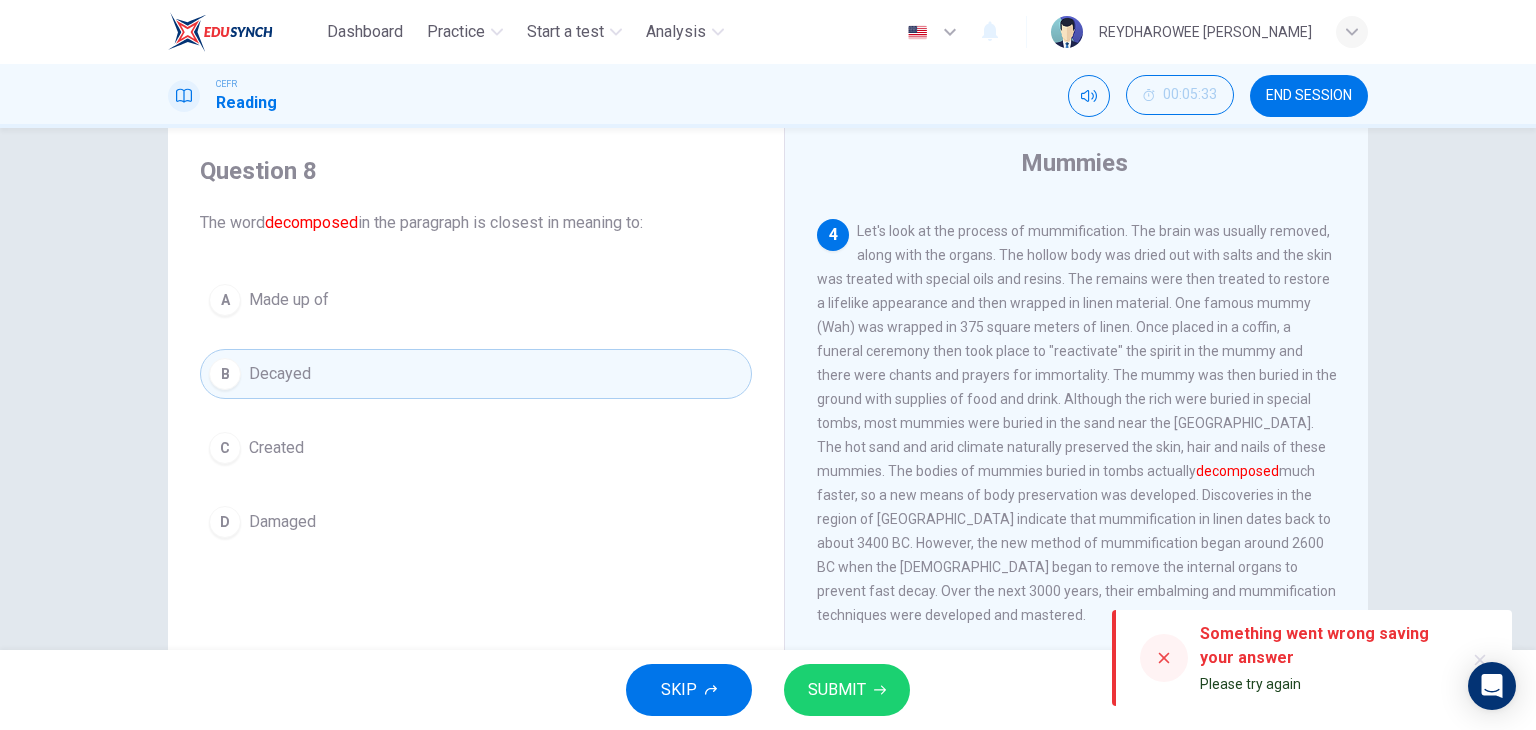 click on "SUBMIT" at bounding box center [847, 690] 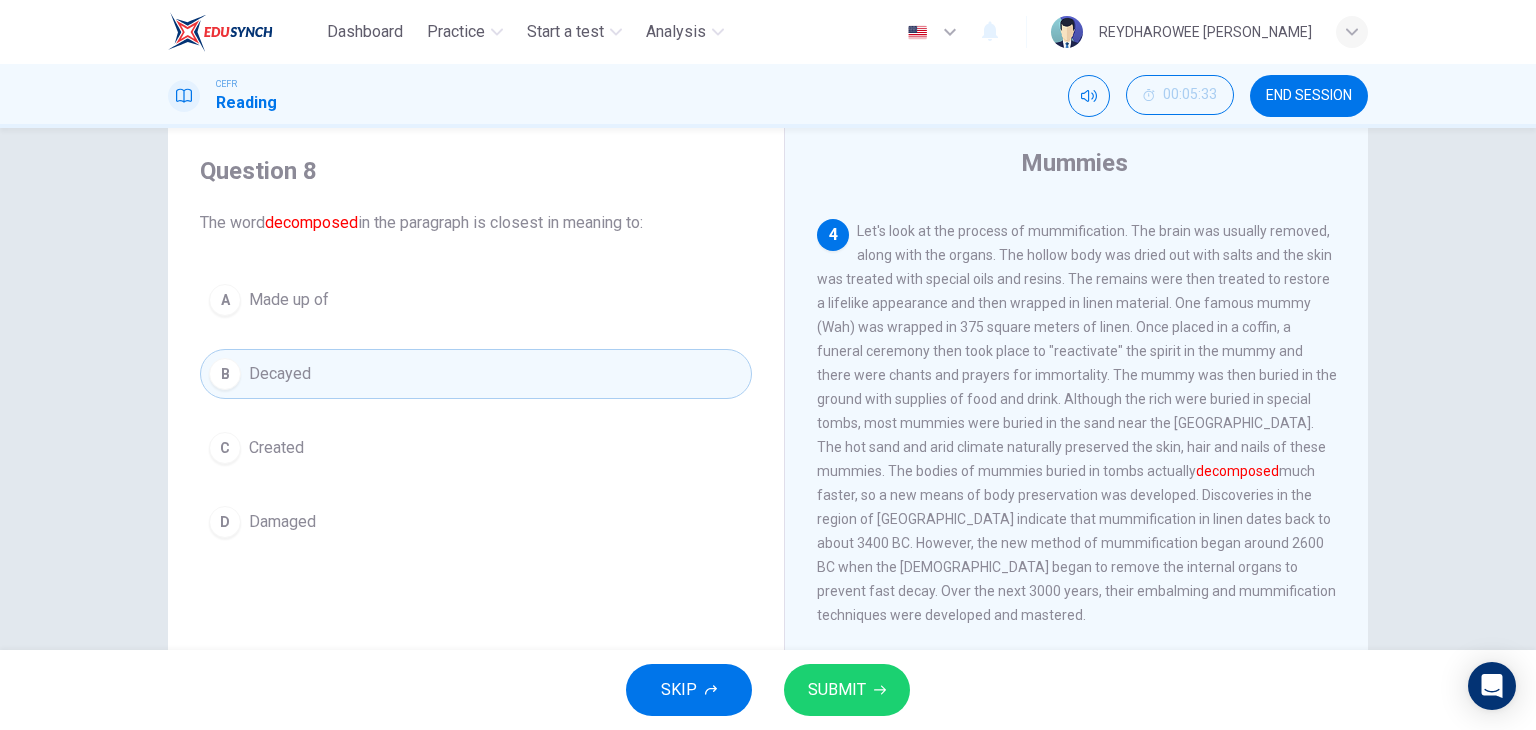 drag, startPoint x: 1336, startPoint y: 80, endPoint x: 885, endPoint y: 124, distance: 453.14127 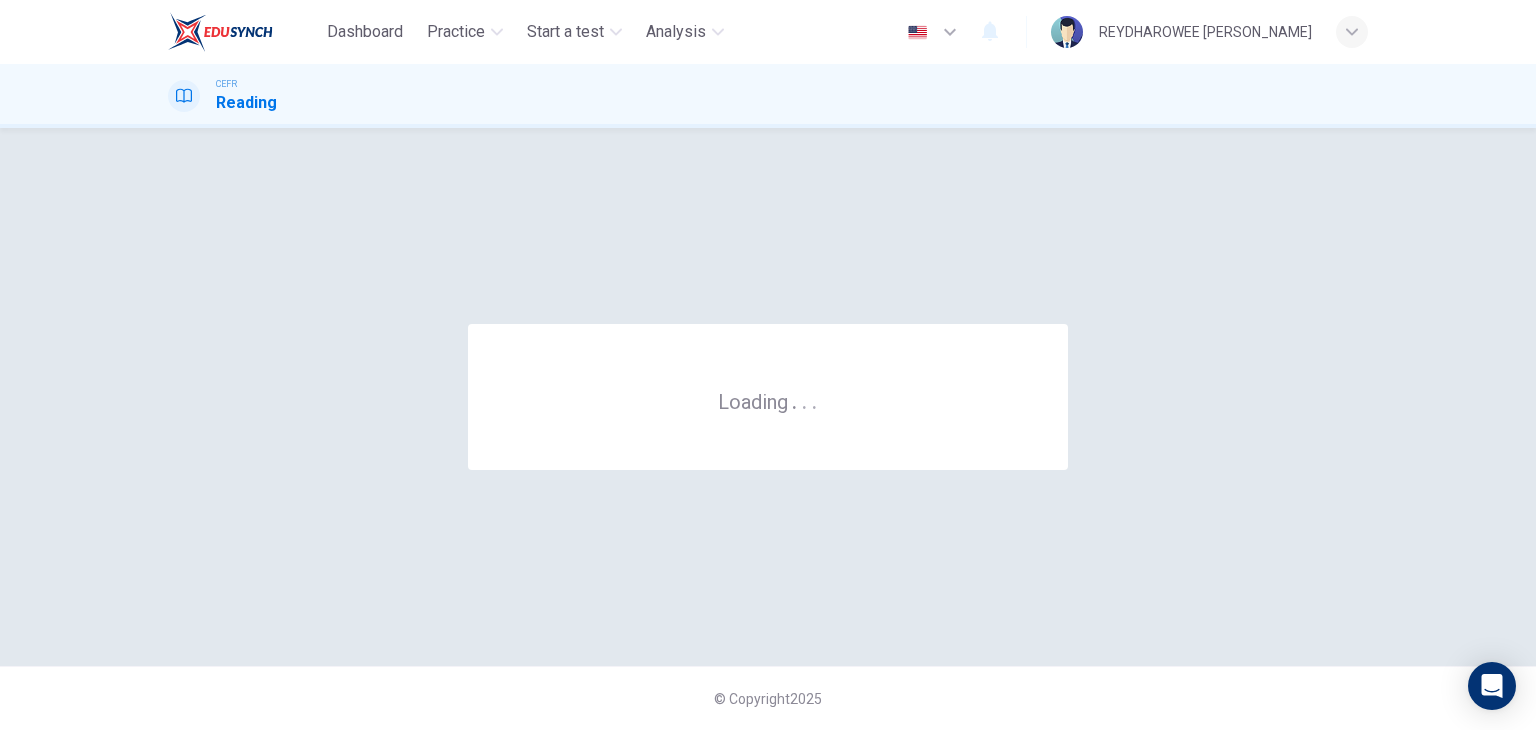 scroll, scrollTop: 0, scrollLeft: 0, axis: both 